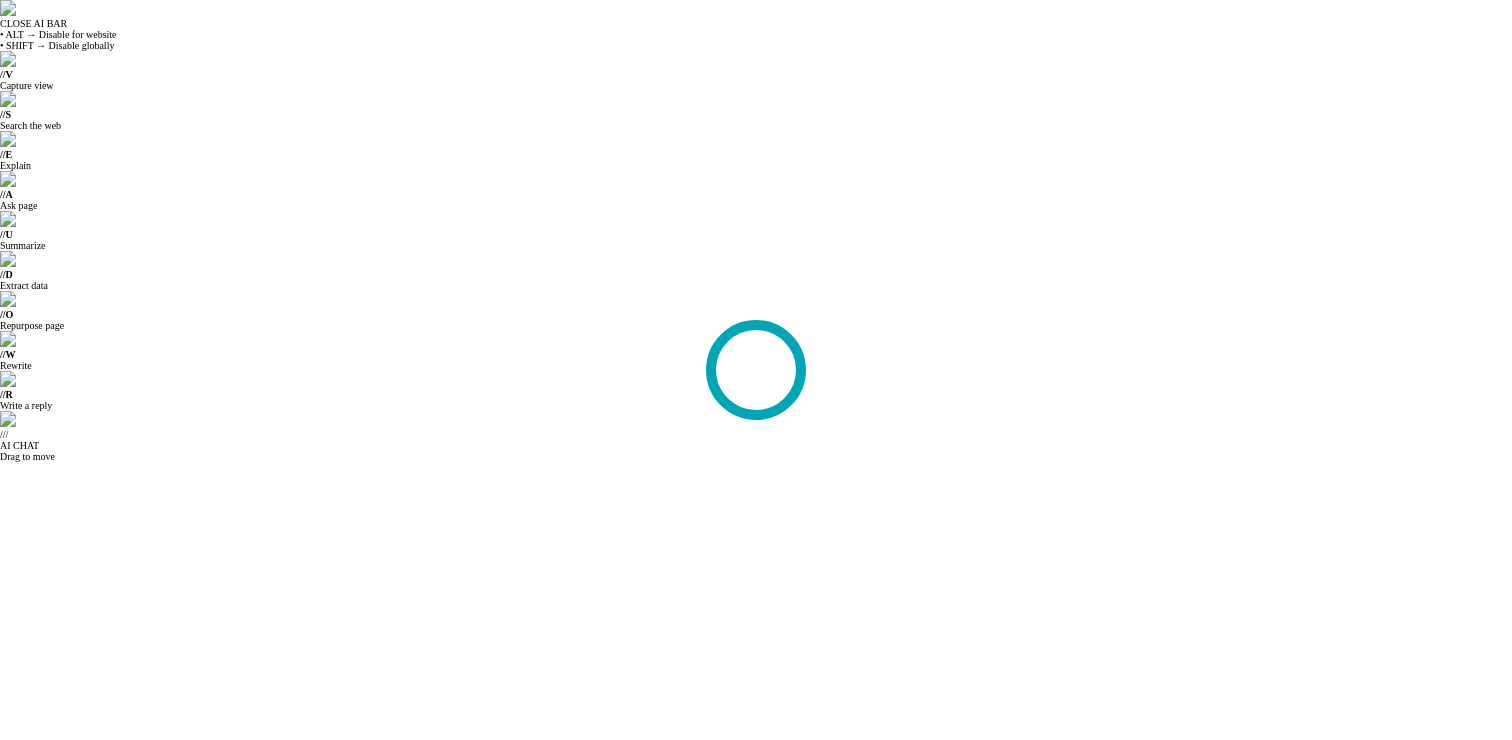 scroll, scrollTop: 0, scrollLeft: 0, axis: both 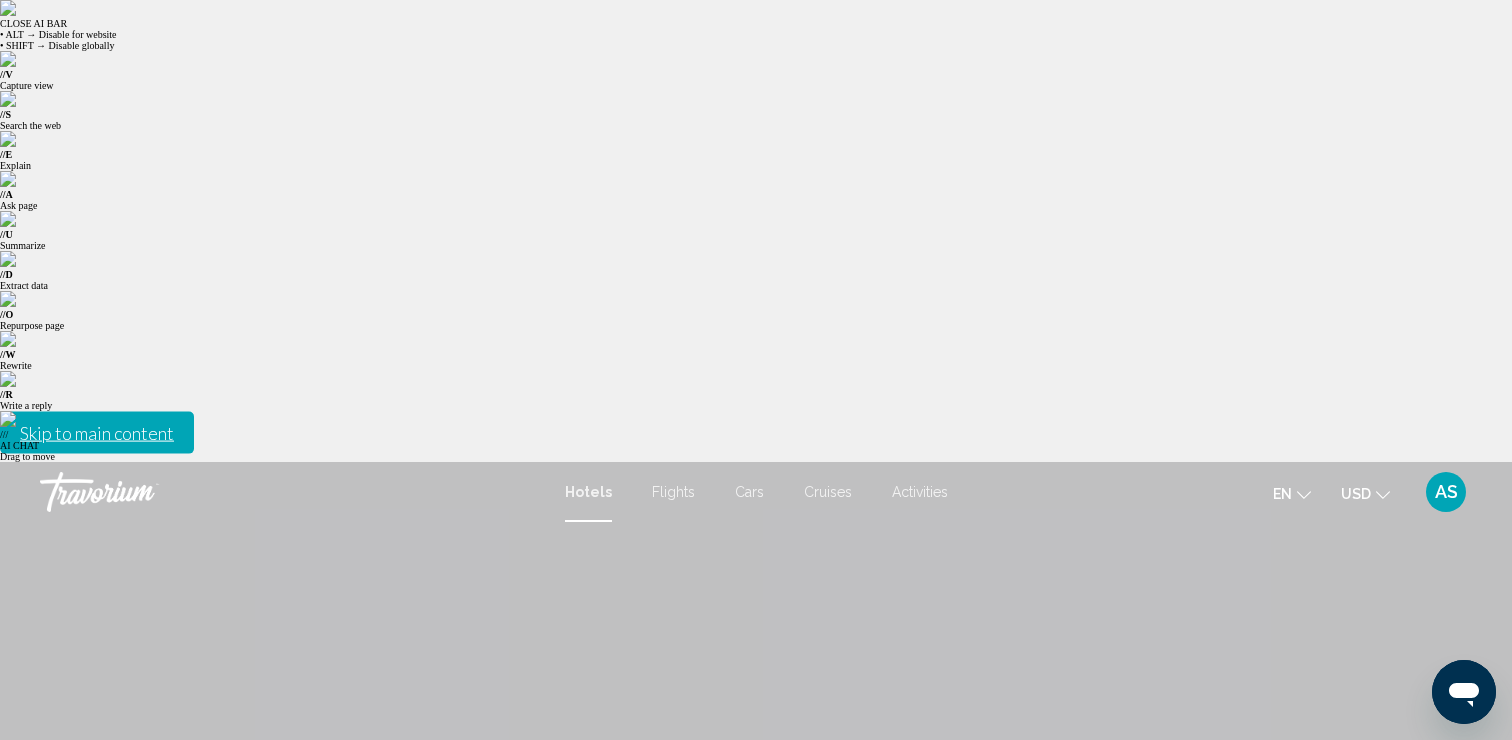 click at bounding box center (328, 1062) 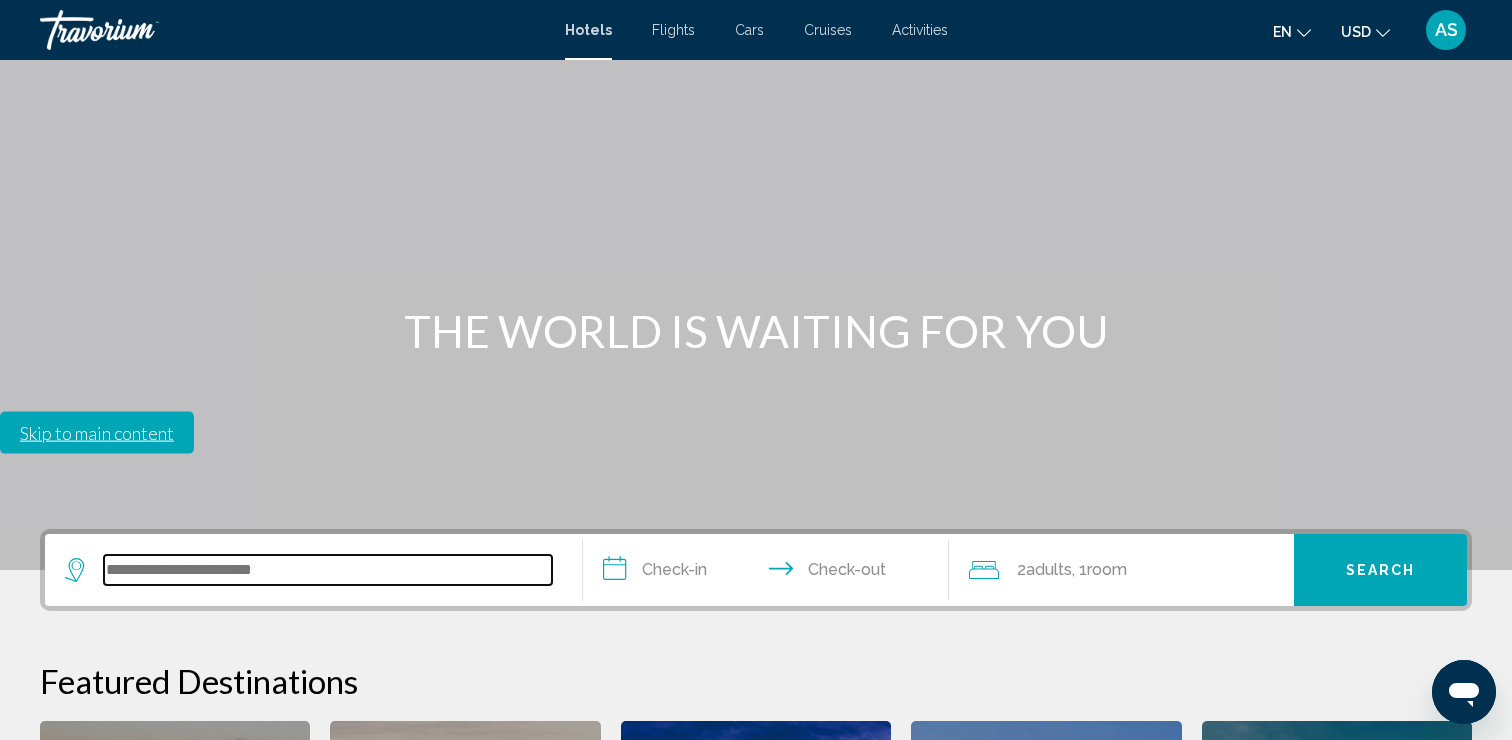 scroll, scrollTop: 494, scrollLeft: 0, axis: vertical 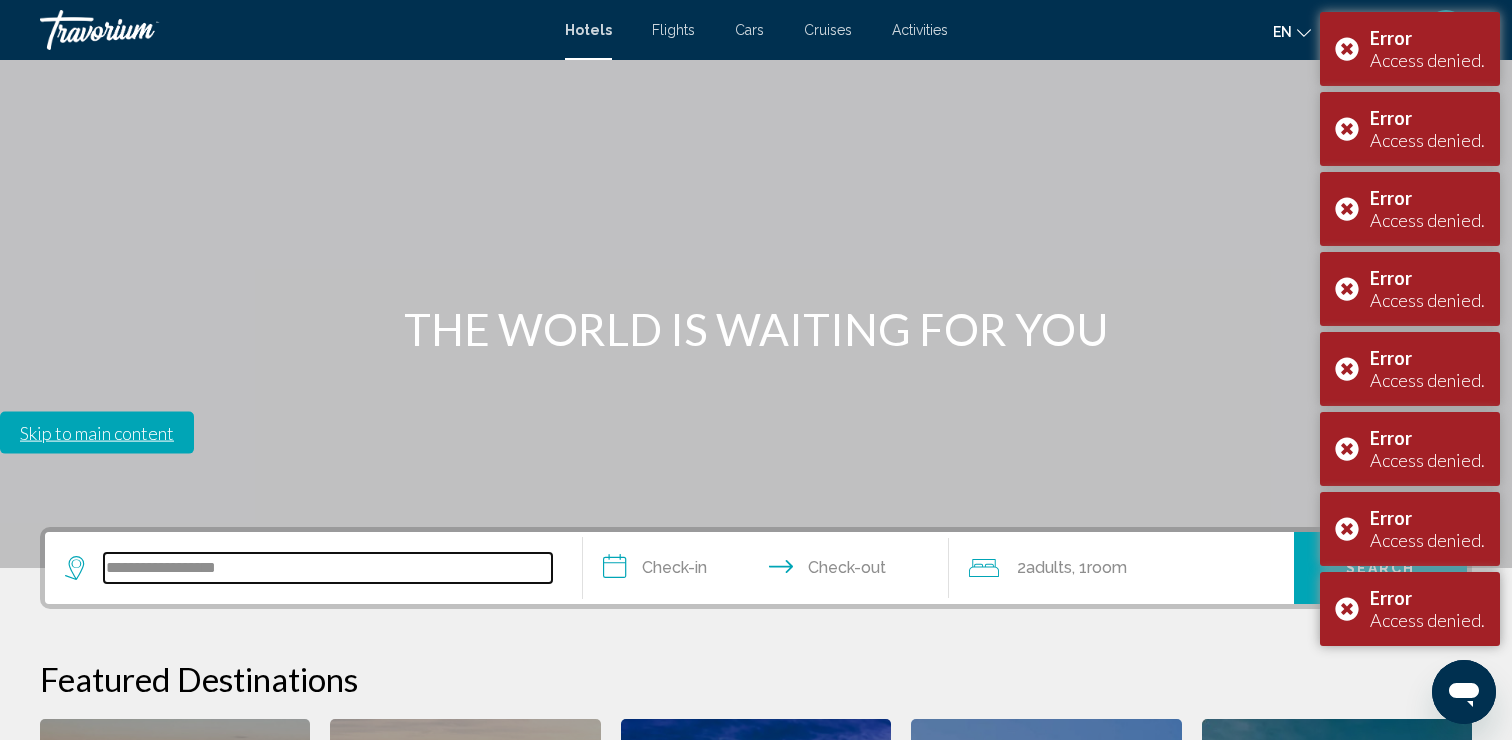 type on "**********" 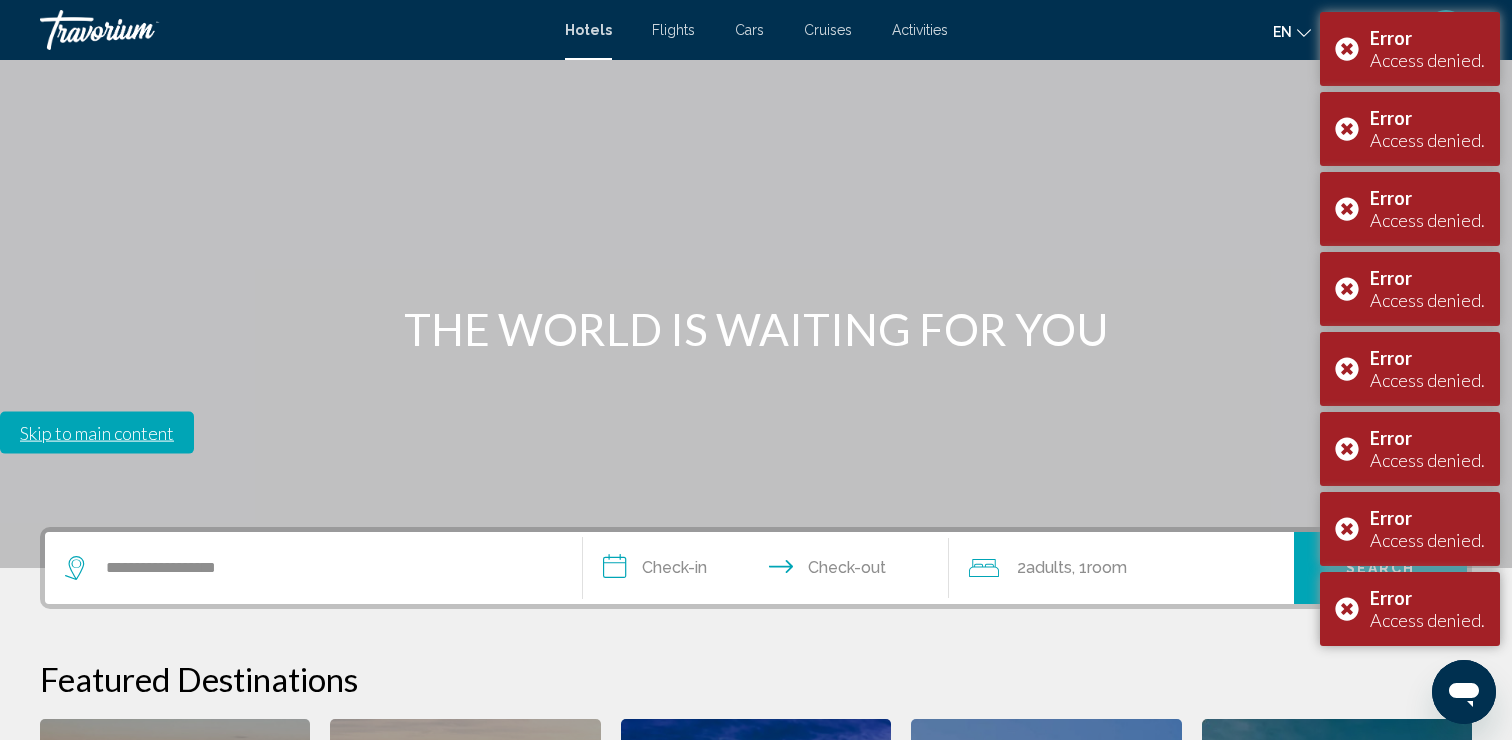 click on "**********" at bounding box center (770, 571) 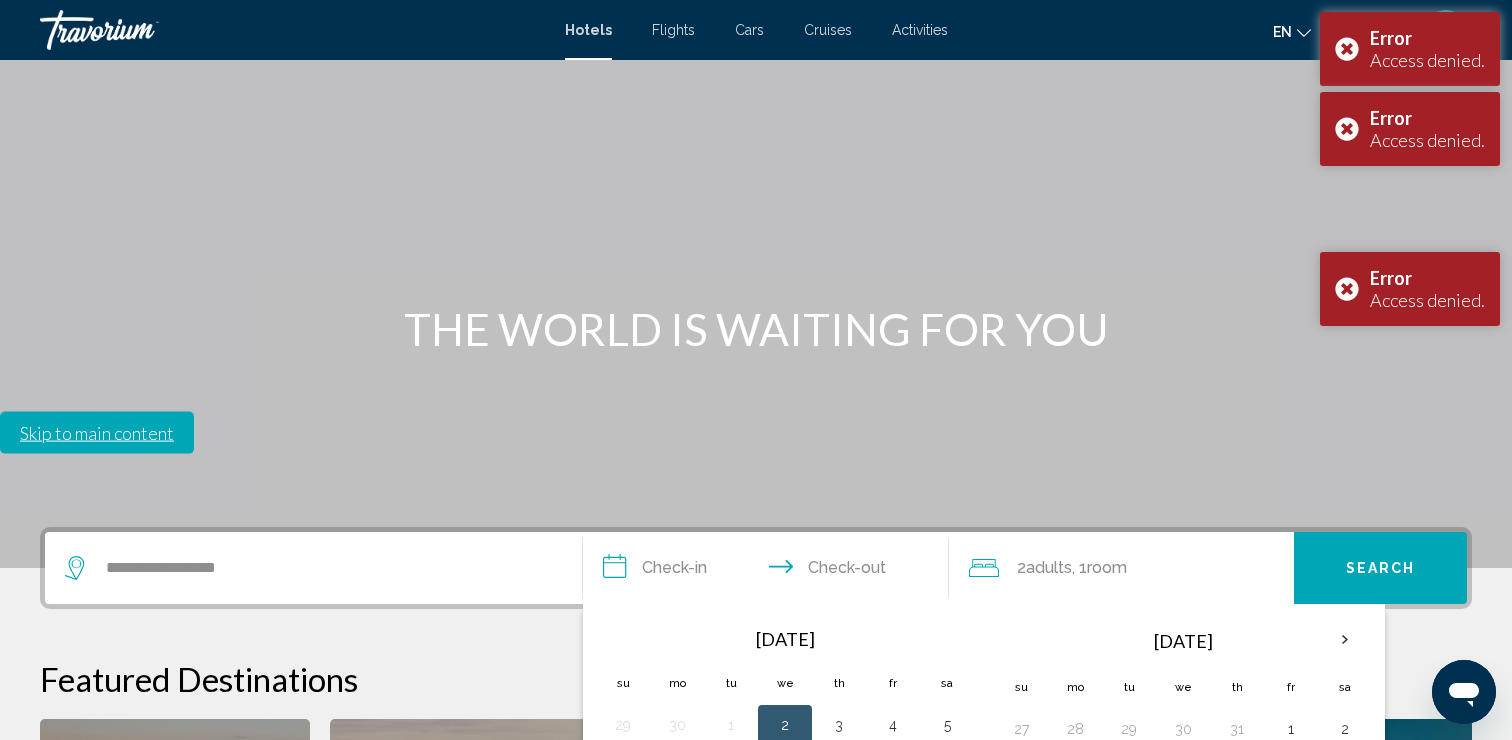 click on "23" at bounding box center [785, 845] 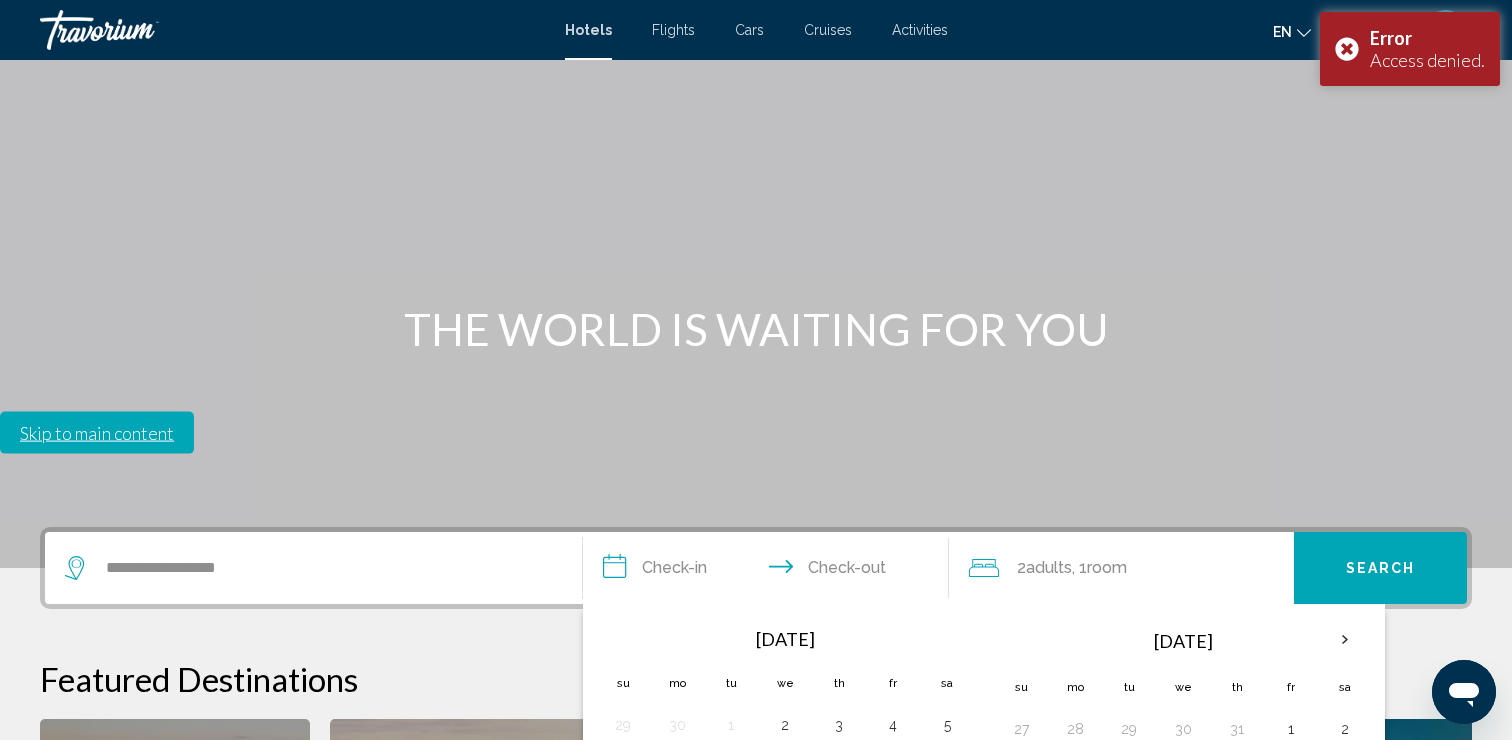 click on "27" at bounding box center [623, 885] 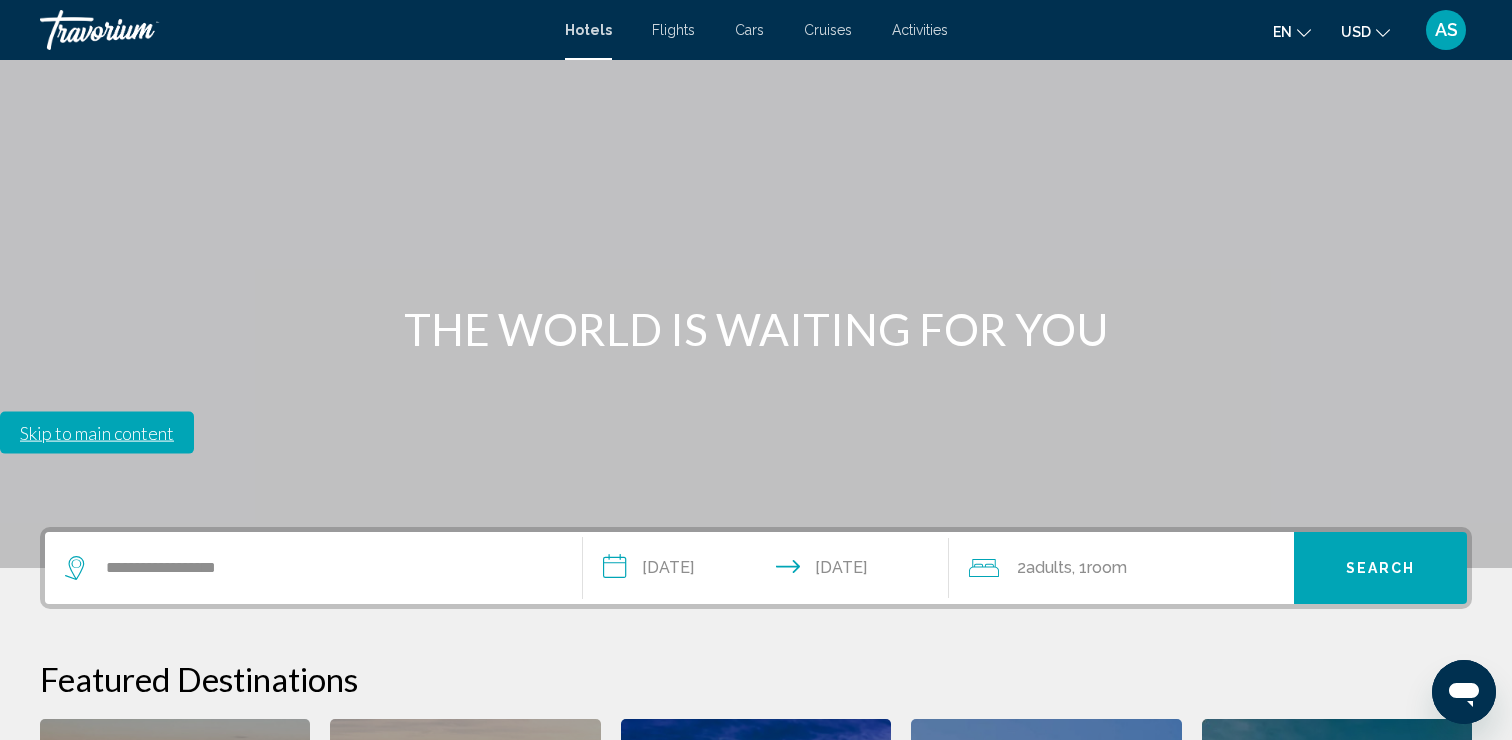 click on "Search" at bounding box center [1380, 568] 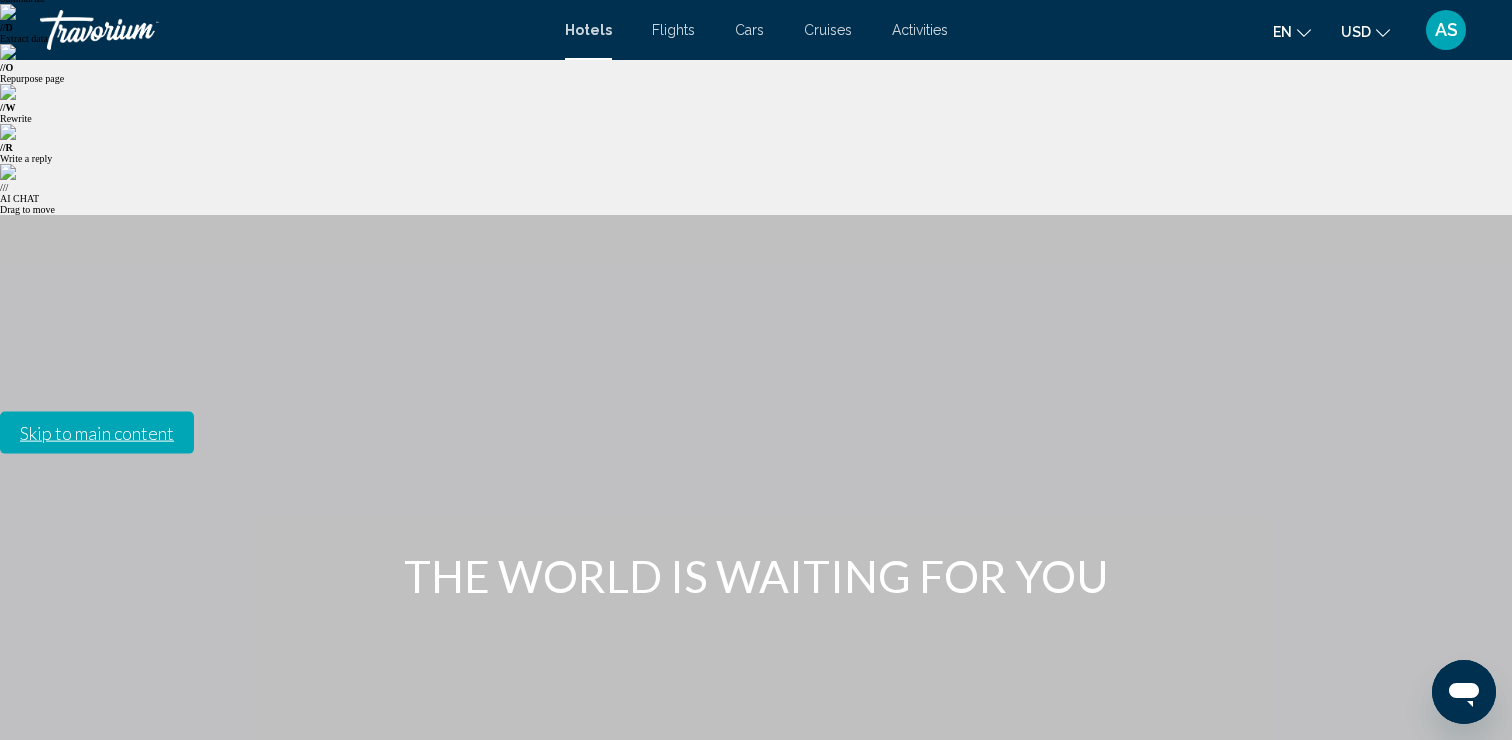 scroll, scrollTop: 58, scrollLeft: 0, axis: vertical 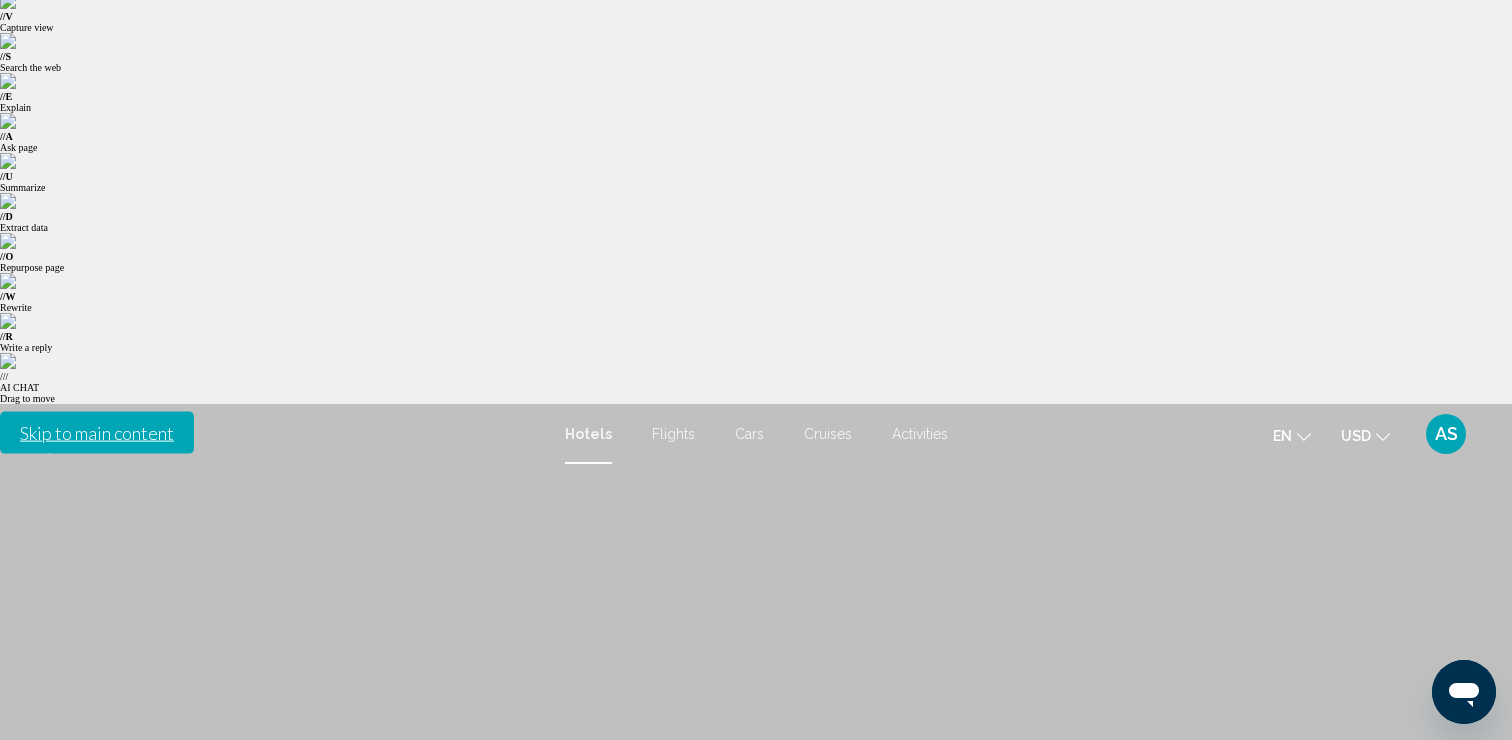 click on "Search" at bounding box center [1380, 1004] 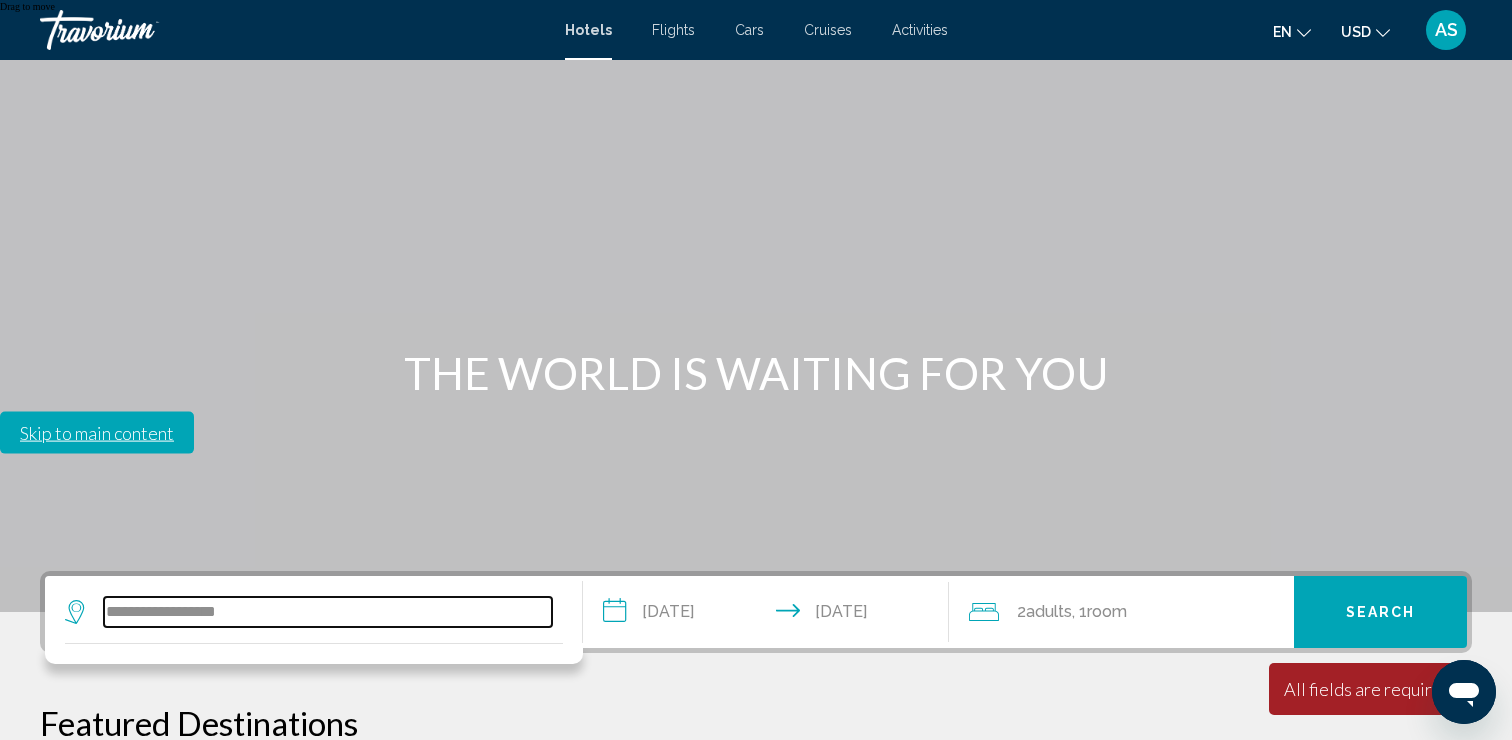scroll, scrollTop: 494, scrollLeft: 0, axis: vertical 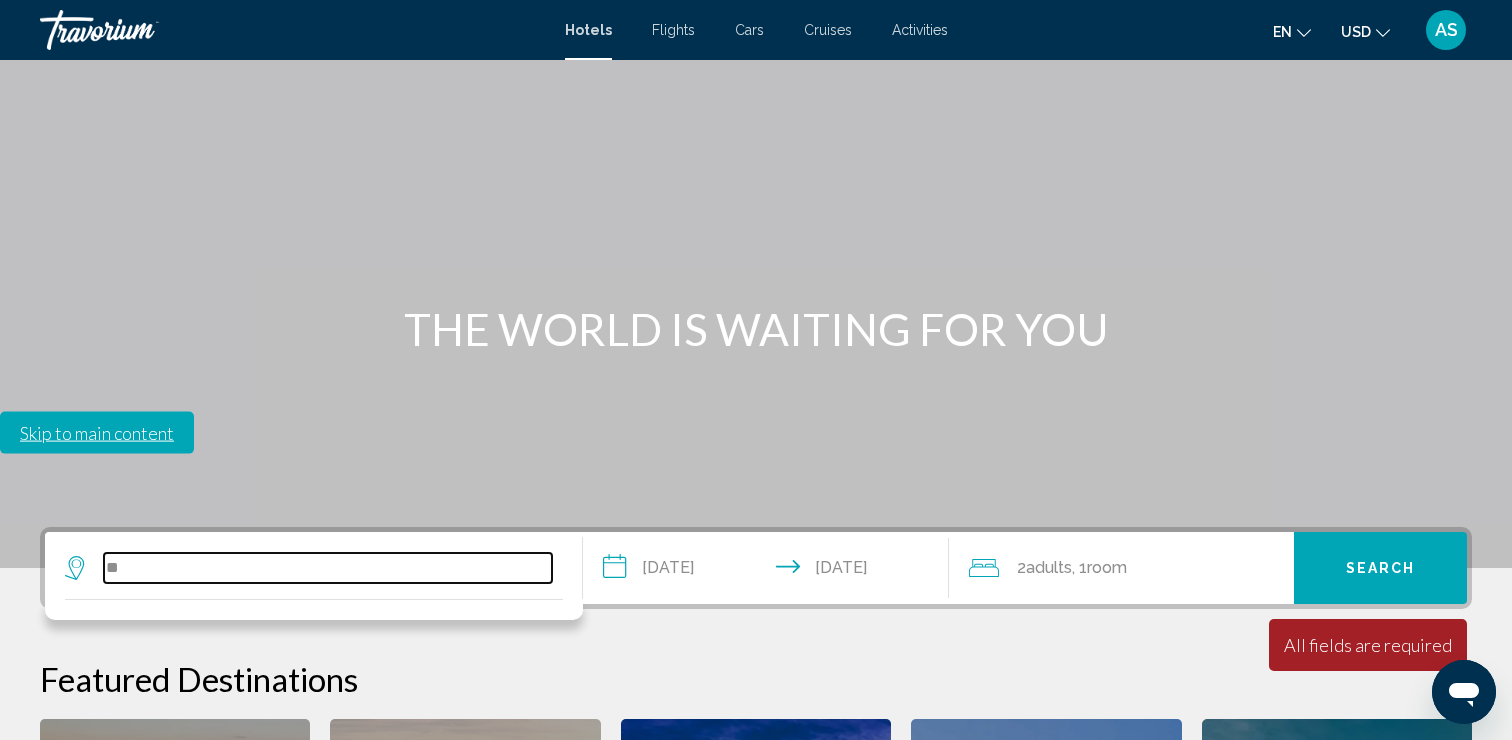 type on "*" 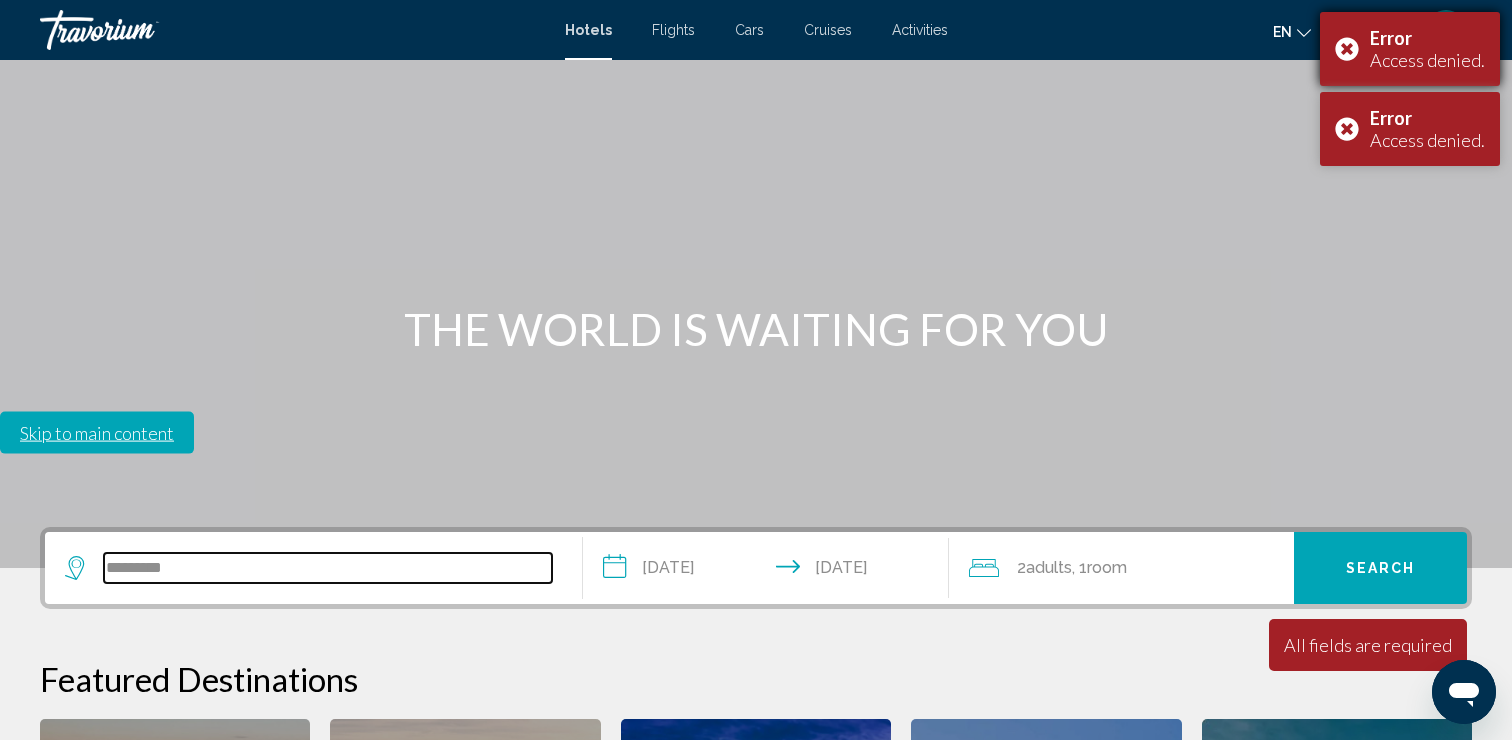type on "*********" 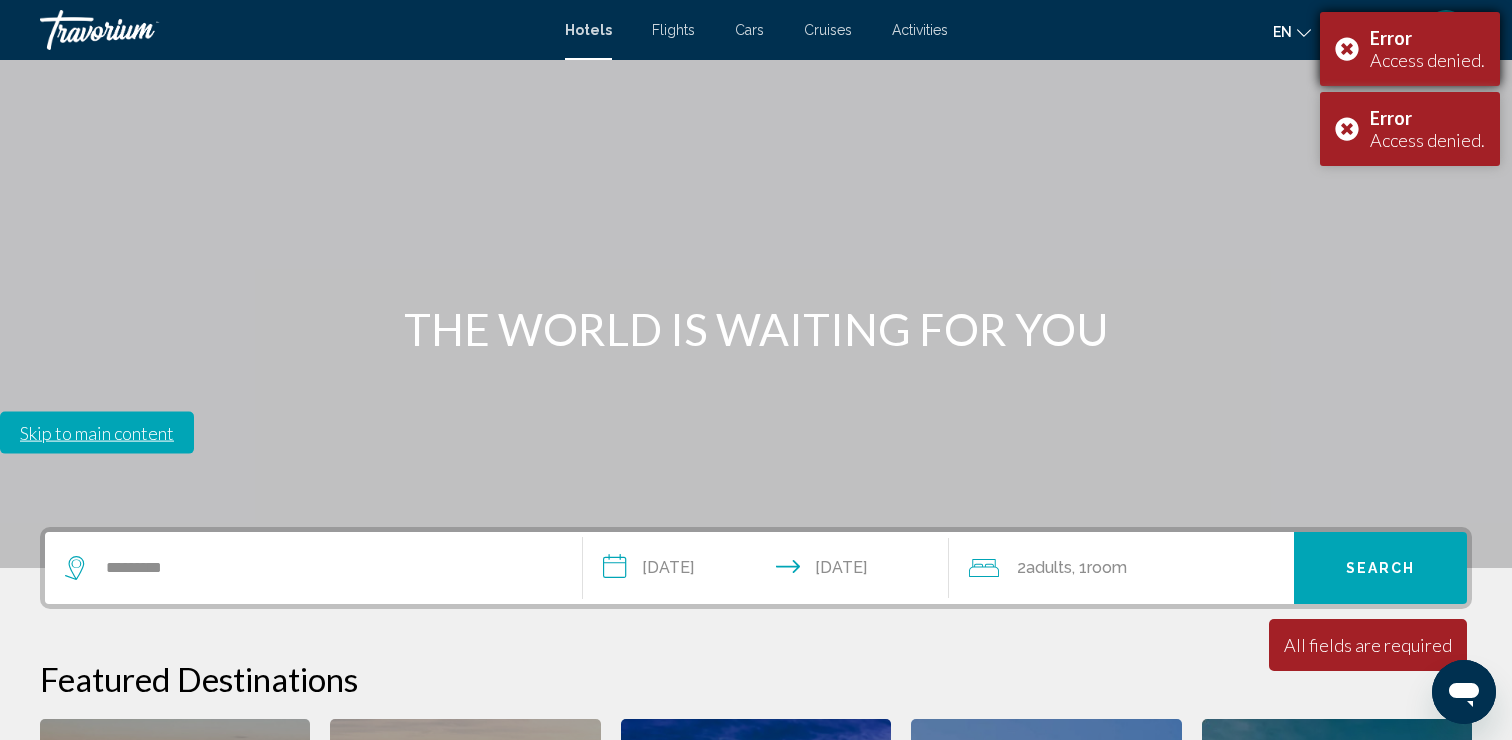 click on "Error   Access denied." at bounding box center (1410, 49) 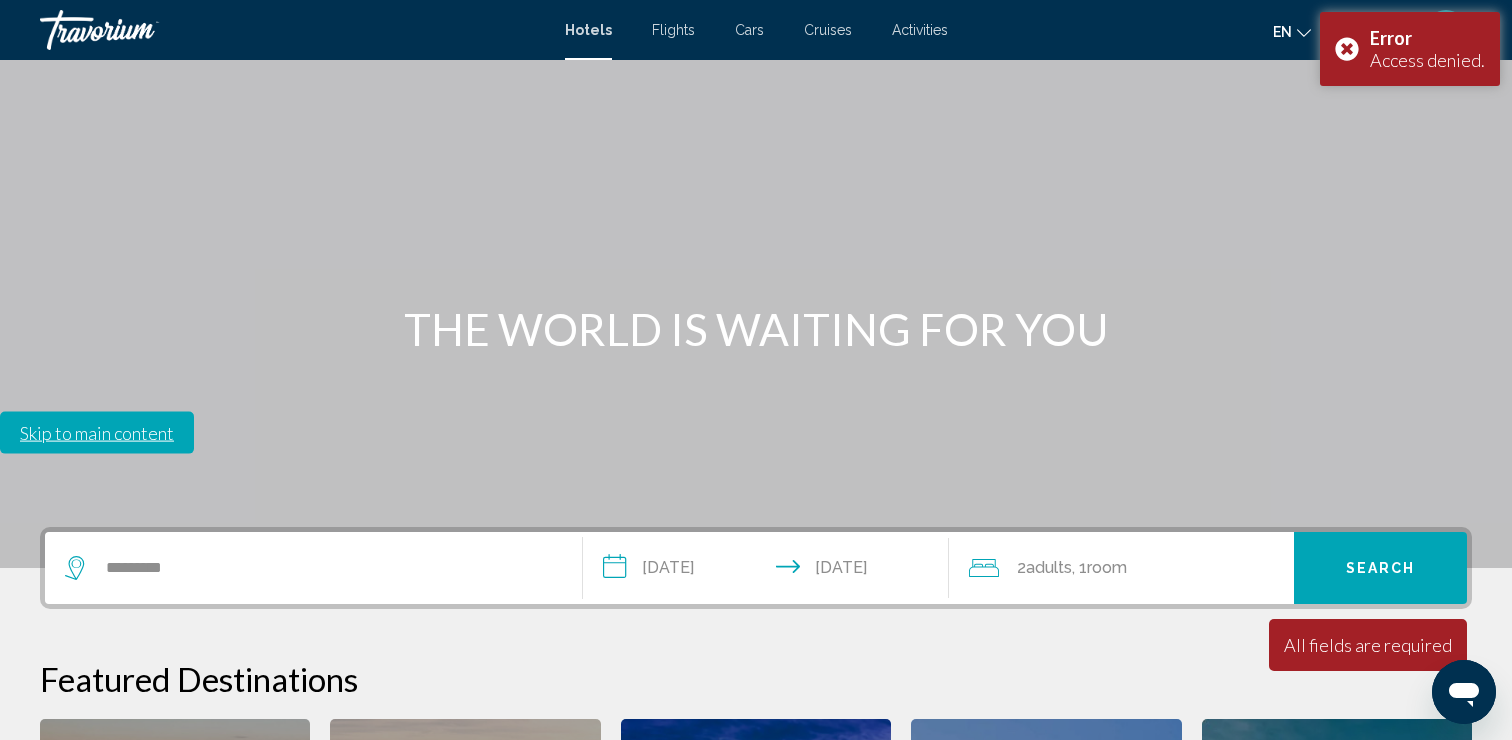 click on "Search" at bounding box center (1380, 568) 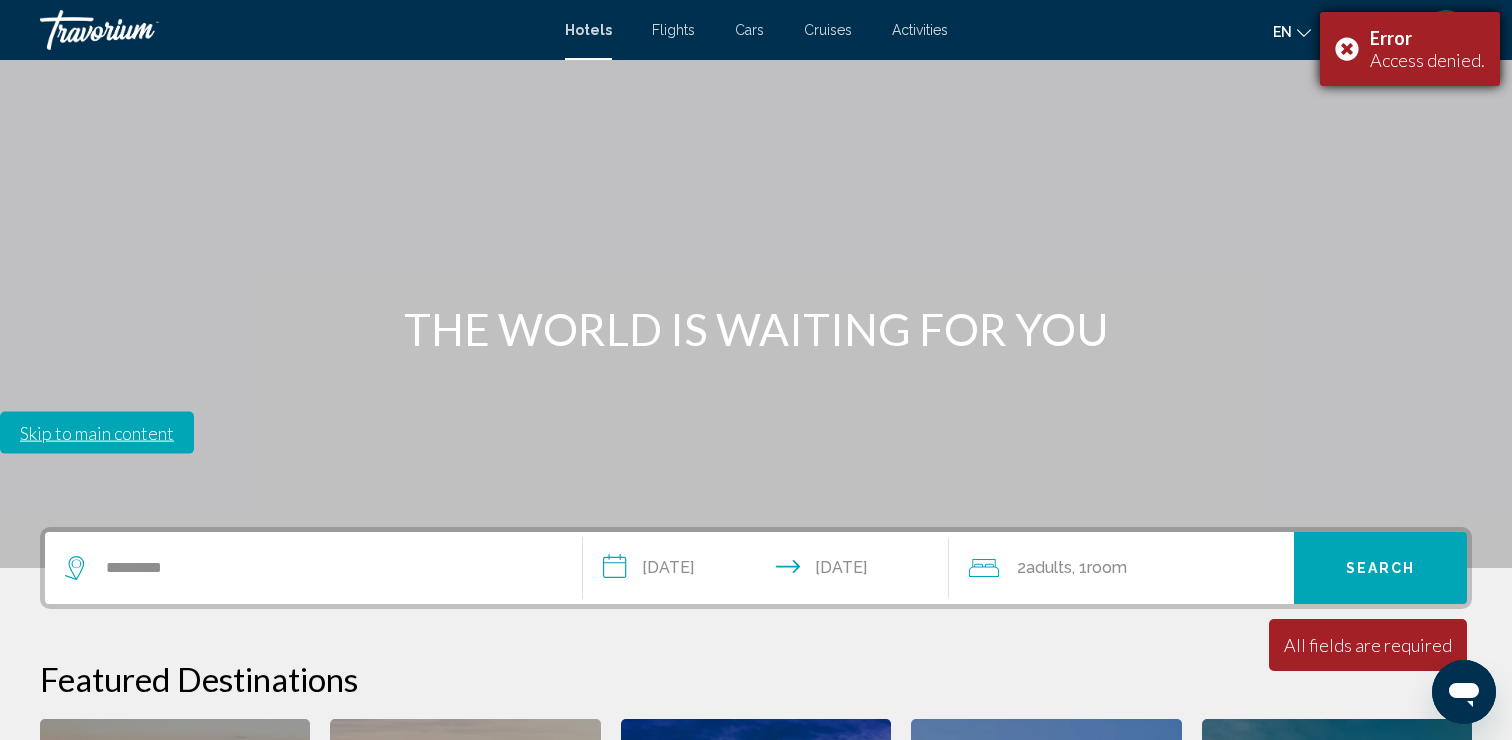 click on "Error   Access denied." at bounding box center [1410, 49] 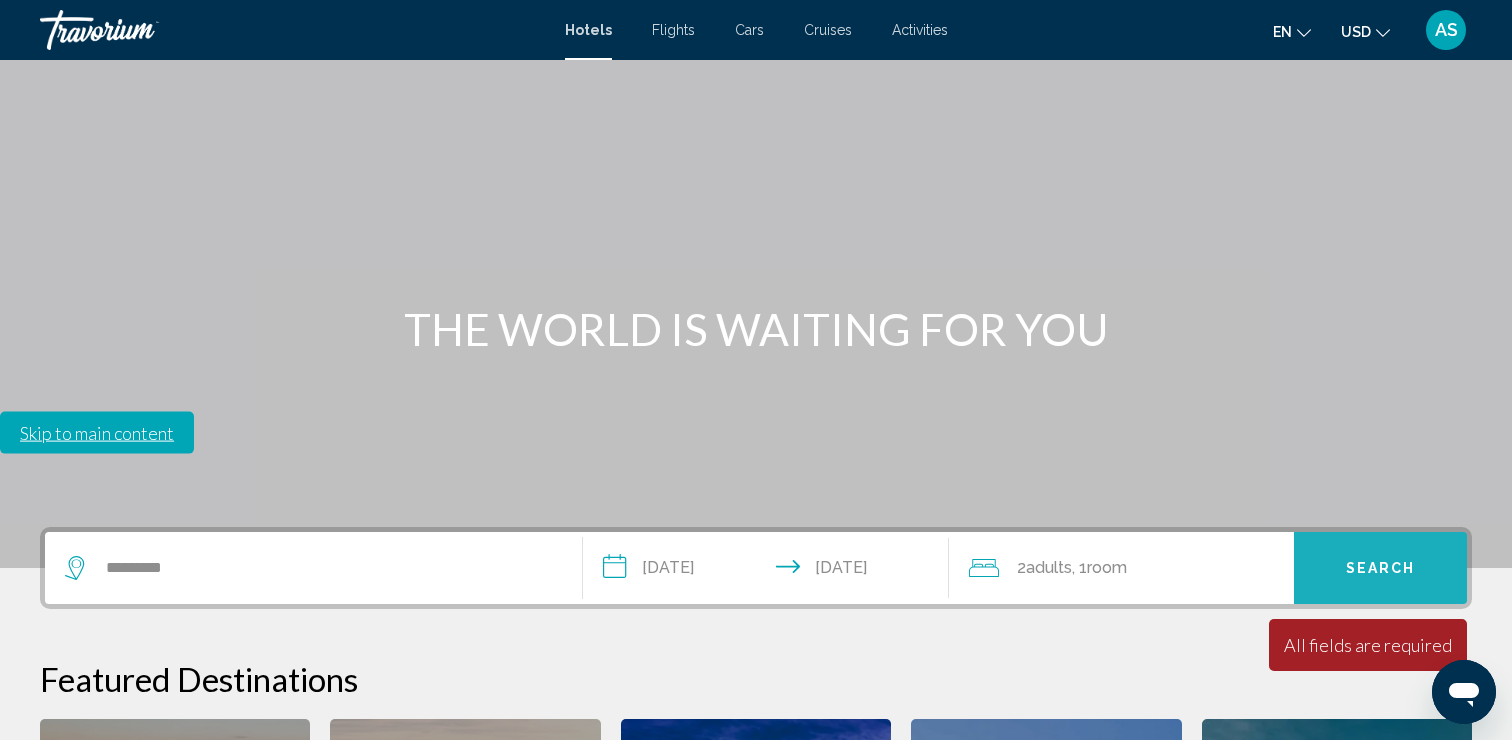 click on "Search" at bounding box center (1381, 569) 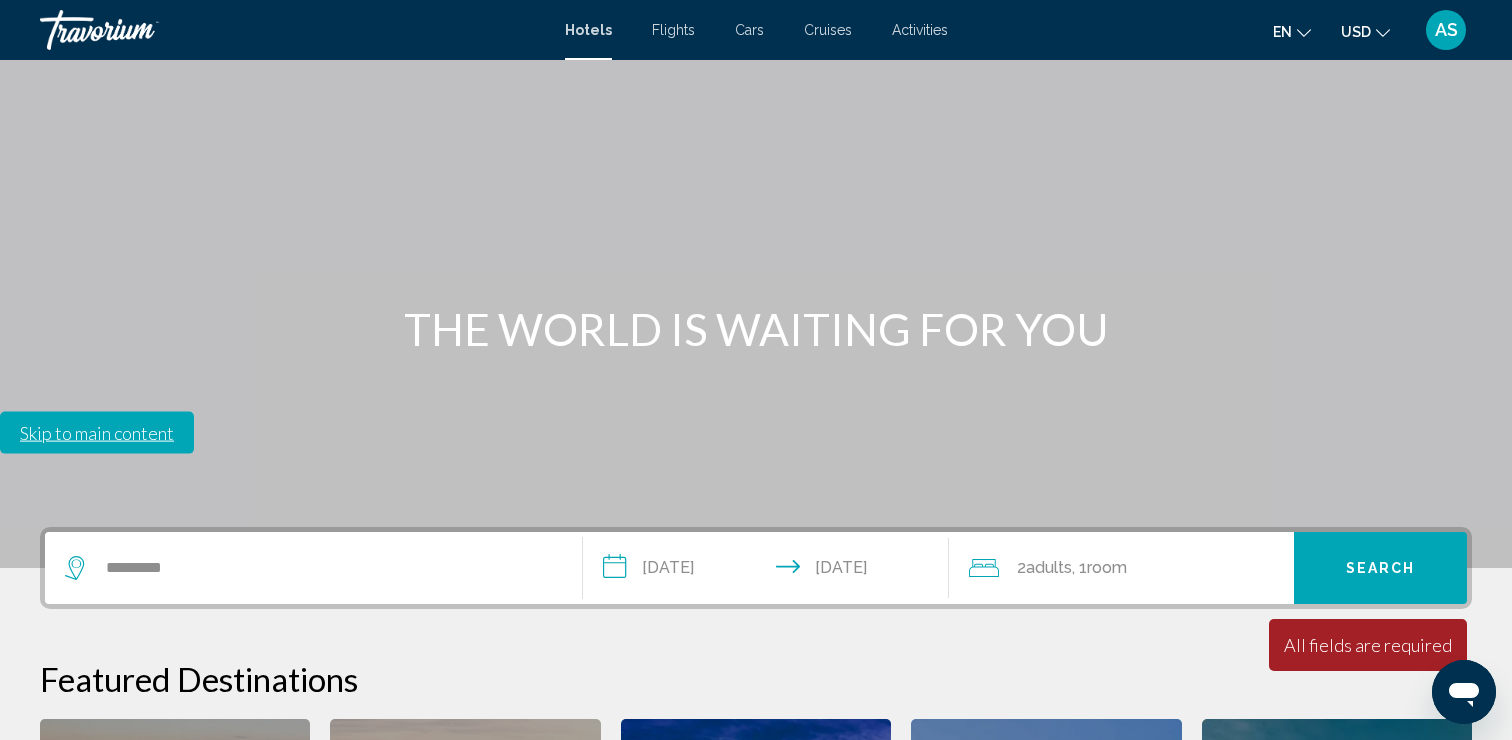 click on "Search" at bounding box center [1381, 569] 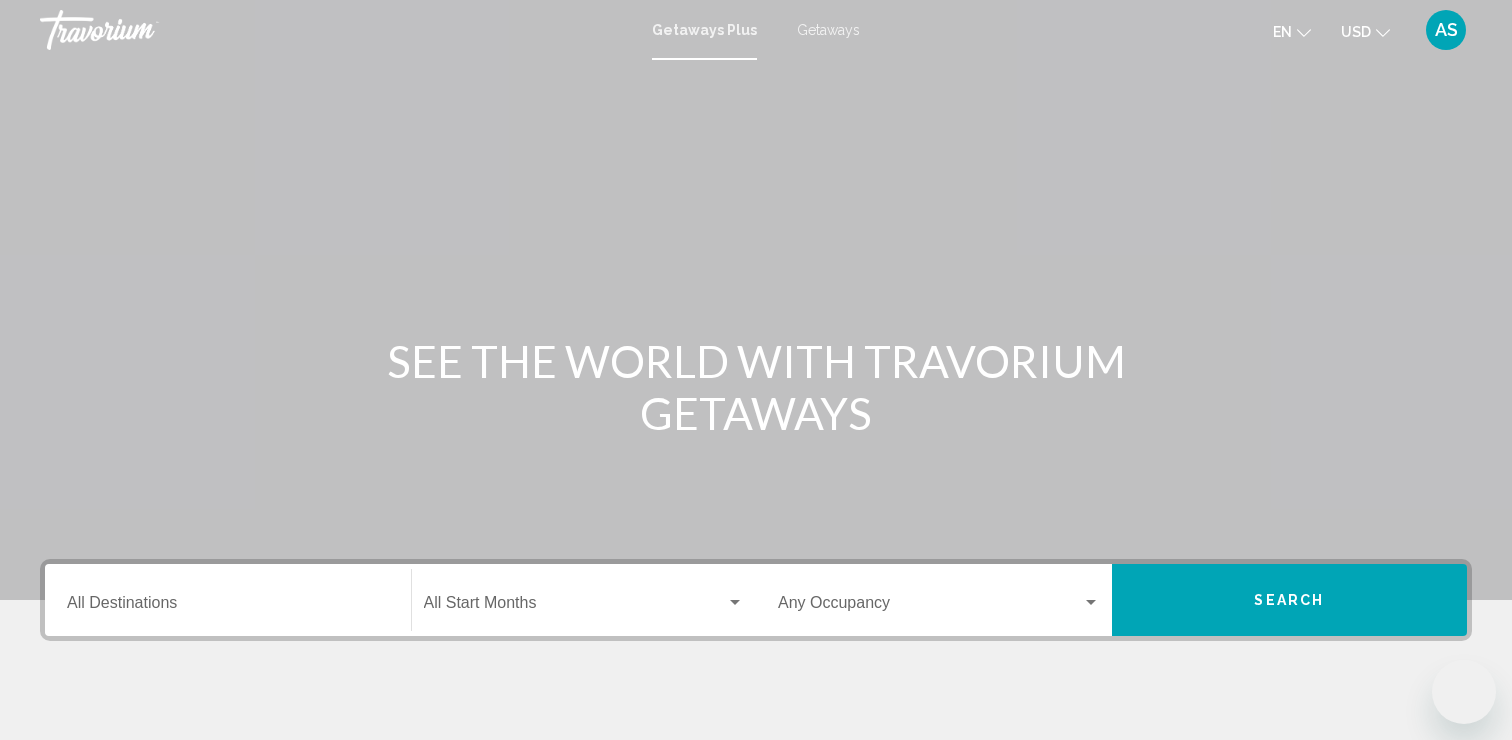 scroll, scrollTop: 0, scrollLeft: 0, axis: both 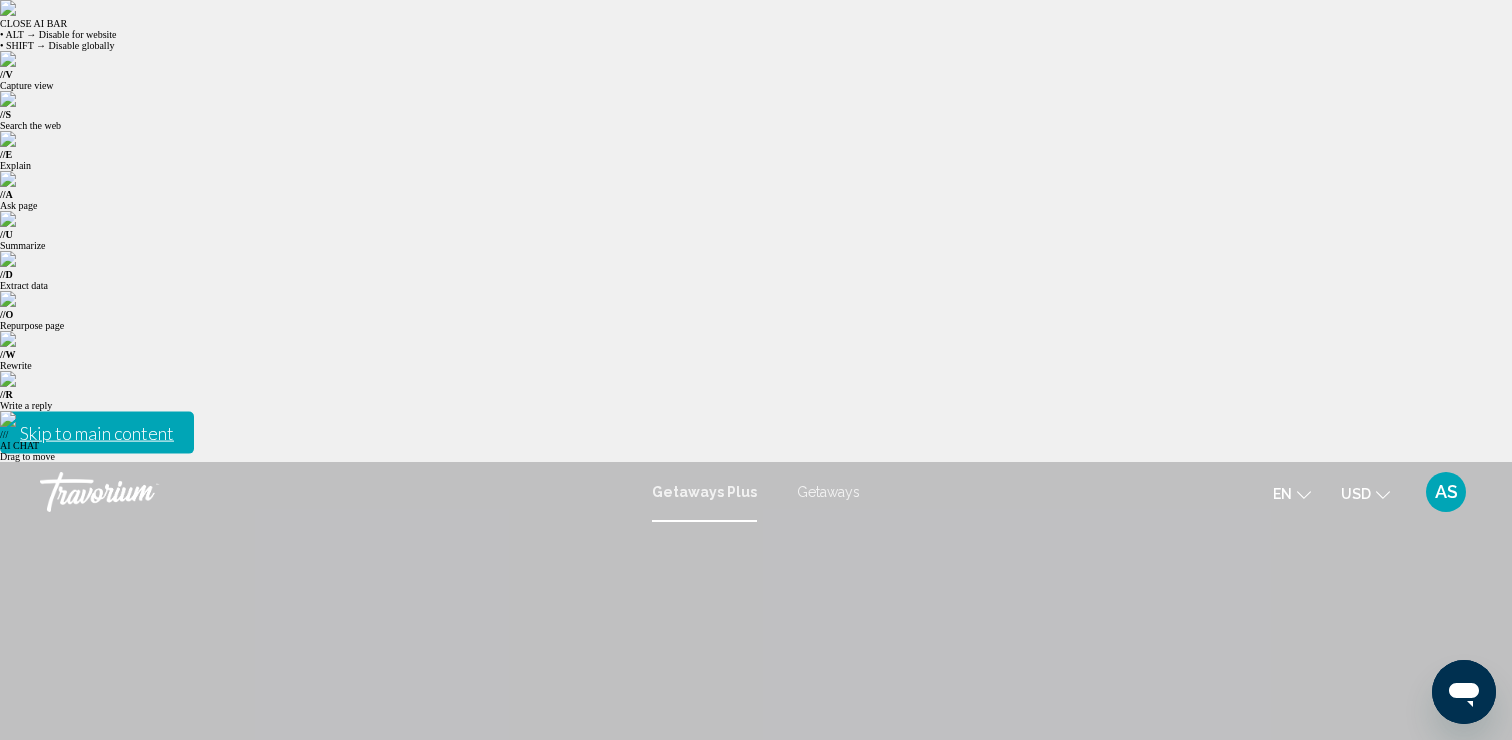 click on "Destination All Destinations" at bounding box center (228, 1069) 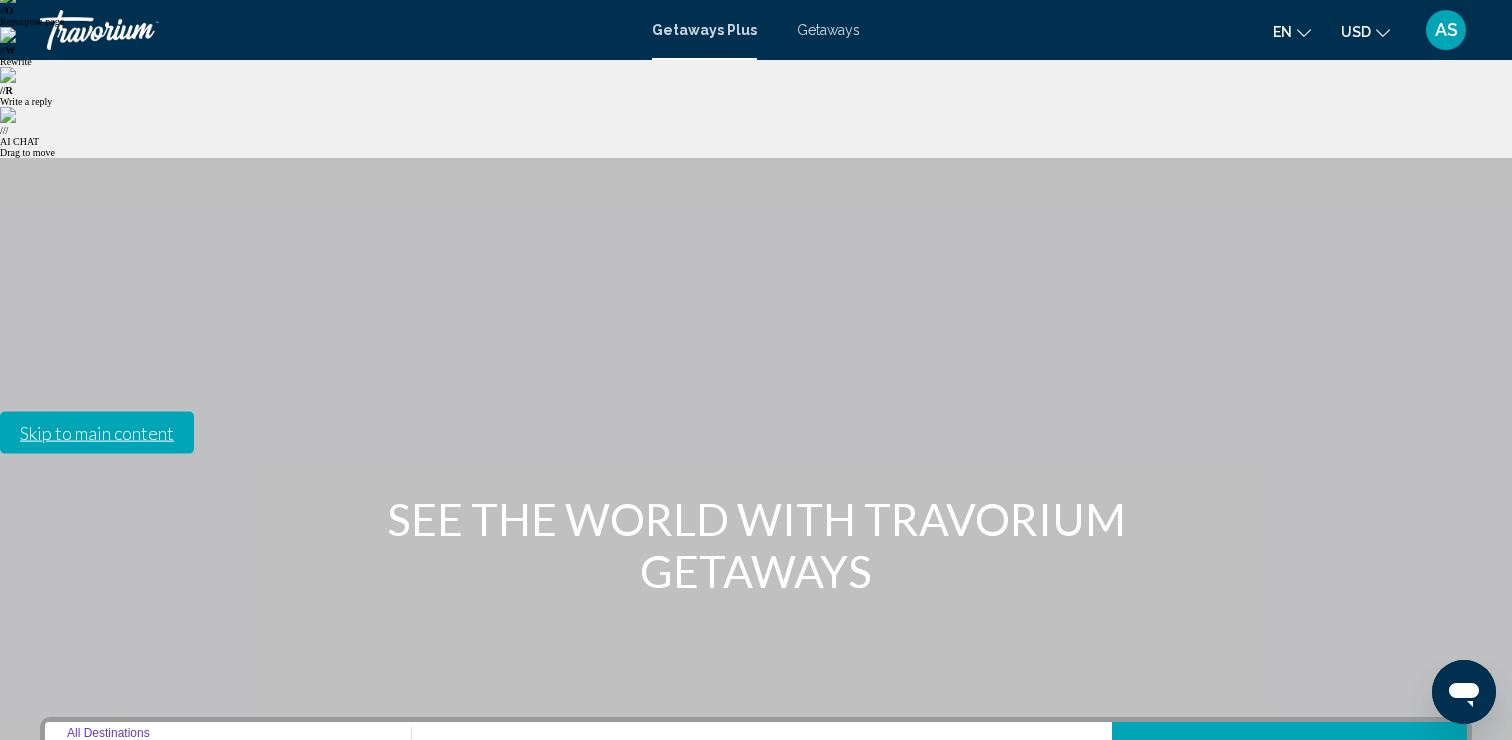 scroll, scrollTop: 346, scrollLeft: 0, axis: vertical 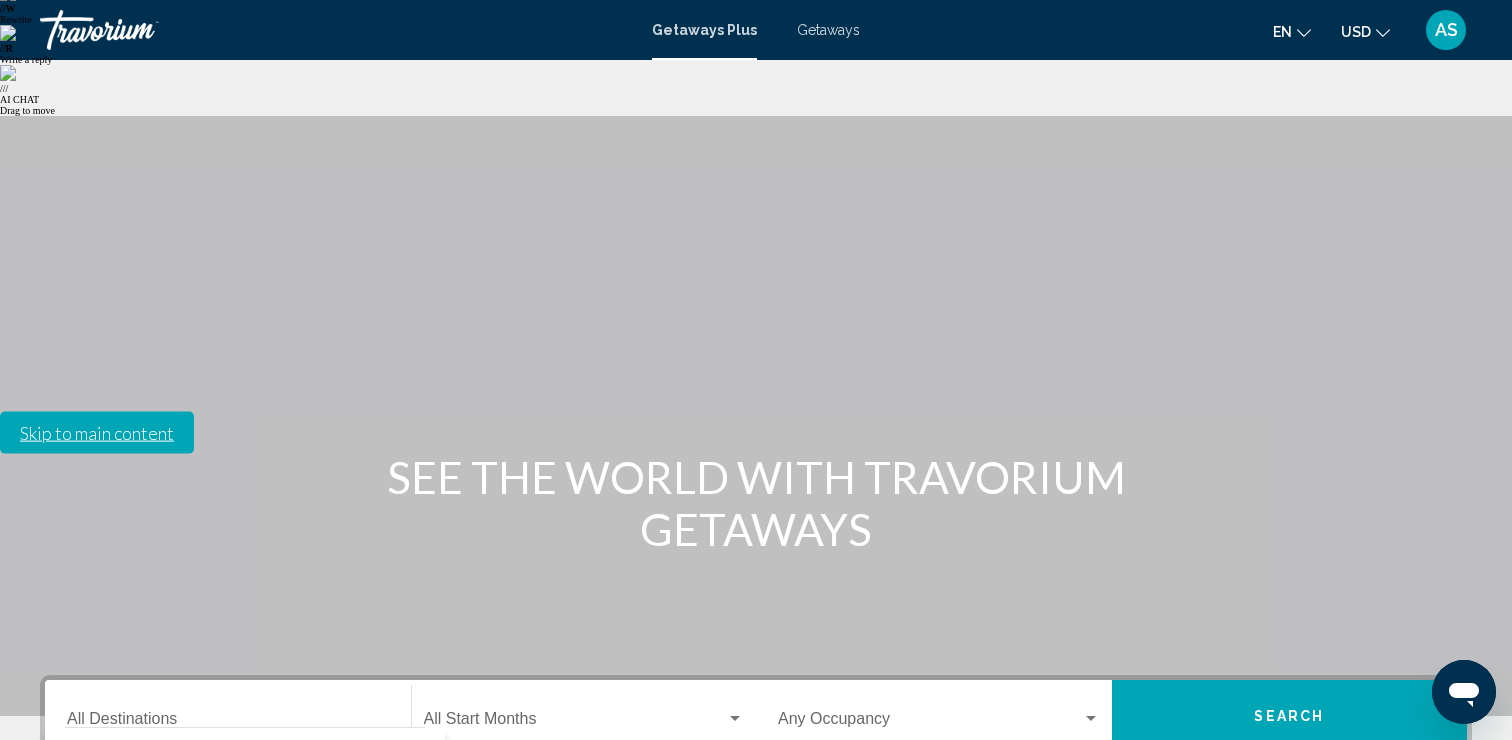 click 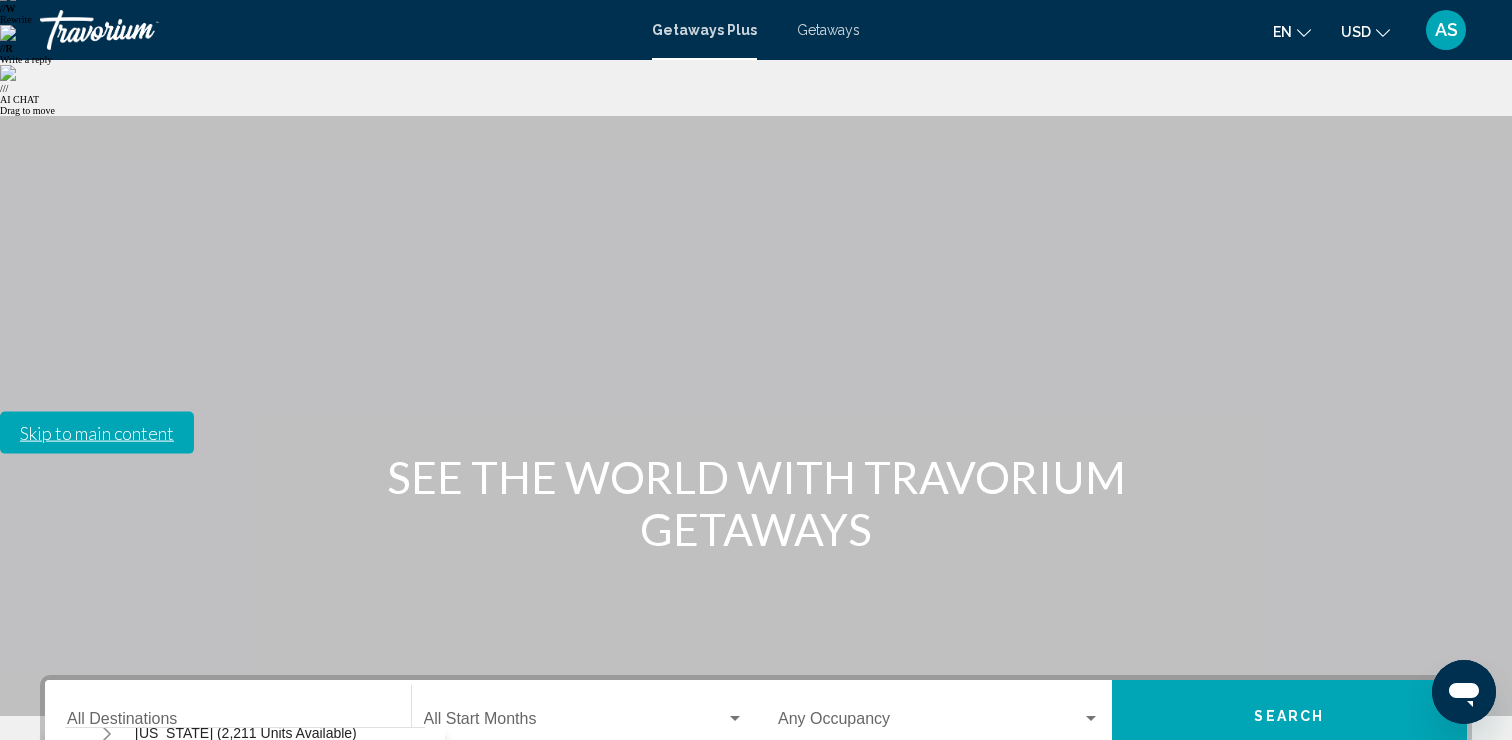 scroll, scrollTop: 934, scrollLeft: 0, axis: vertical 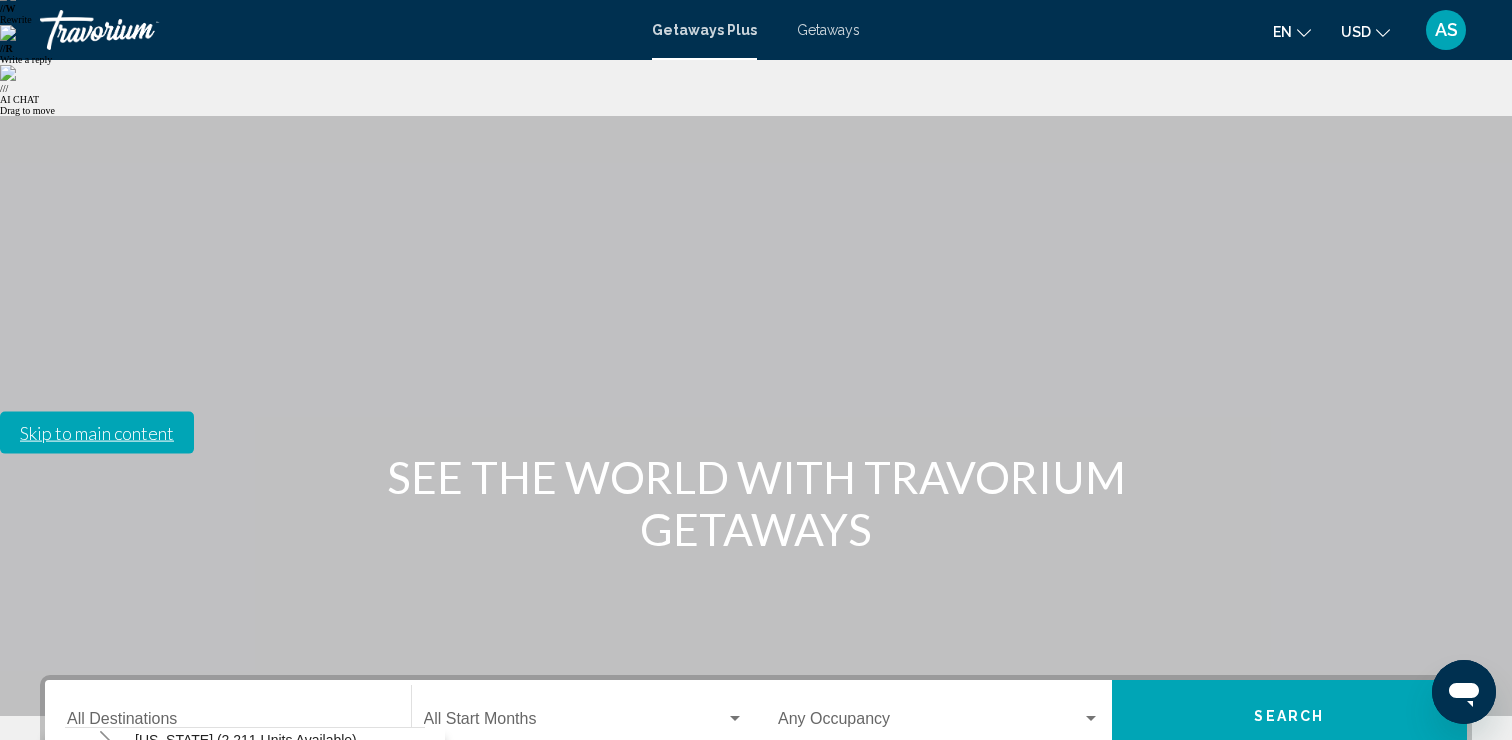 click 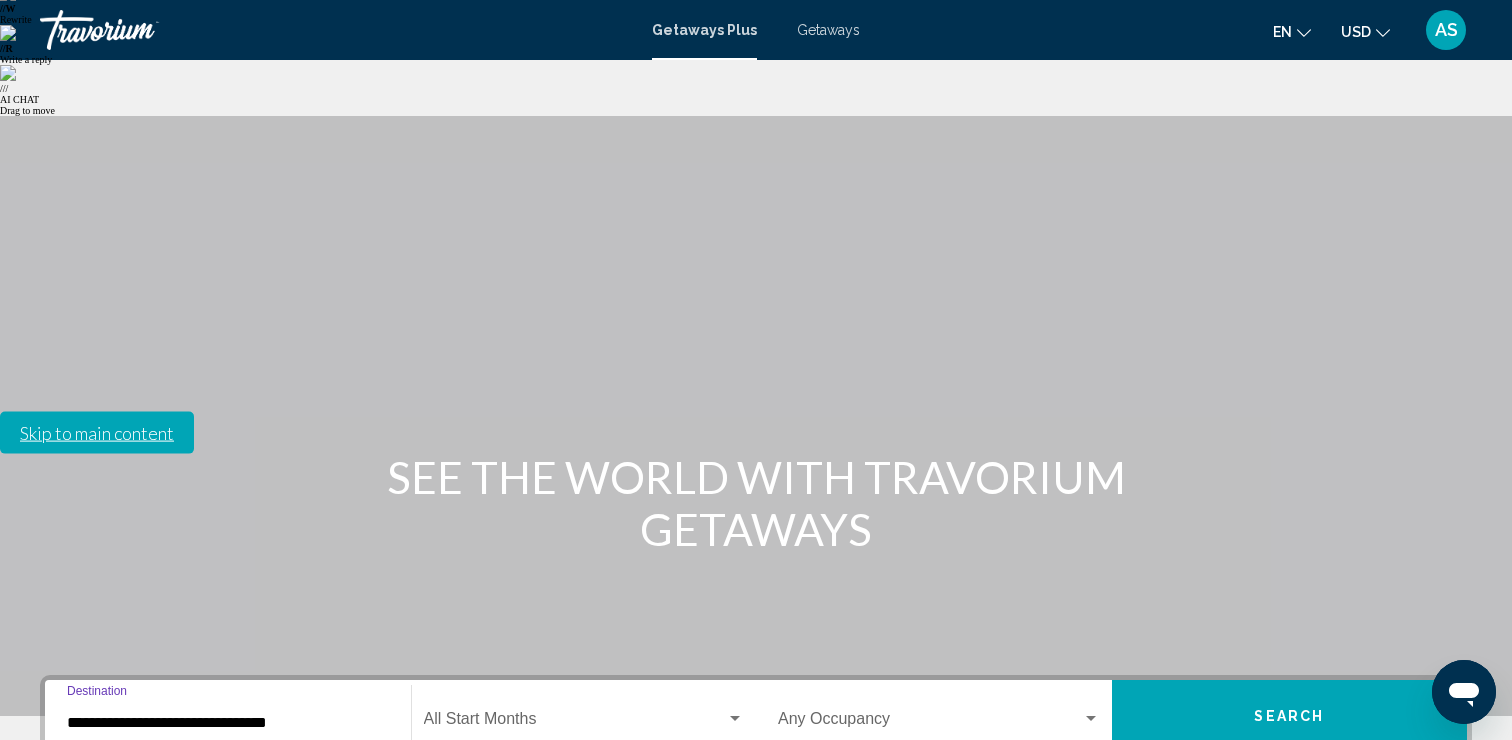 click at bounding box center [575, 723] 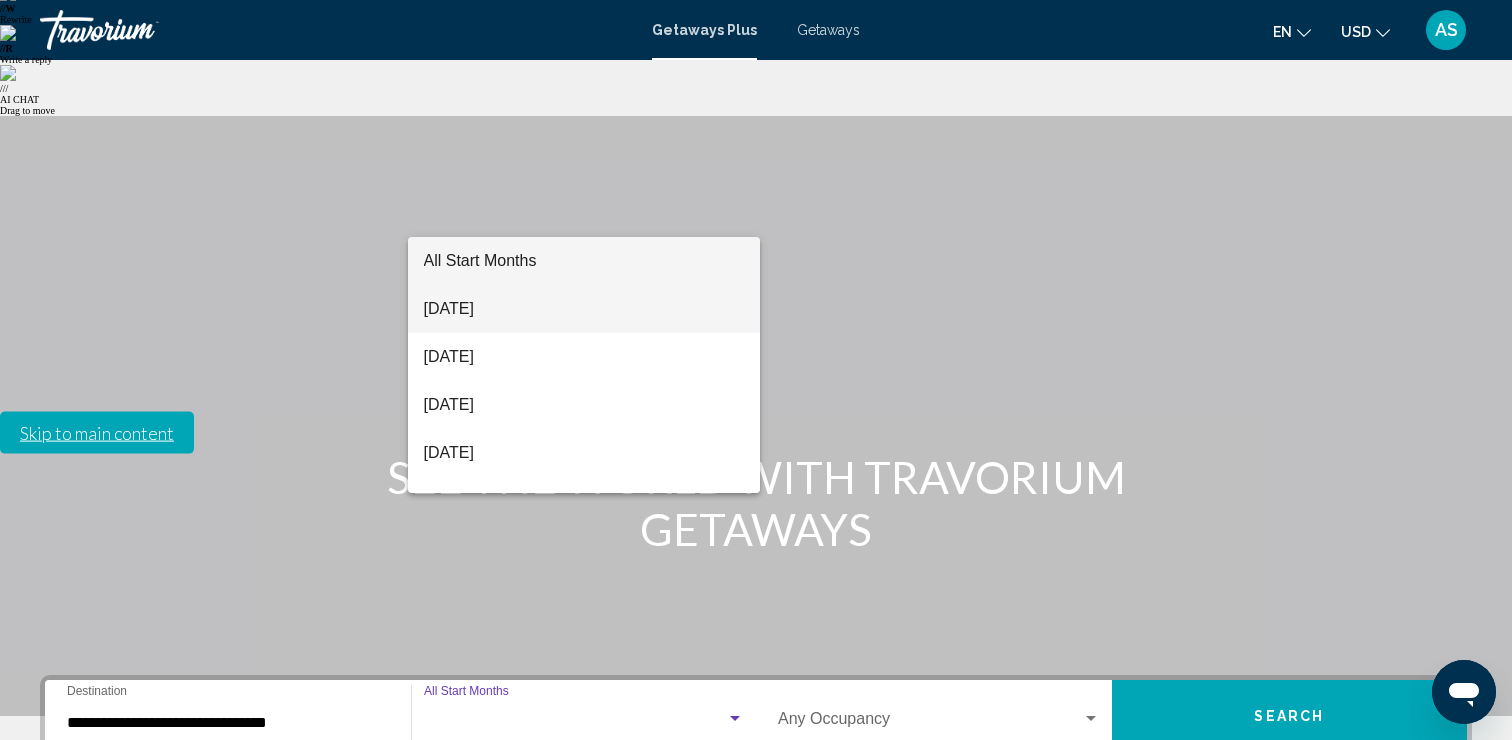 click on "July 2025" at bounding box center [584, 309] 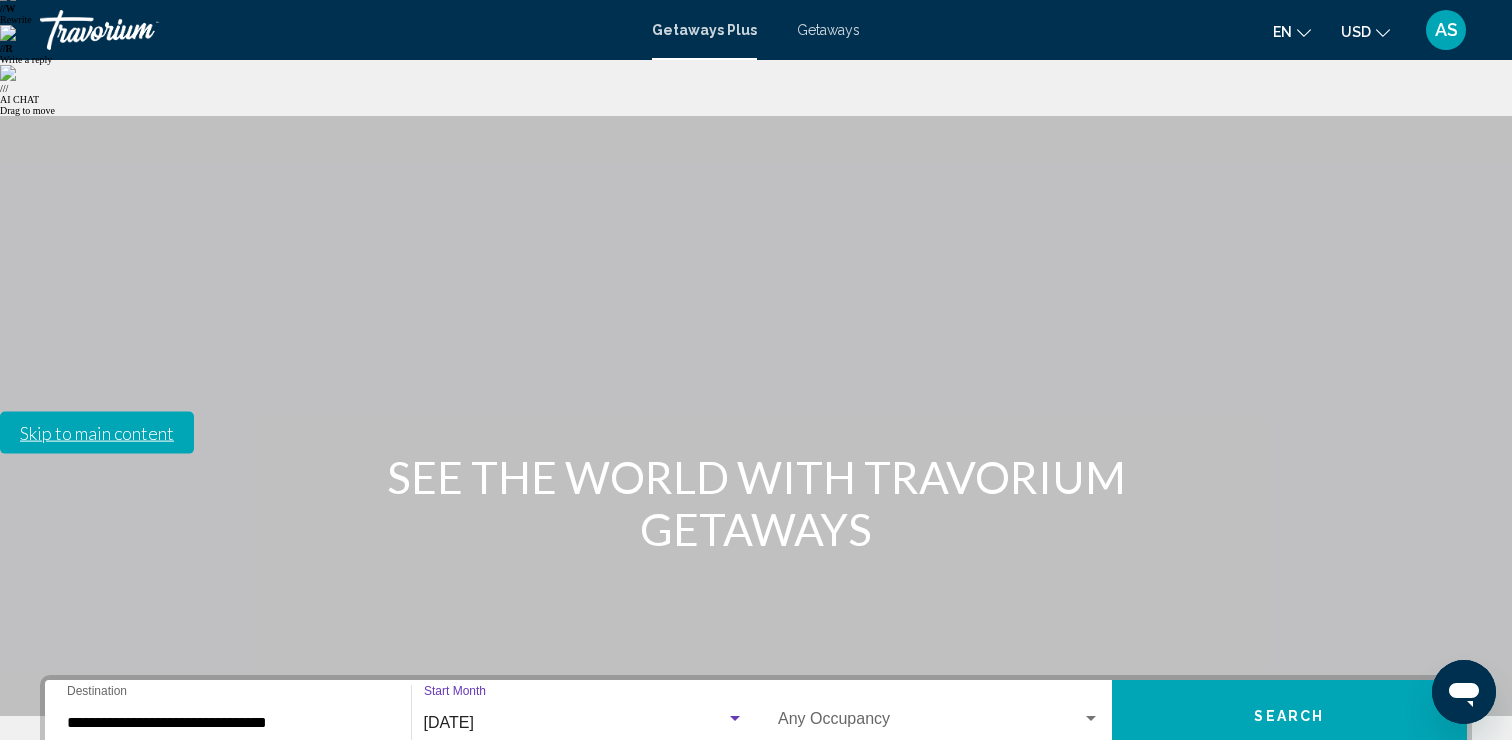 click at bounding box center [930, 723] 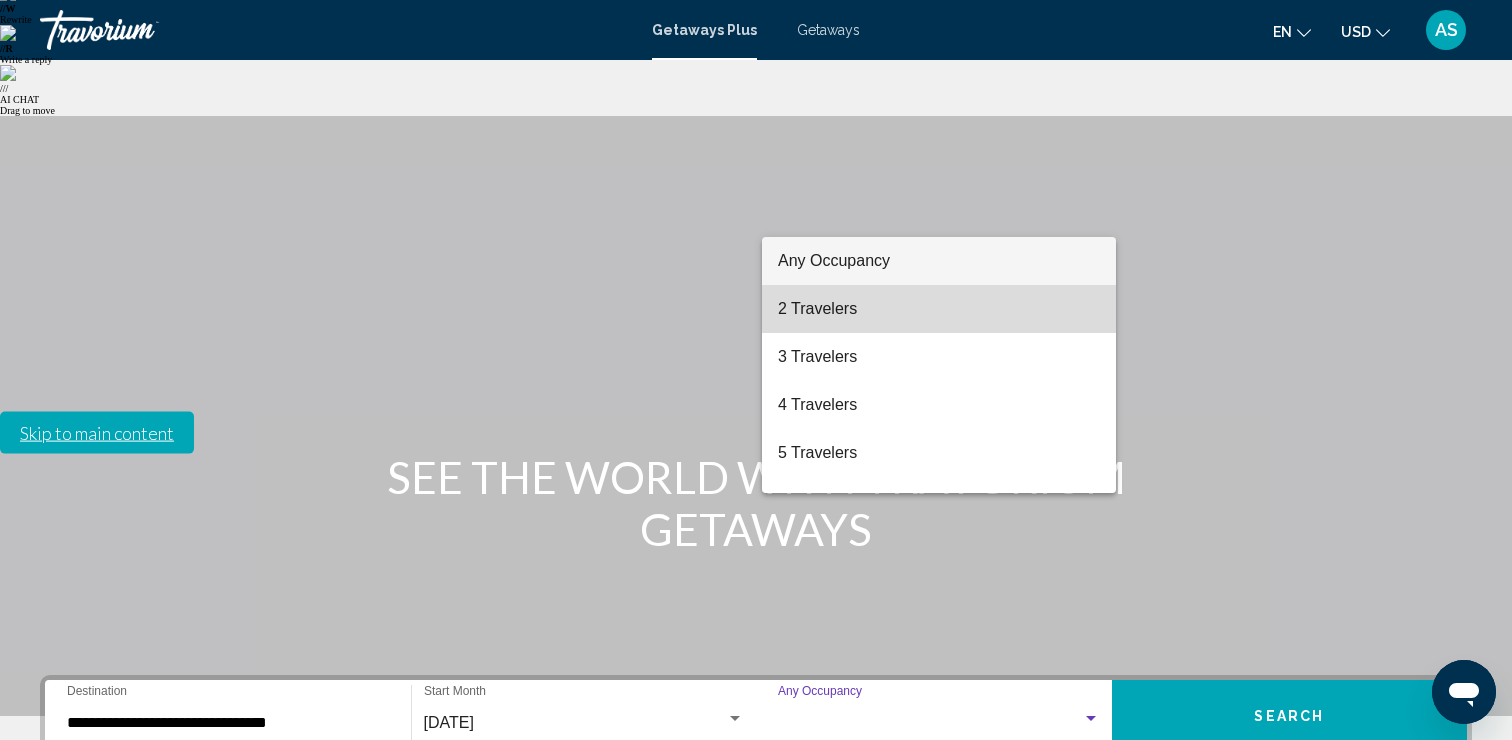 click on "2 Travelers" at bounding box center [939, 309] 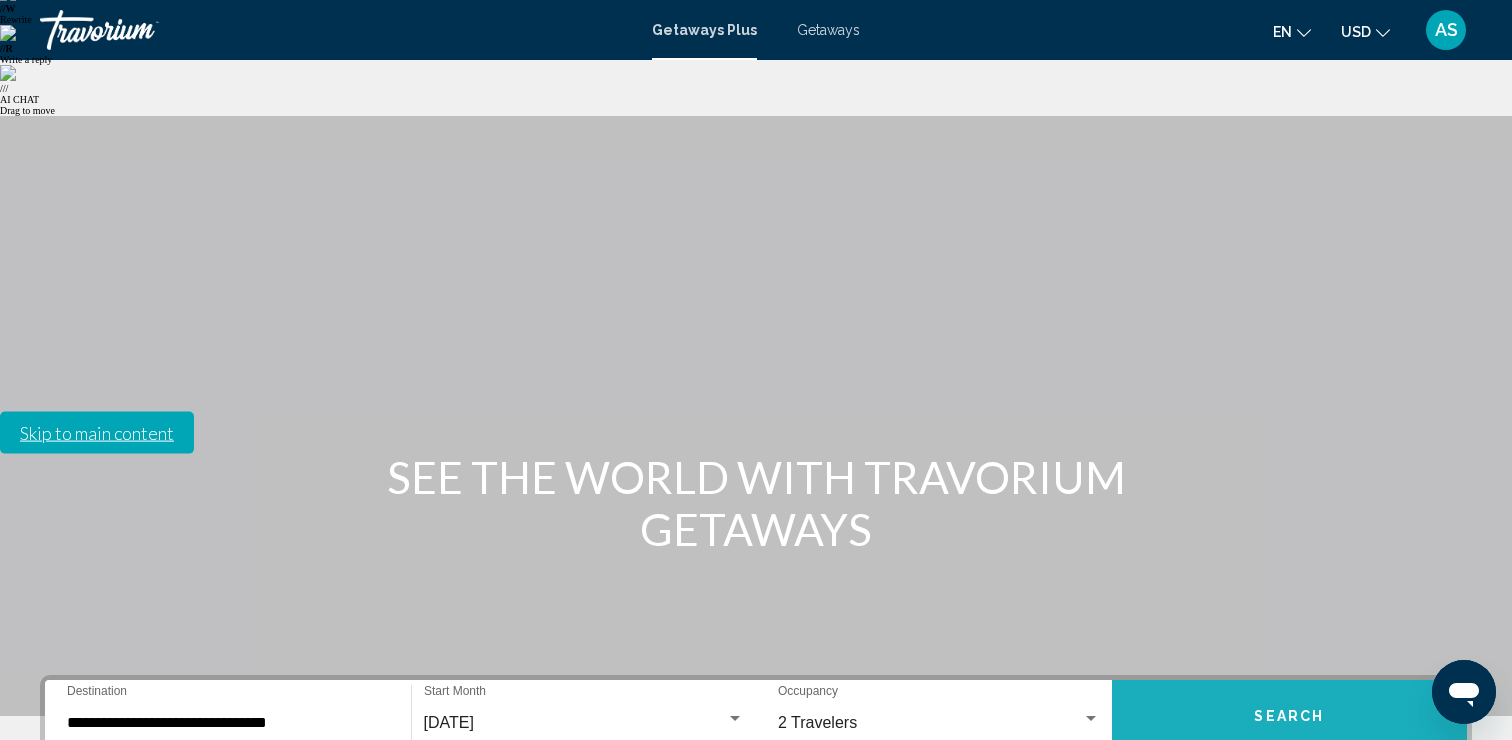 click on "Search" at bounding box center (1290, 716) 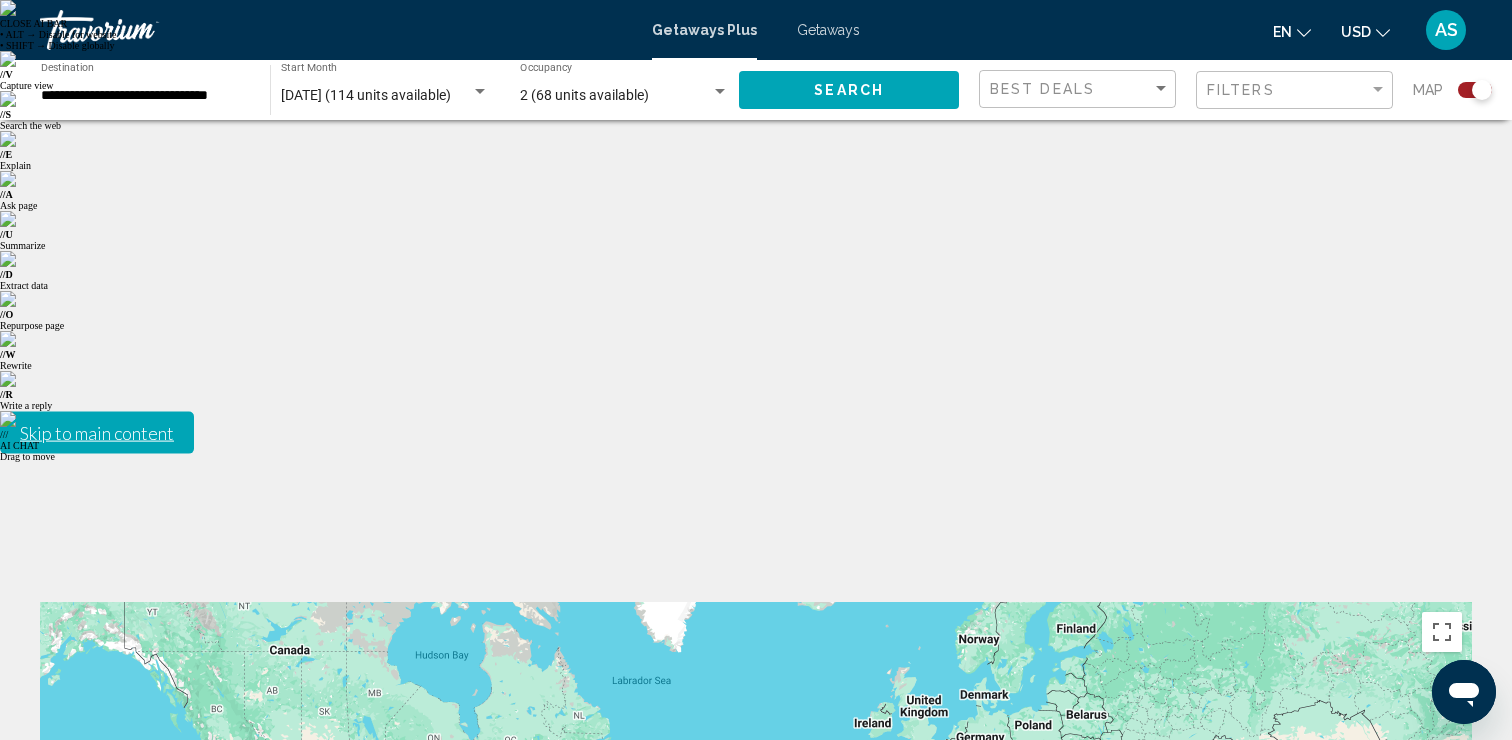click 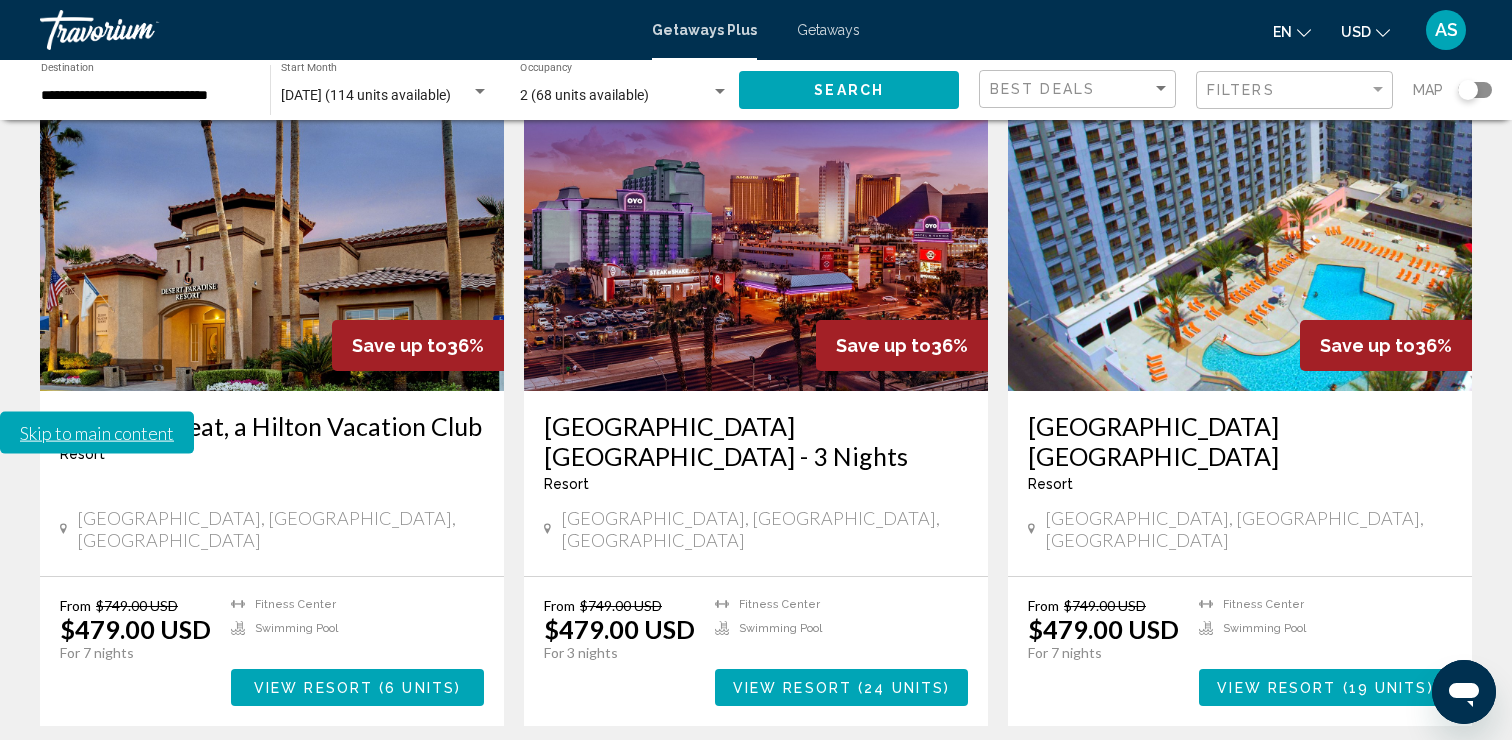 scroll, scrollTop: 613, scrollLeft: 0, axis: vertical 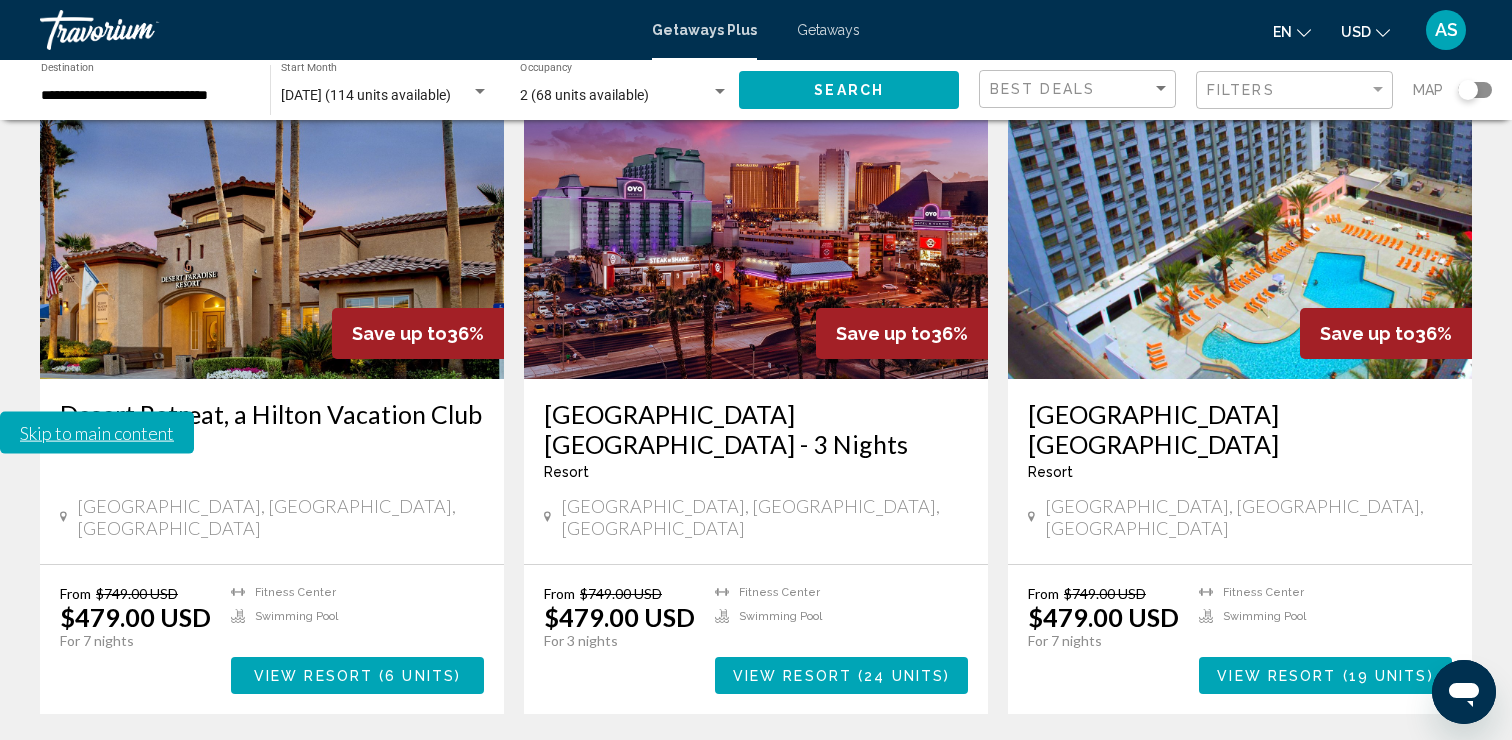 click 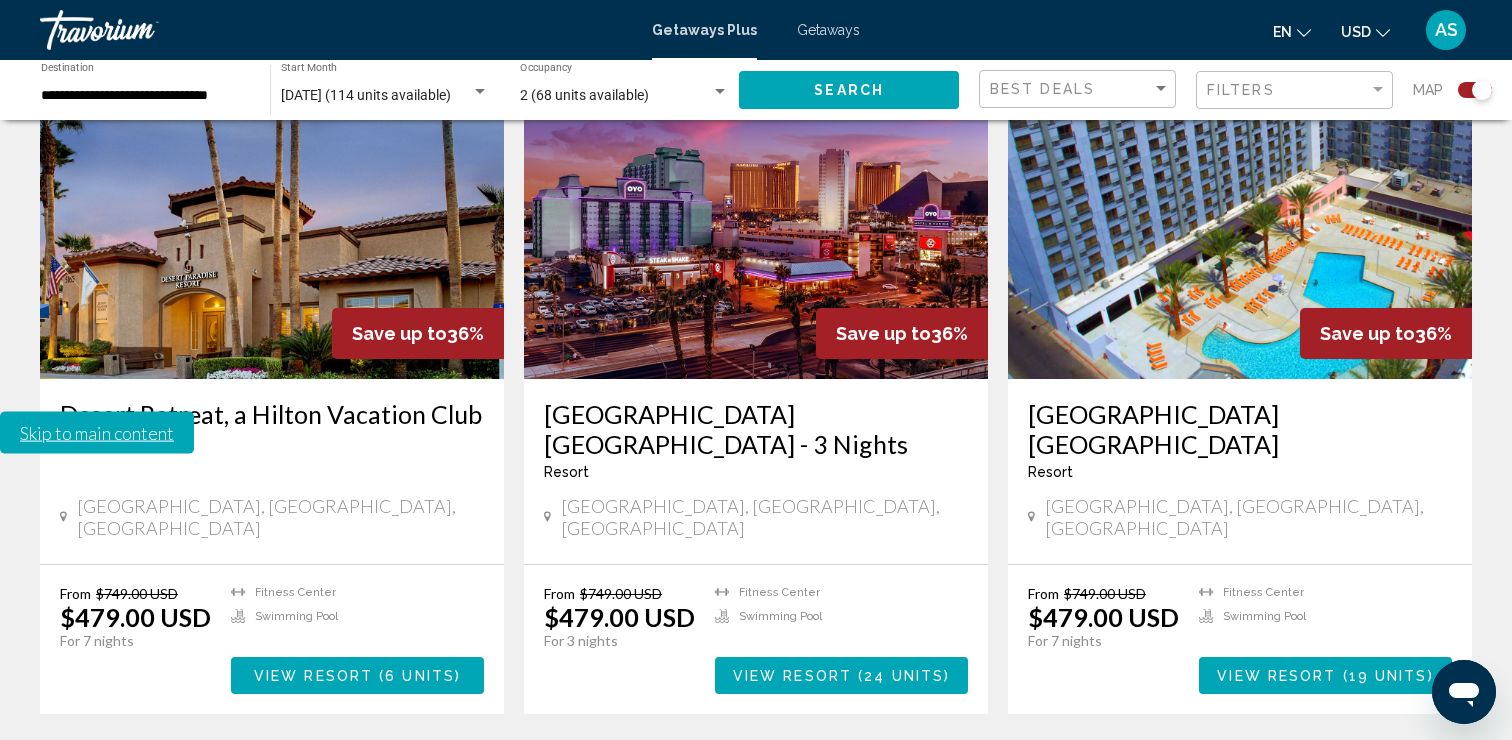 click 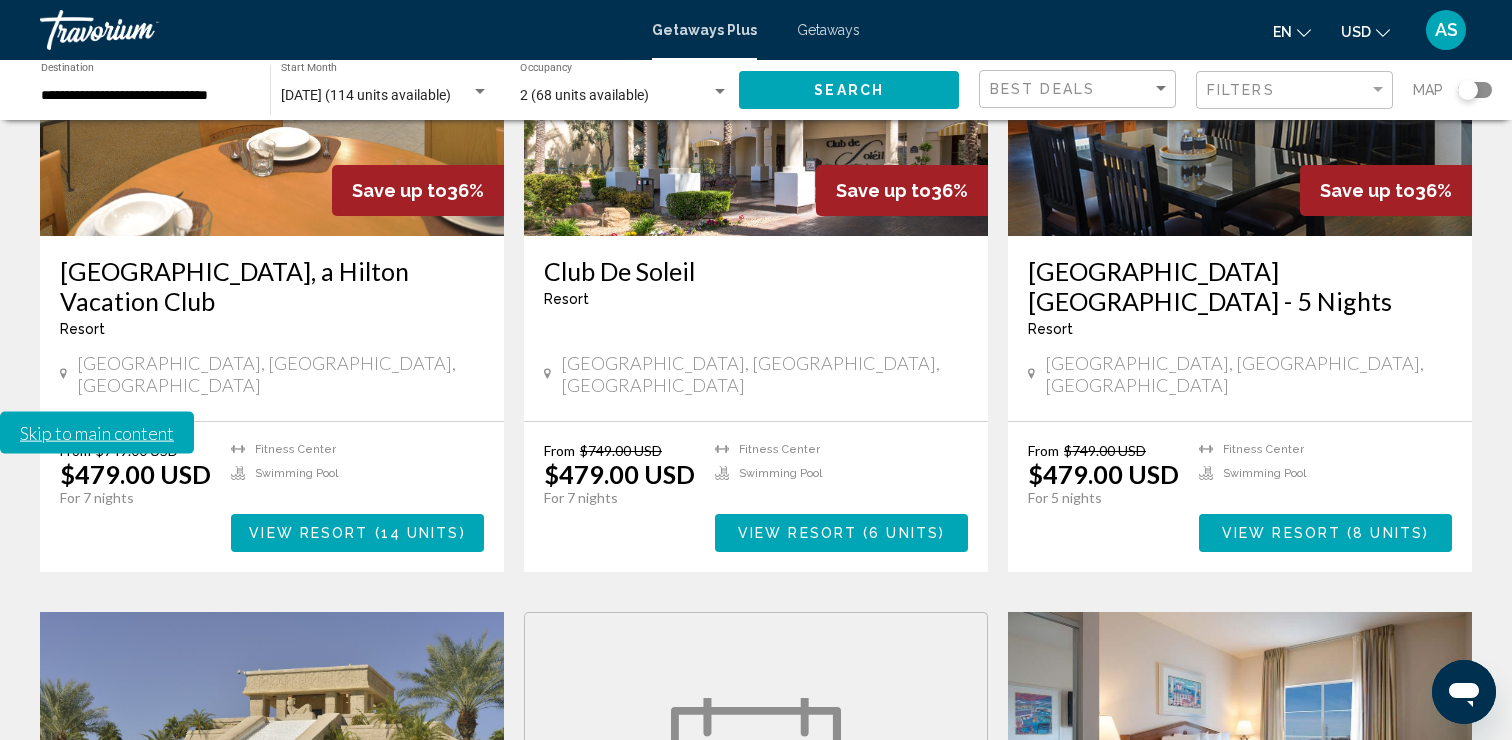 scroll, scrollTop: 1553, scrollLeft: 0, axis: vertical 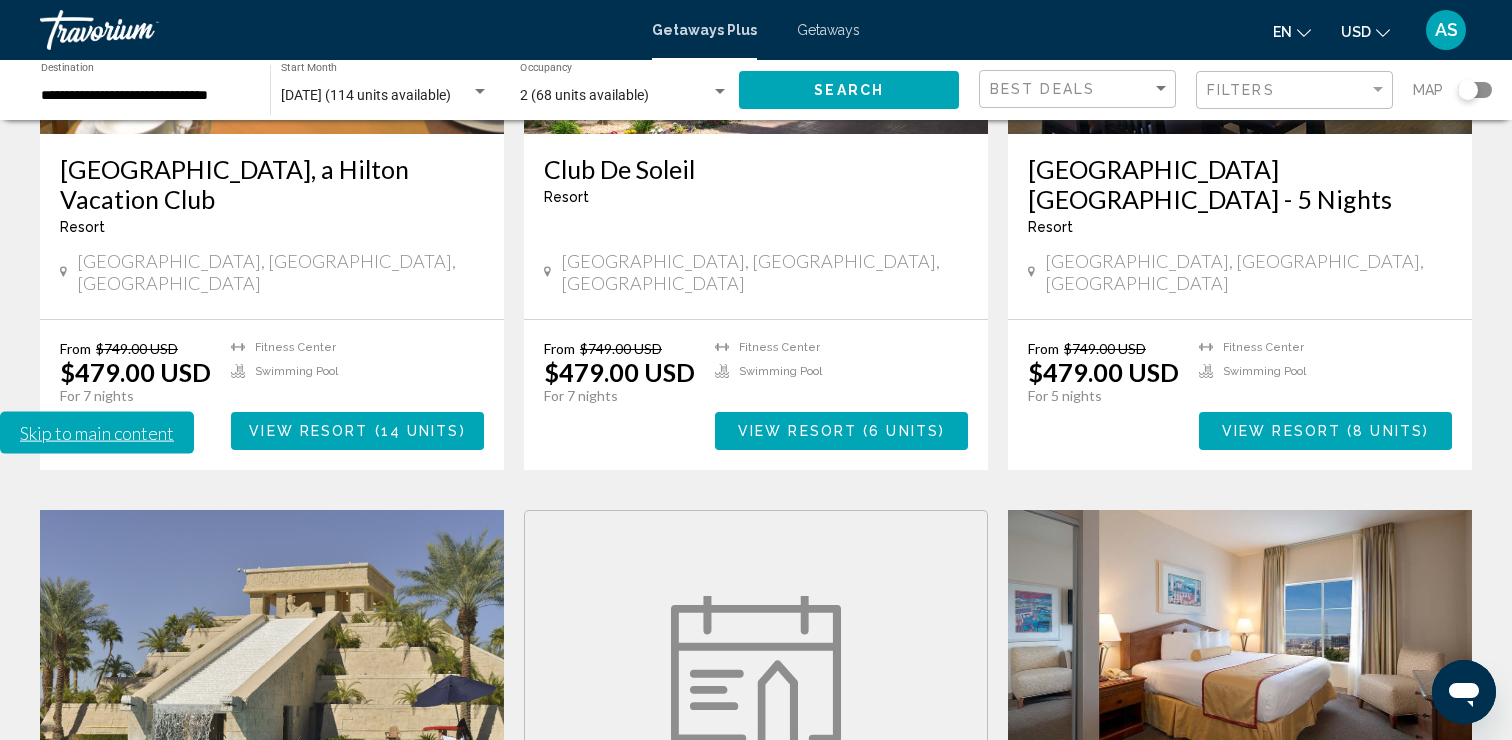 click 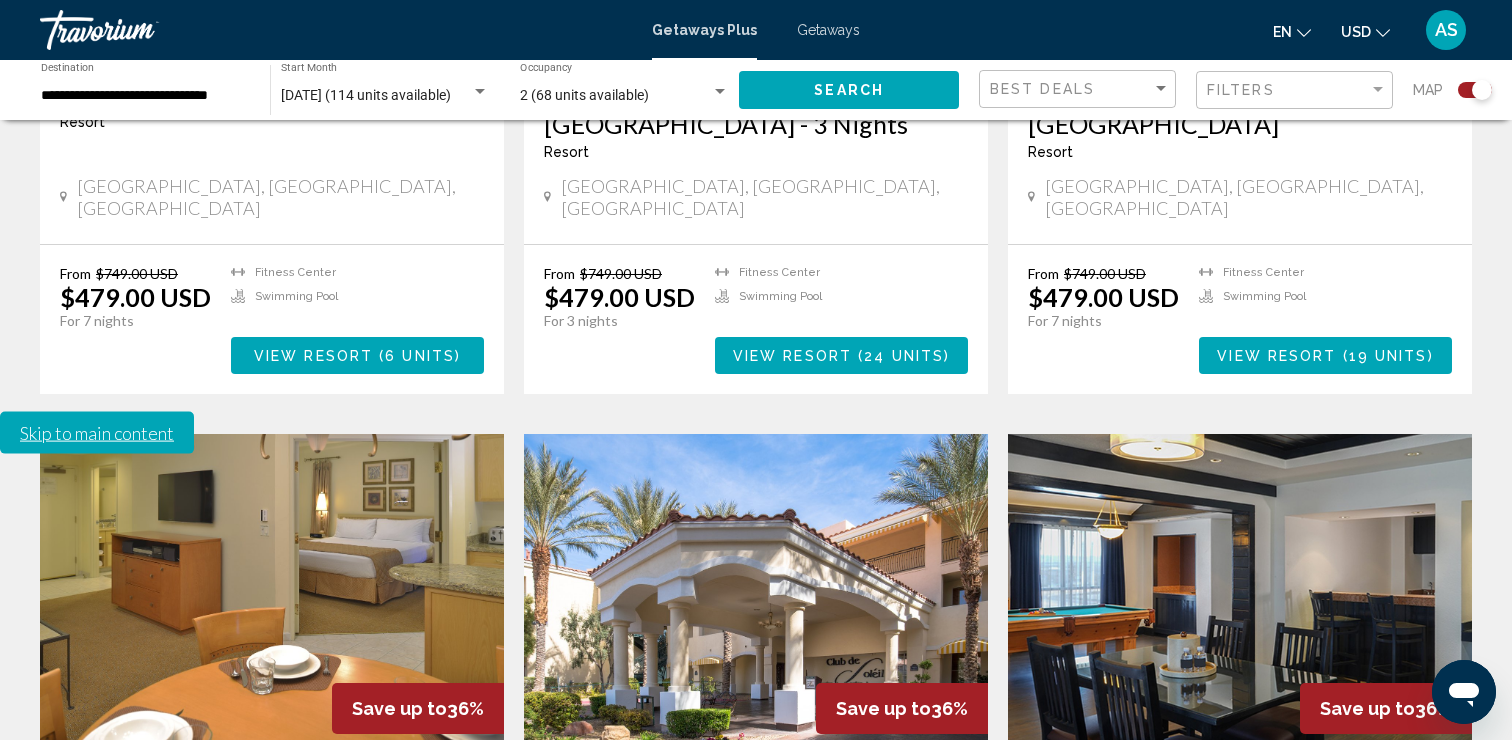 scroll, scrollTop: 2173, scrollLeft: 0, axis: vertical 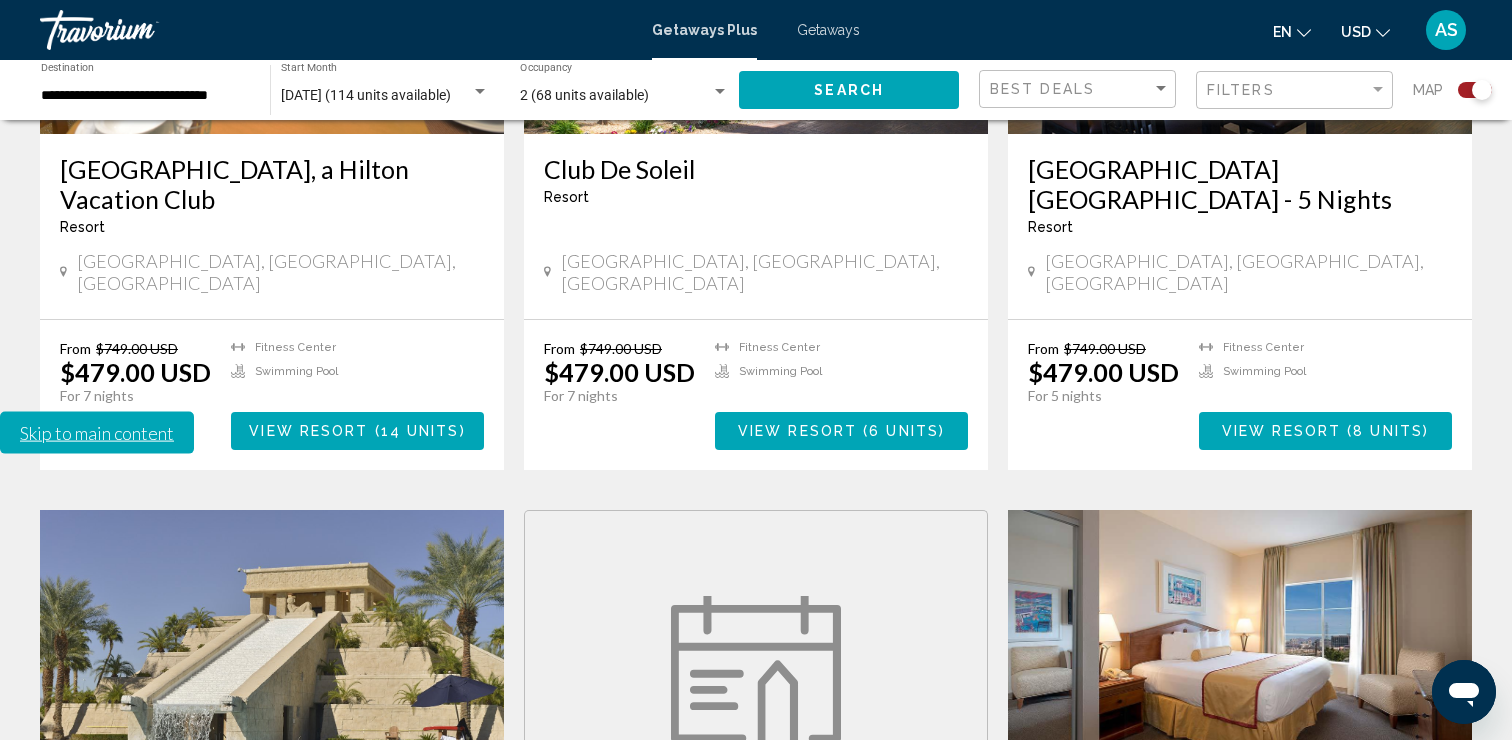click on "Search" 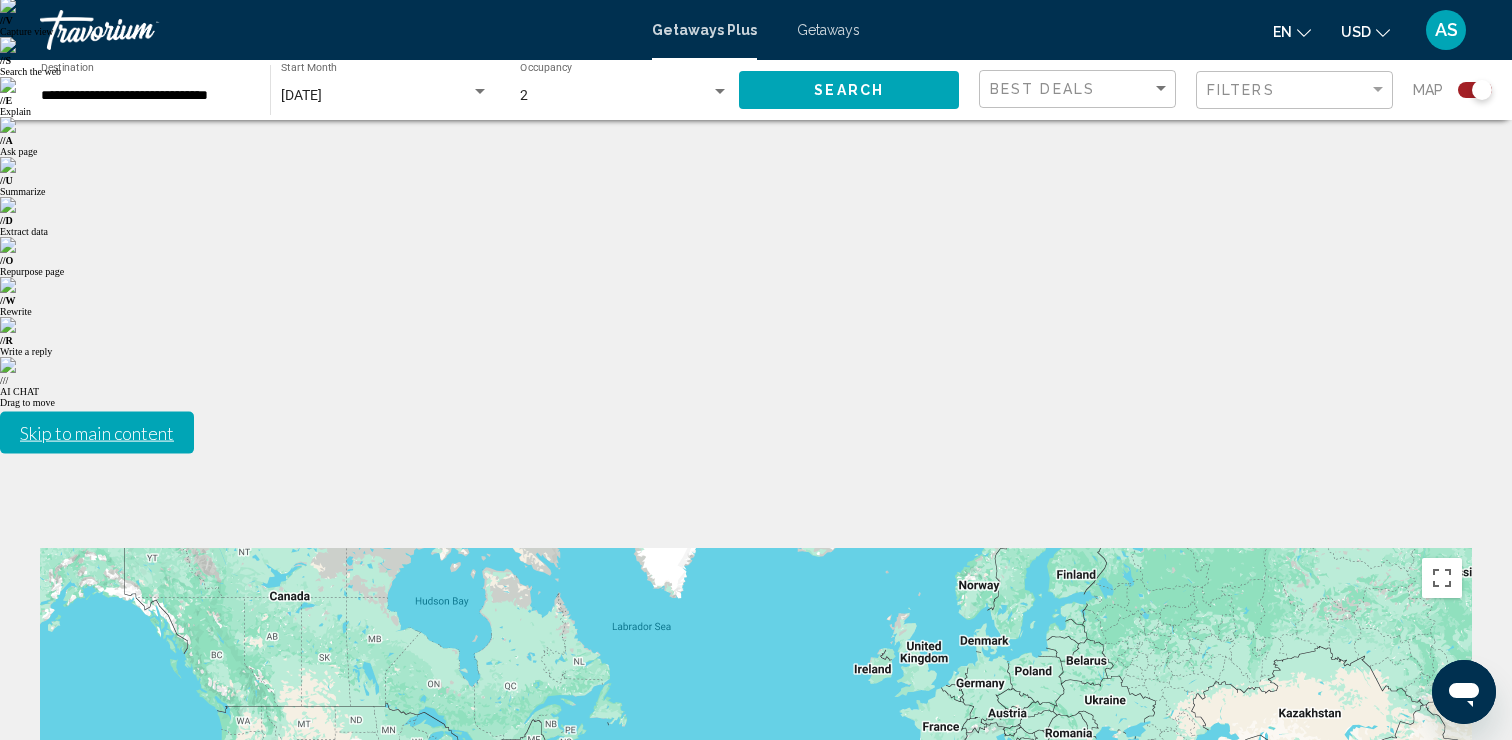 scroll, scrollTop: 0, scrollLeft: 0, axis: both 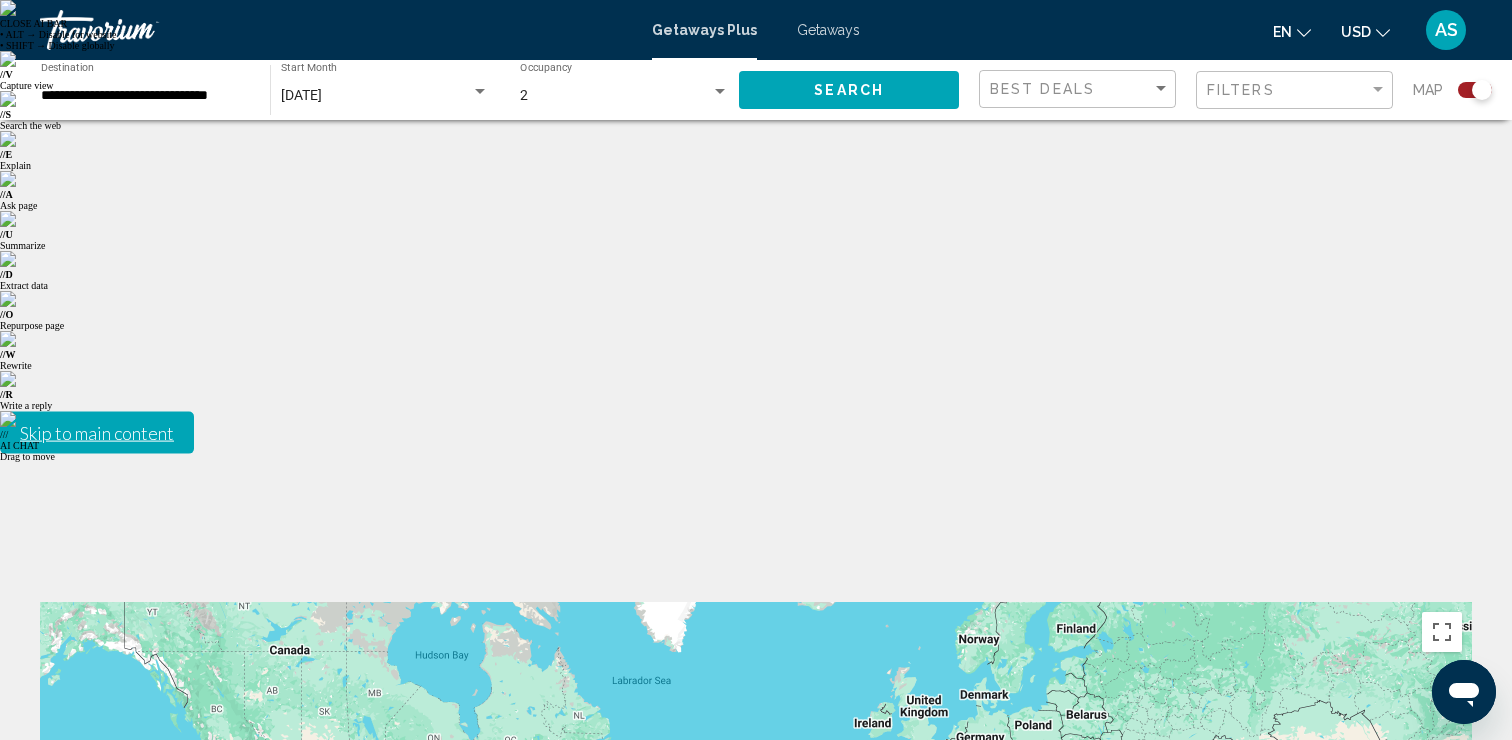 click at bounding box center (1442, 1117) 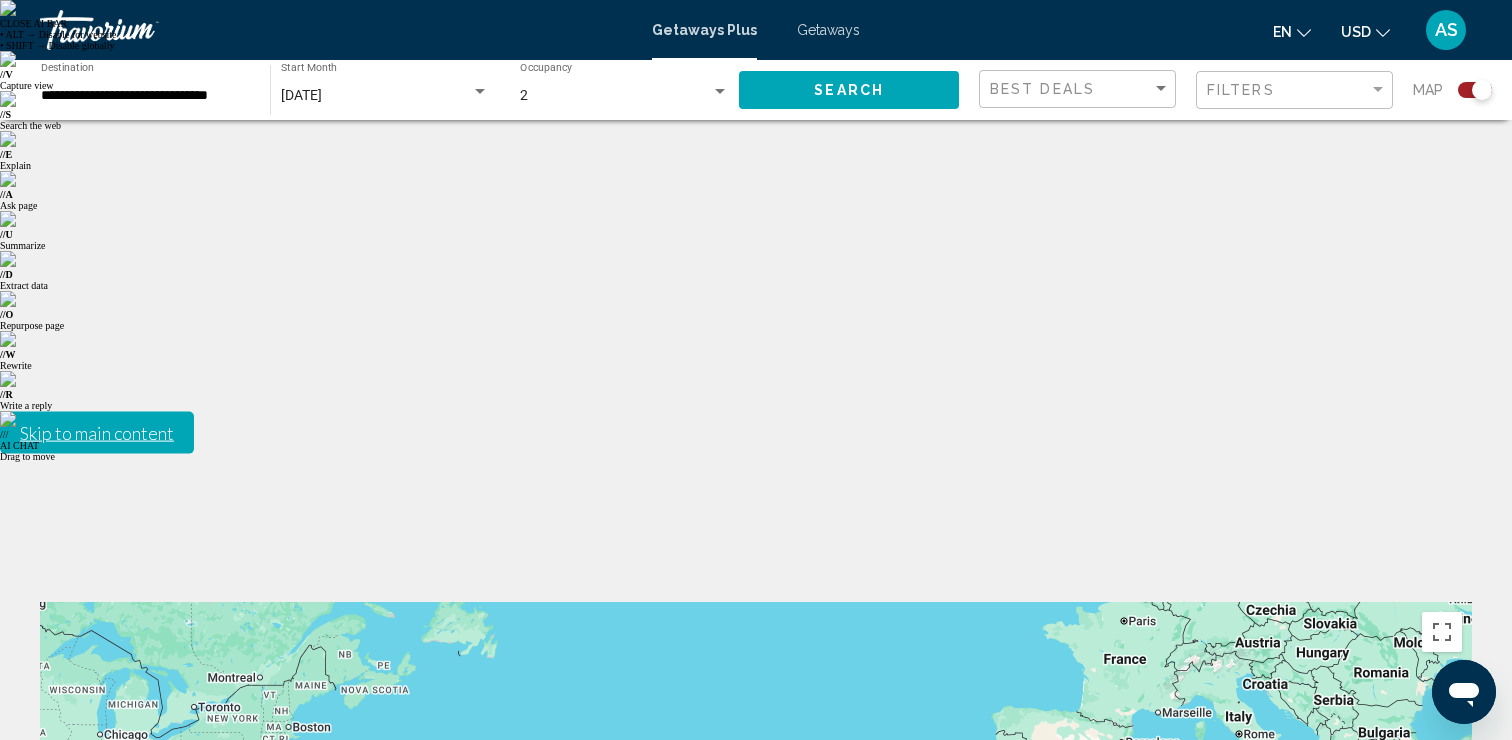click at bounding box center [1442, 1117] 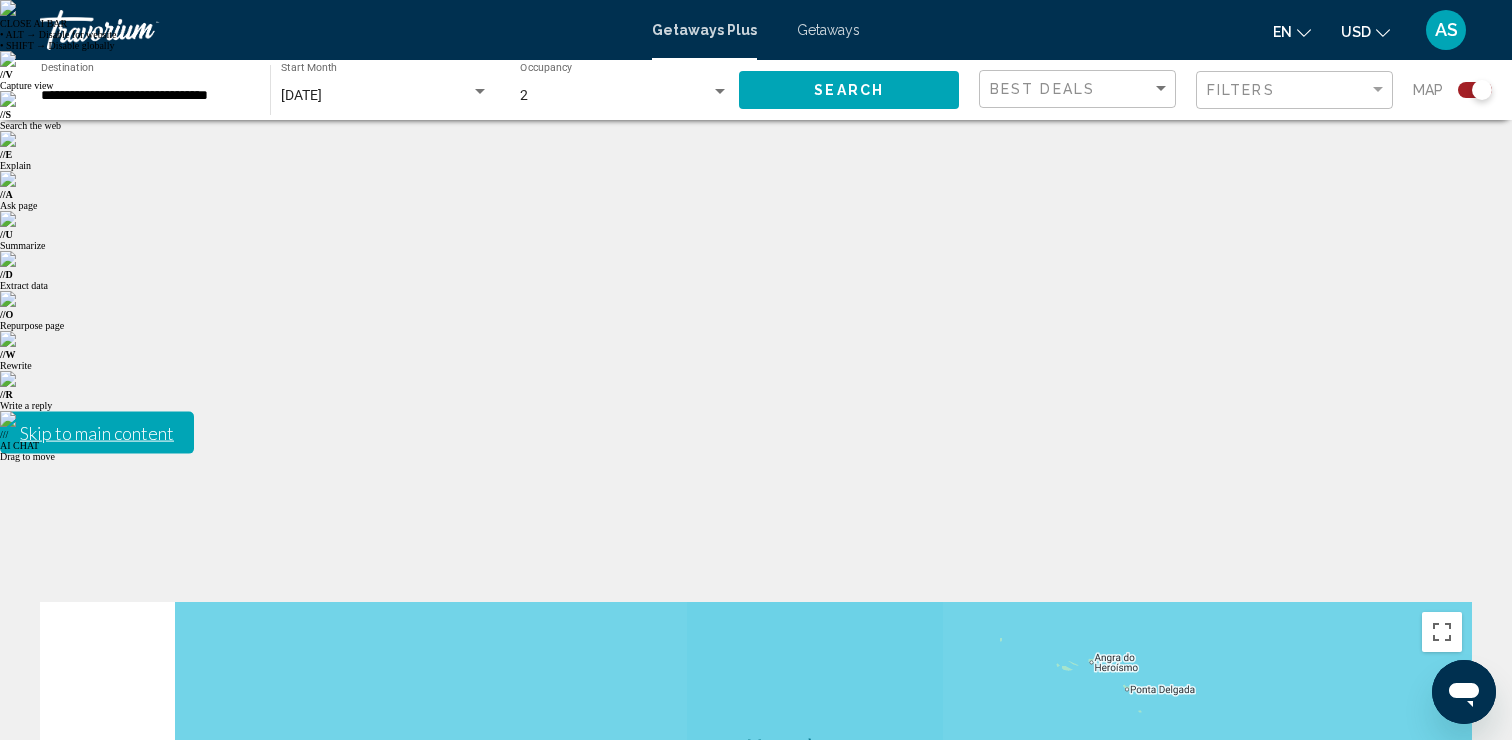 drag, startPoint x: 553, startPoint y: 443, endPoint x: 1085, endPoint y: 448, distance: 532.0235 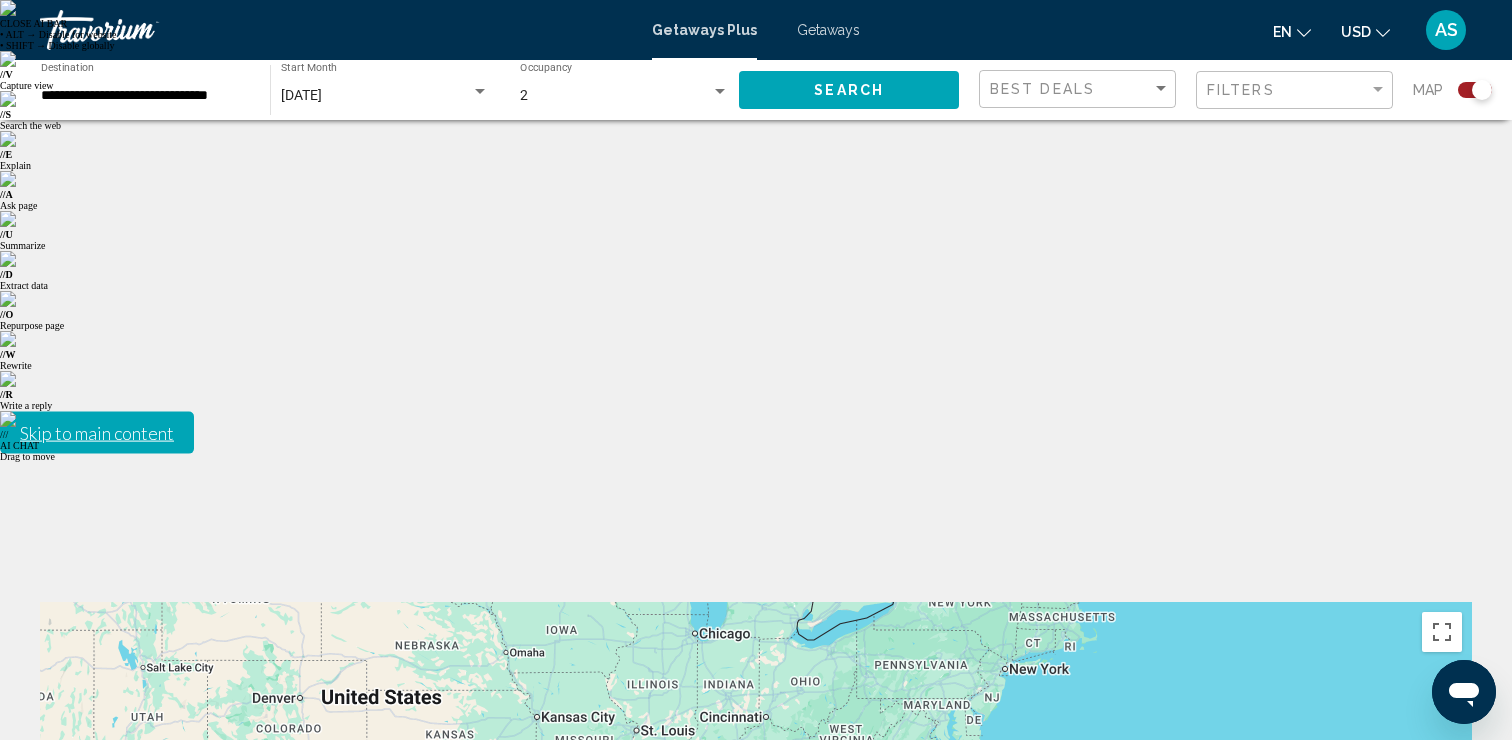 drag, startPoint x: 355, startPoint y: 335, endPoint x: 821, endPoint y: 388, distance: 469.00427 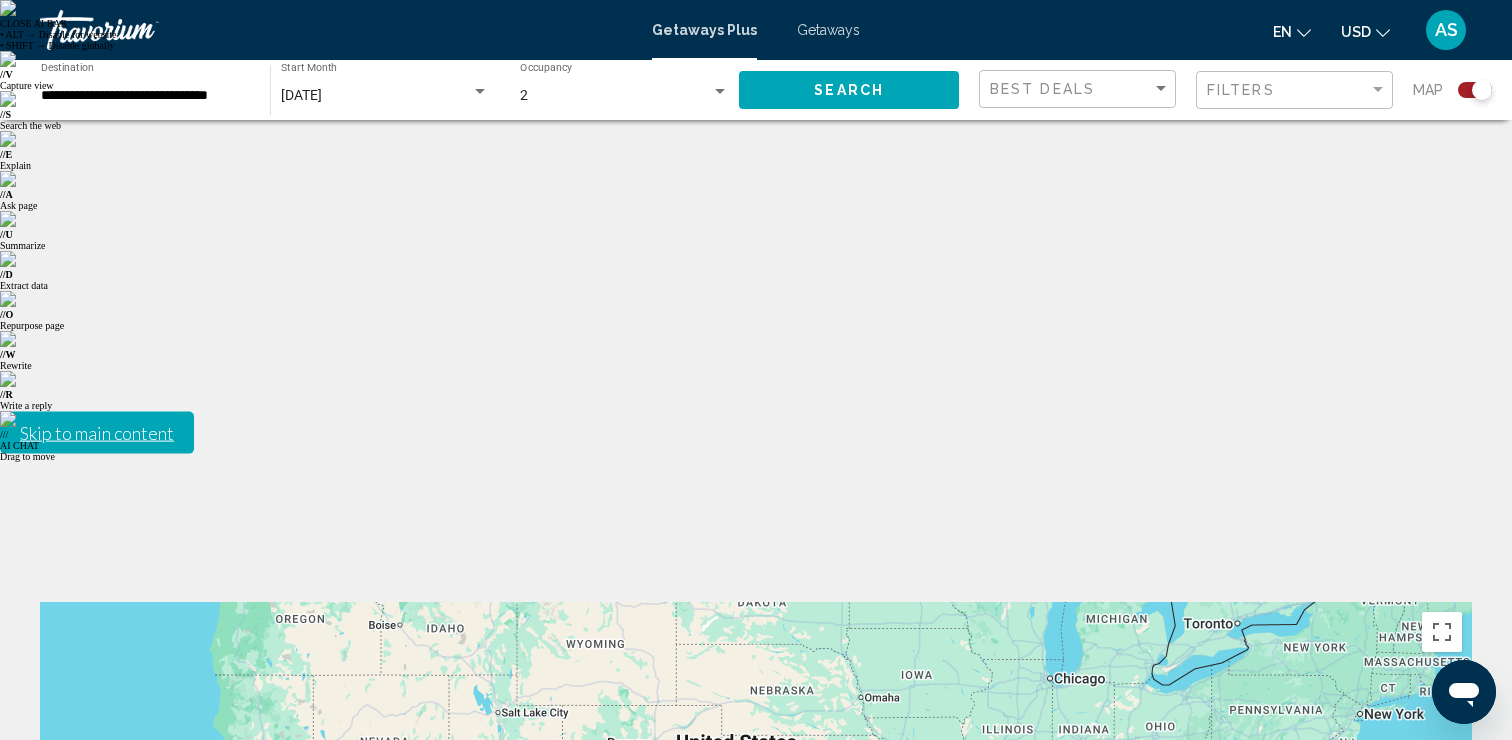 drag, startPoint x: 331, startPoint y: 368, endPoint x: 758, endPoint y: 406, distance: 428.68753 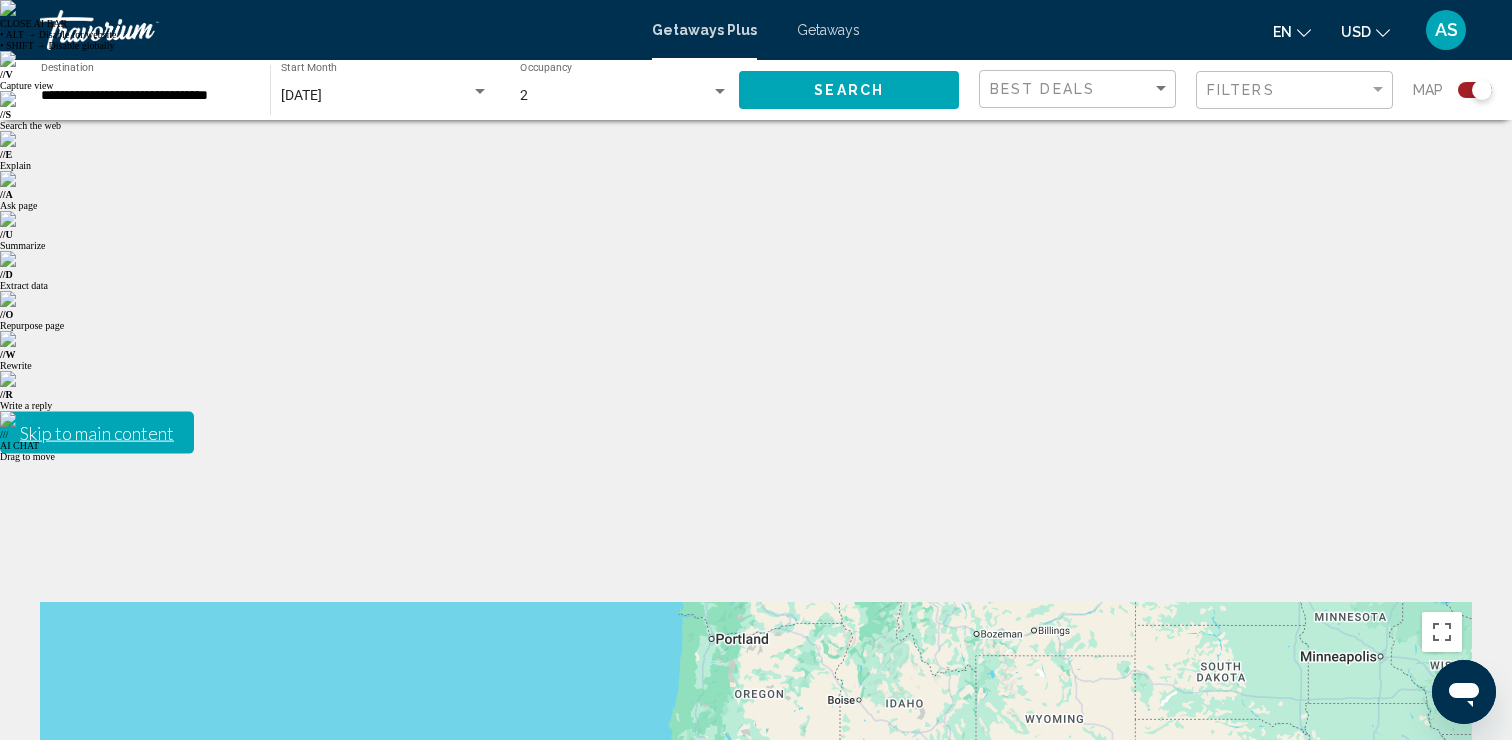 drag, startPoint x: 733, startPoint y: 409, endPoint x: 957, endPoint y: 496, distance: 240.3019 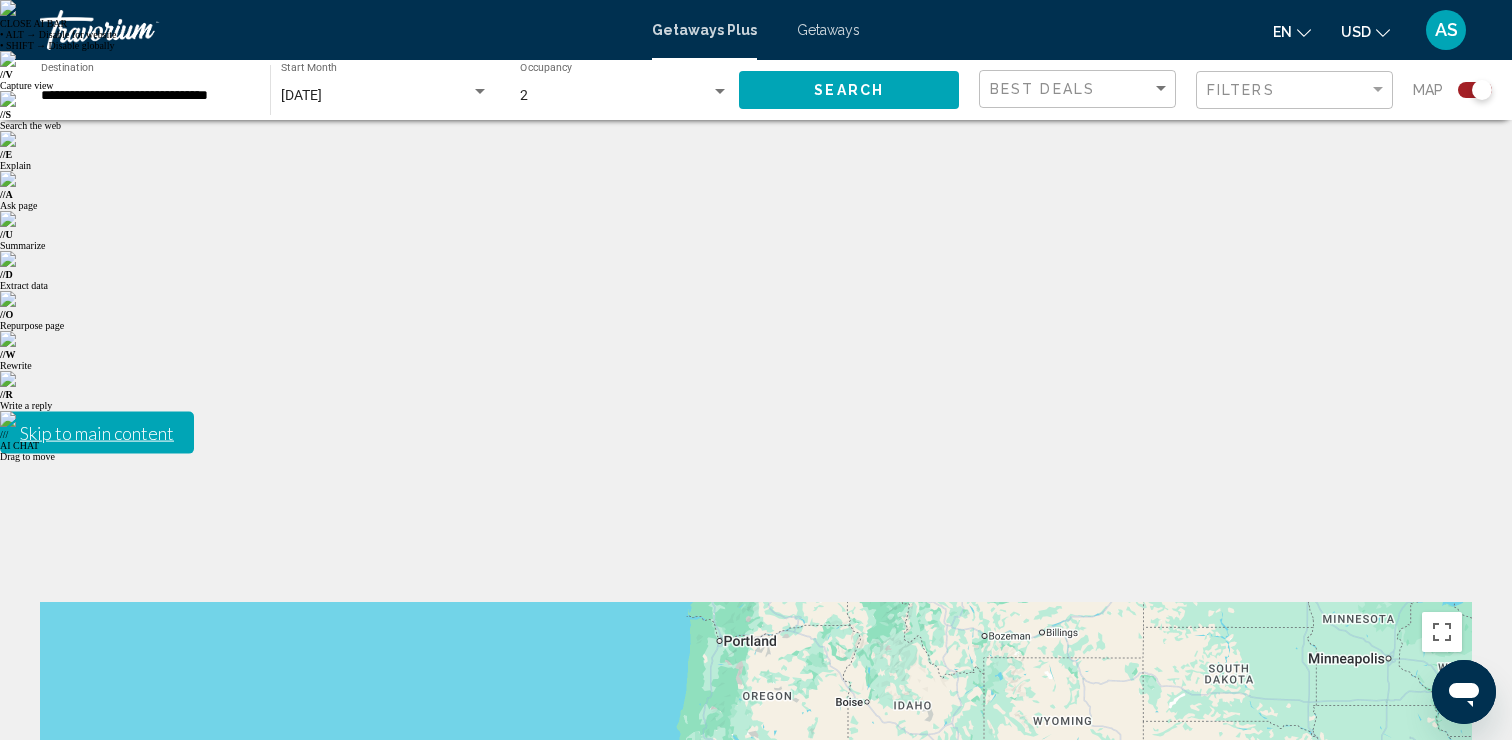 click on "CLOSE AI BAR • ALT → Disable for website • SHIFT → Disable globally // V Capture view // S Search the web // E Explain // A Ask page // U Summarize // D Extract data // O Repurpose page // W Rewrite // R Write a reply // / AI CHAT Drag to move" at bounding box center [756, 231] 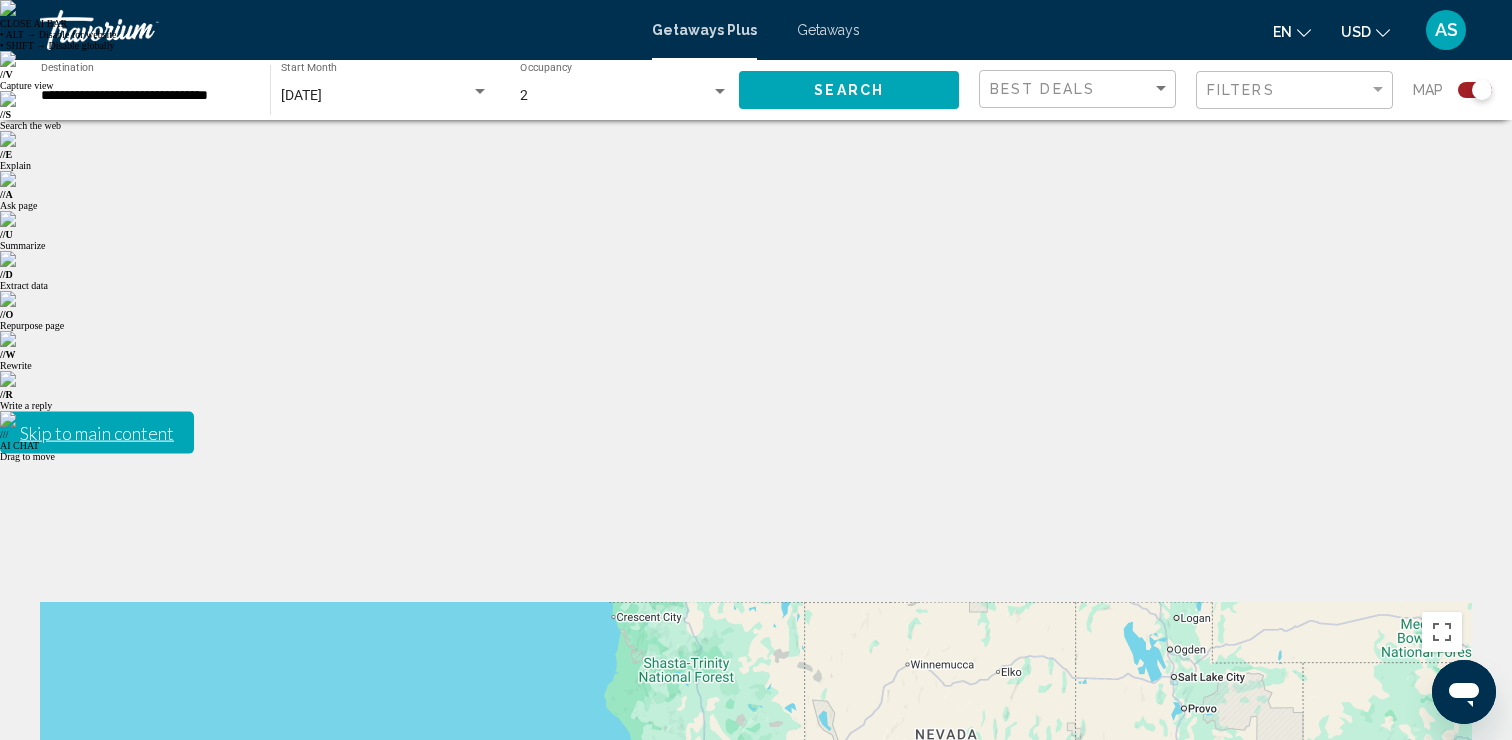 click at bounding box center (1442, 1117) 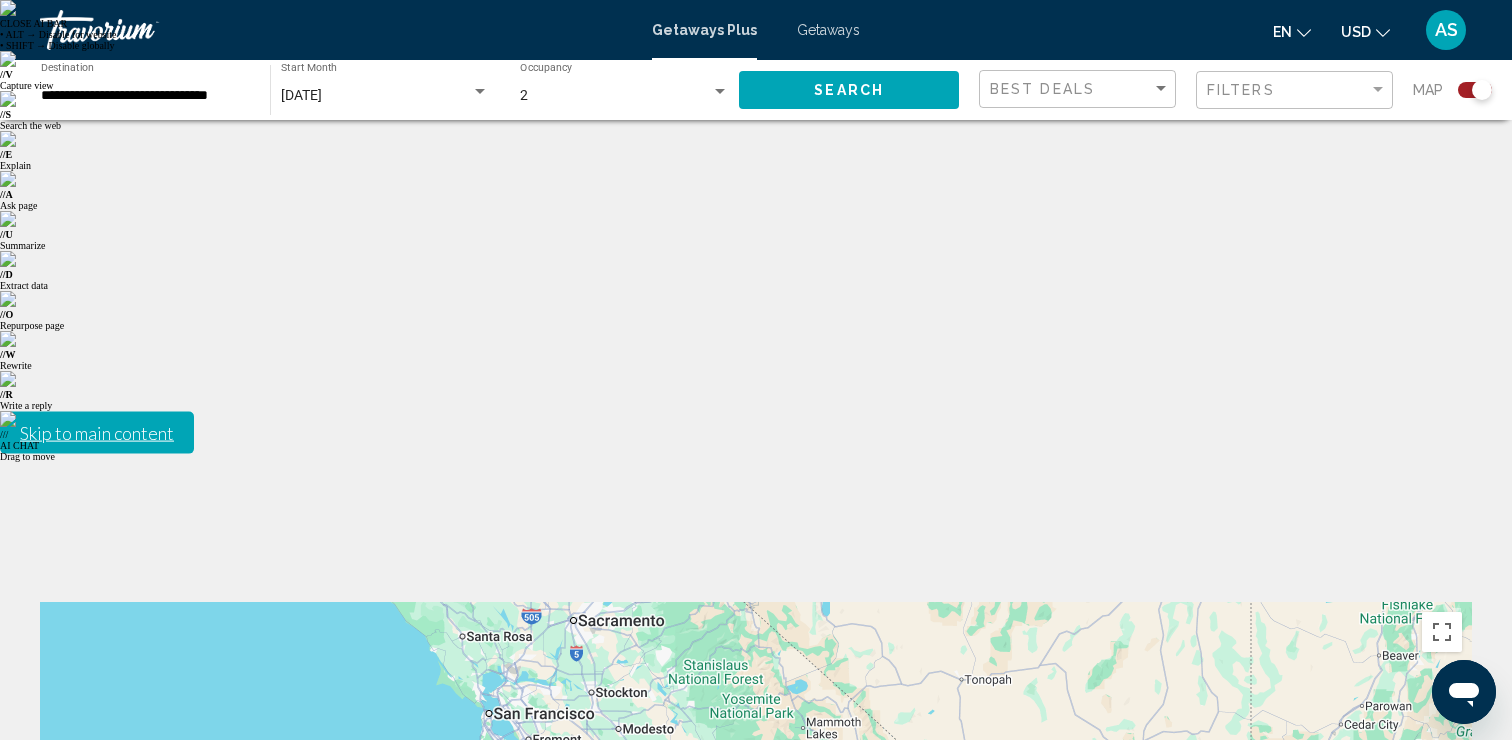 drag, startPoint x: 1304, startPoint y: 589, endPoint x: 1149, endPoint y: 493, distance: 182.32115 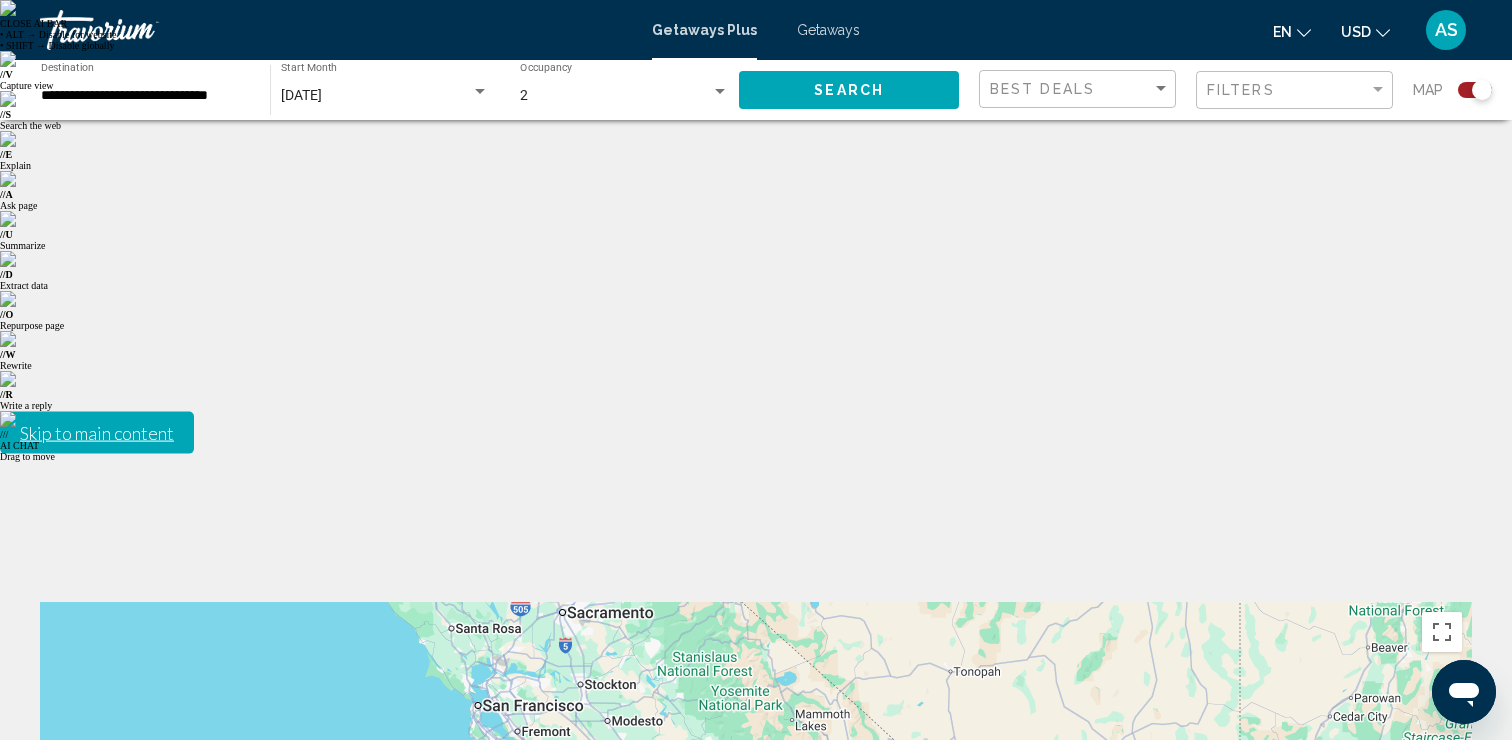 click at bounding box center (1464, 692) 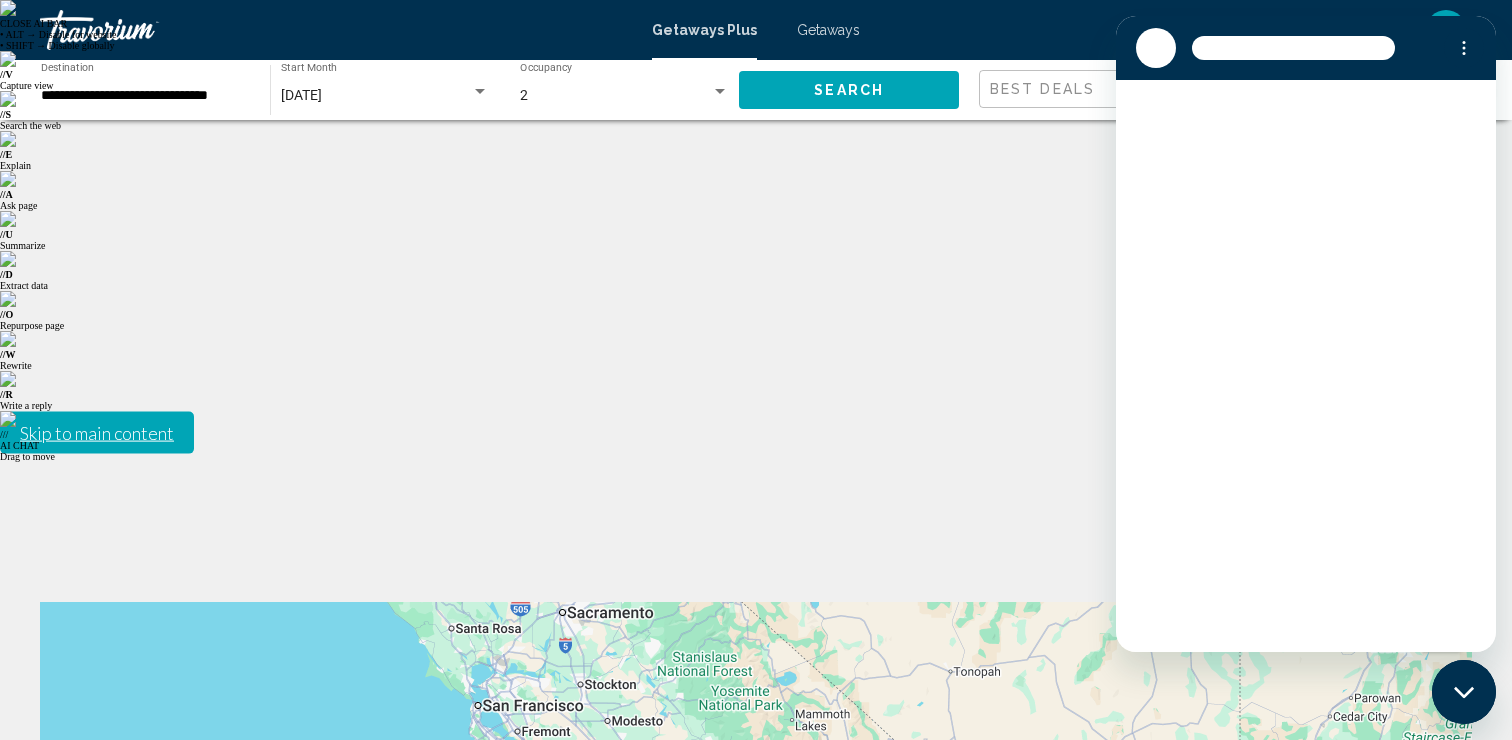 scroll, scrollTop: 0, scrollLeft: 0, axis: both 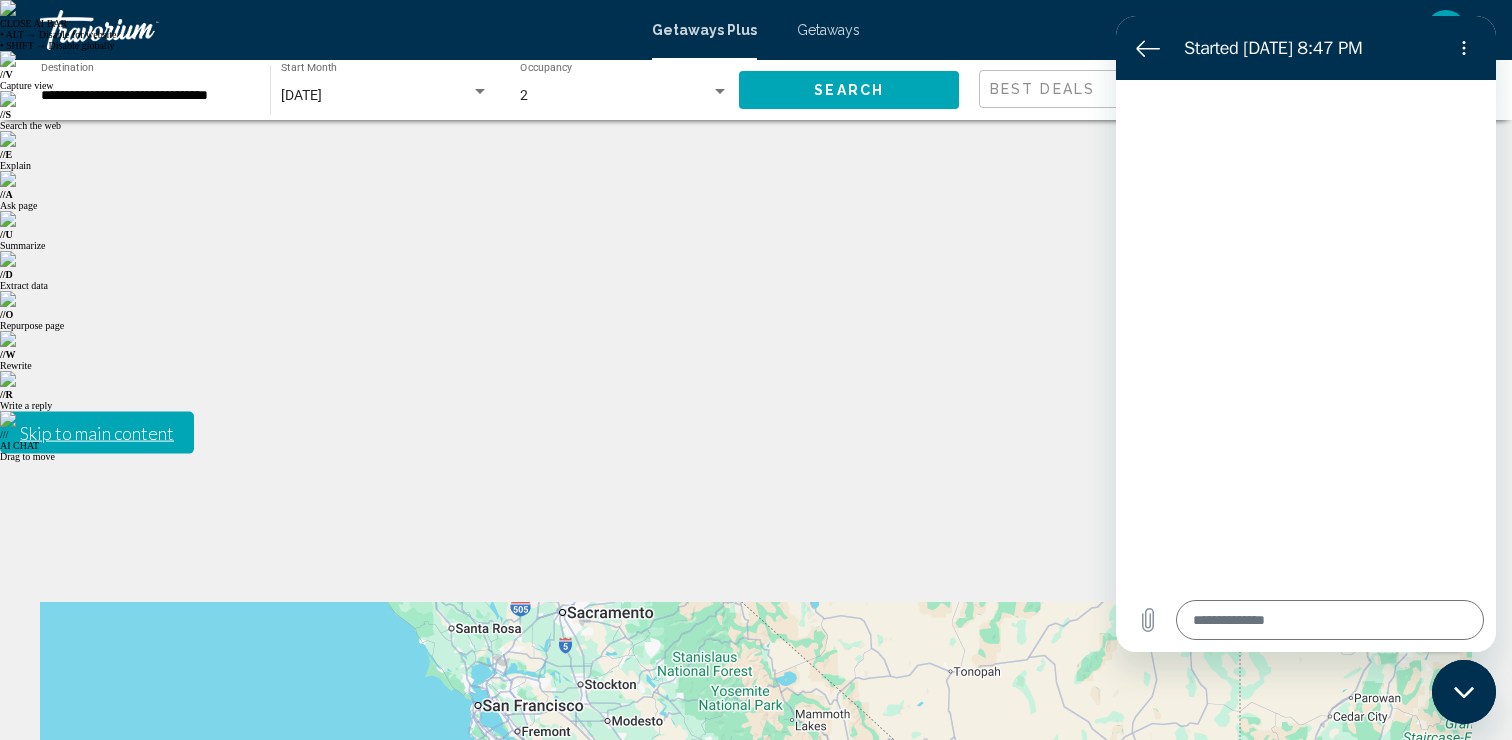click on "To navigate, press the arrow keys. To activate drag with keyboard, press Alt + Enter. Once in keyboard drag state, use the arrow keys to move the marker. To complete the drag, press the Enter key. To cancel, press Escape." at bounding box center [756, 902] 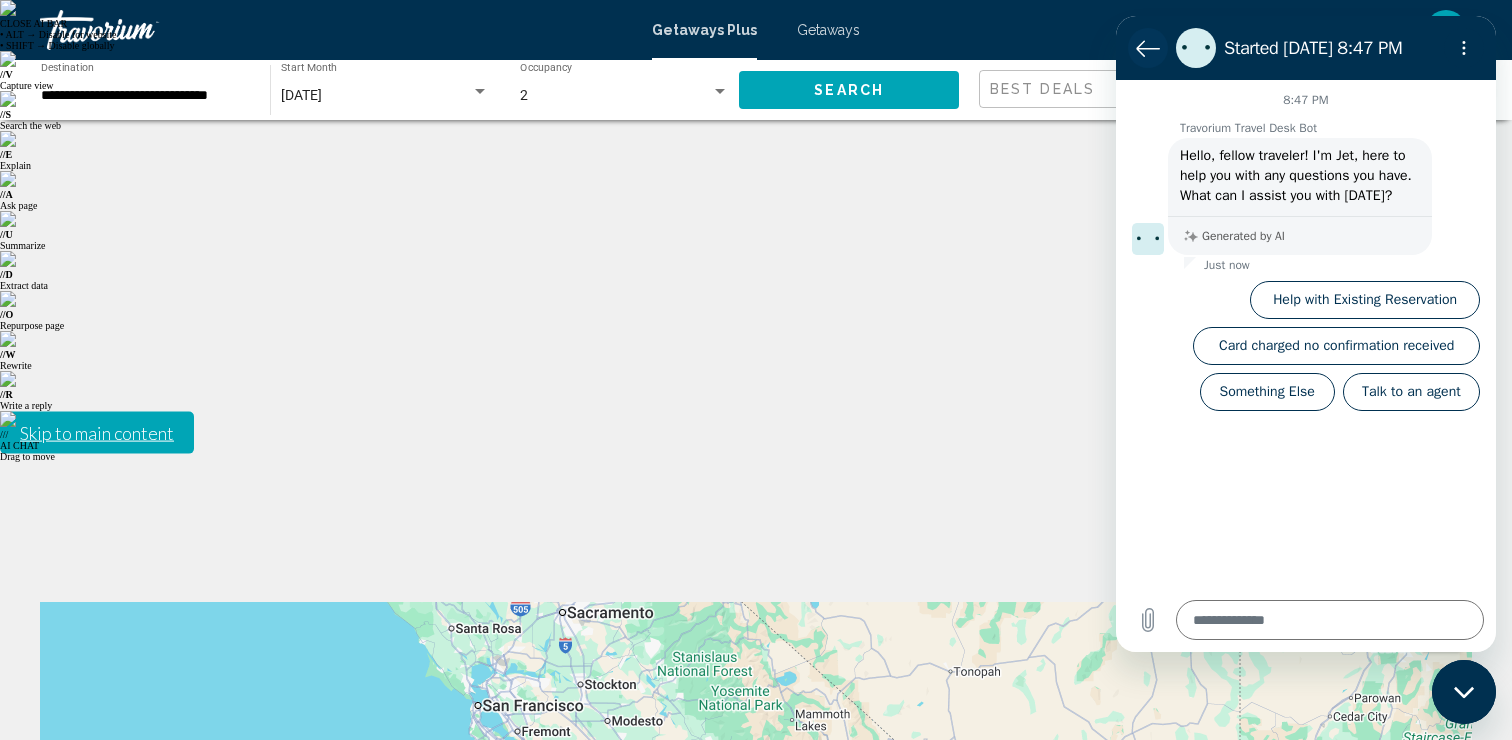 click 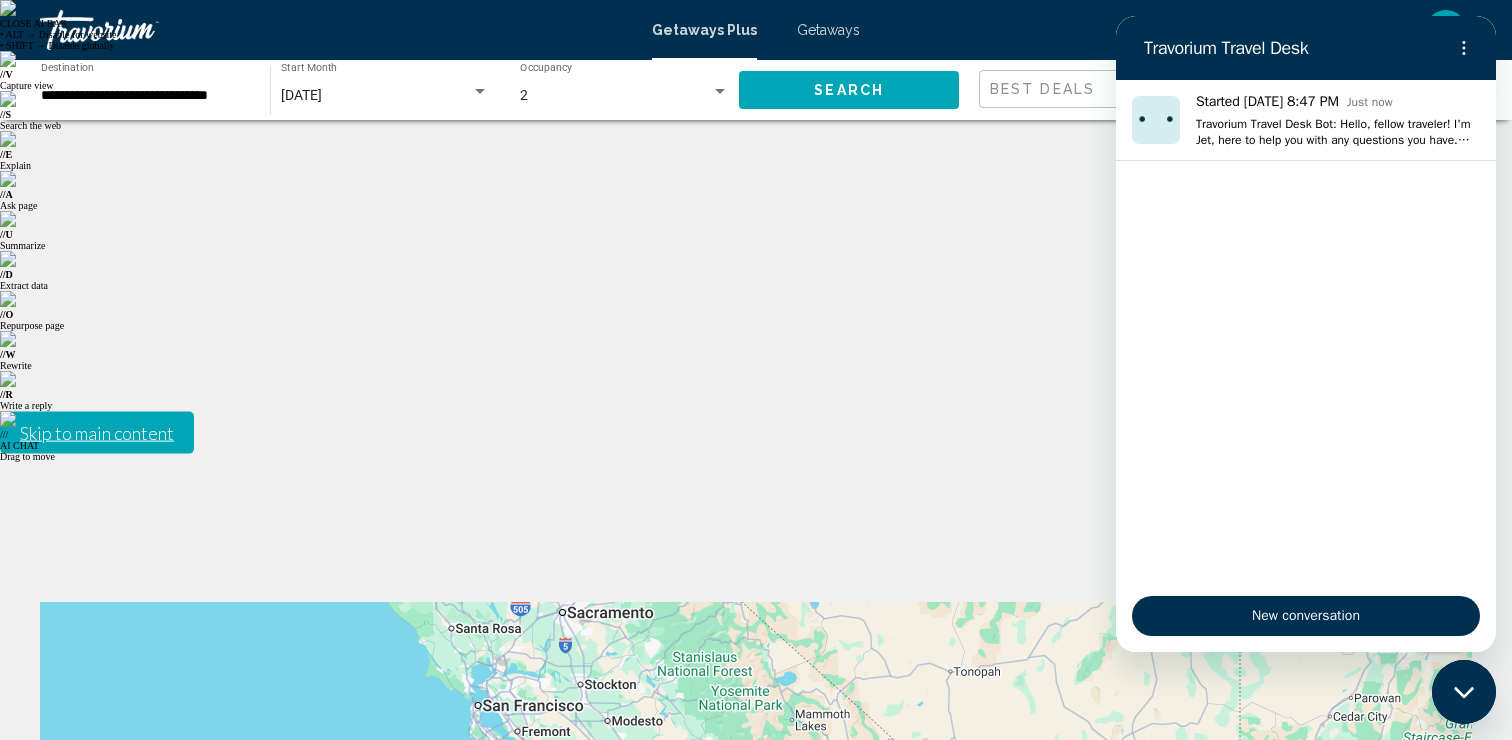 click on "To navigate, press the arrow keys. To activate drag with keyboard, press Alt + Enter. Once in keyboard drag state, use the arrow keys to move the marker. To complete the drag, press the Enter key. To cancel, press Escape." at bounding box center [756, 902] 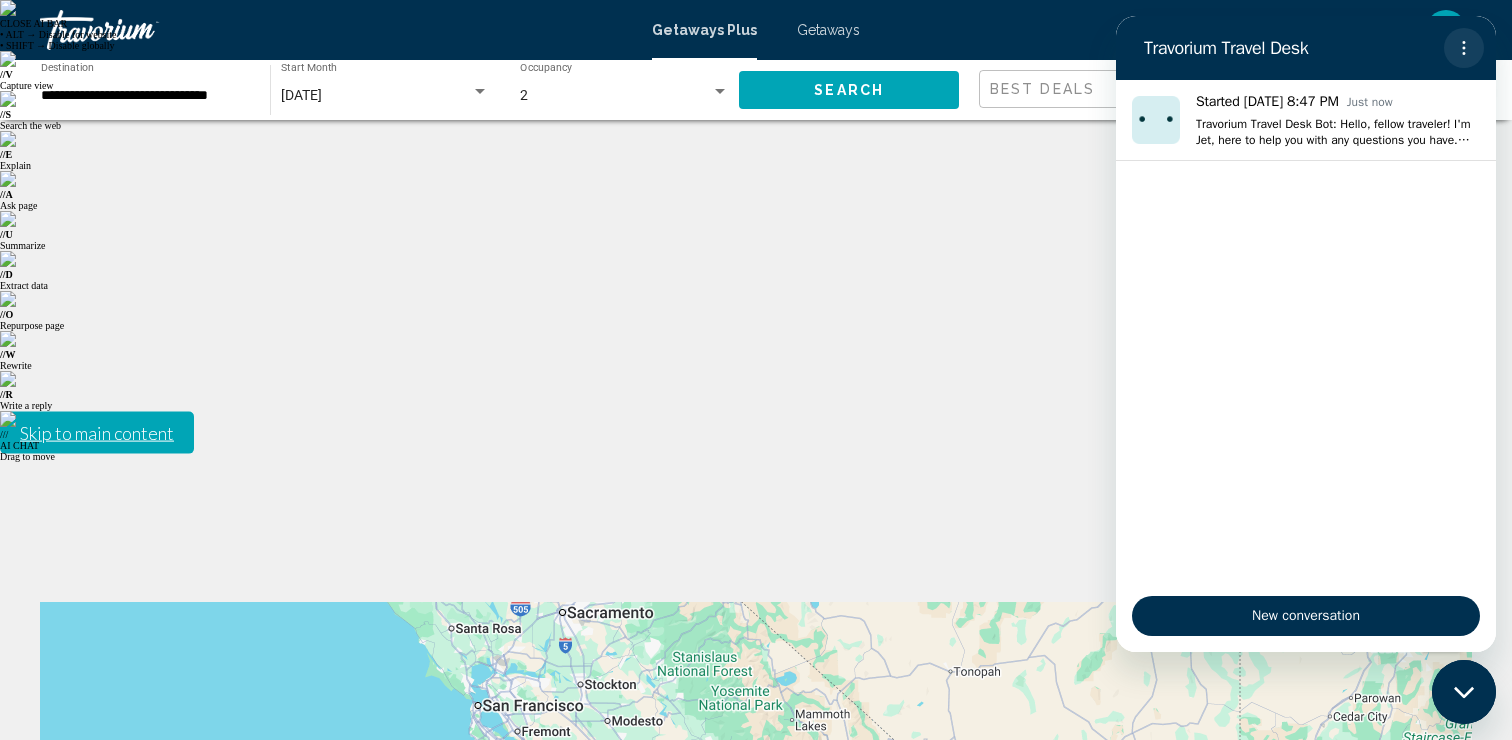 click at bounding box center [1464, 48] 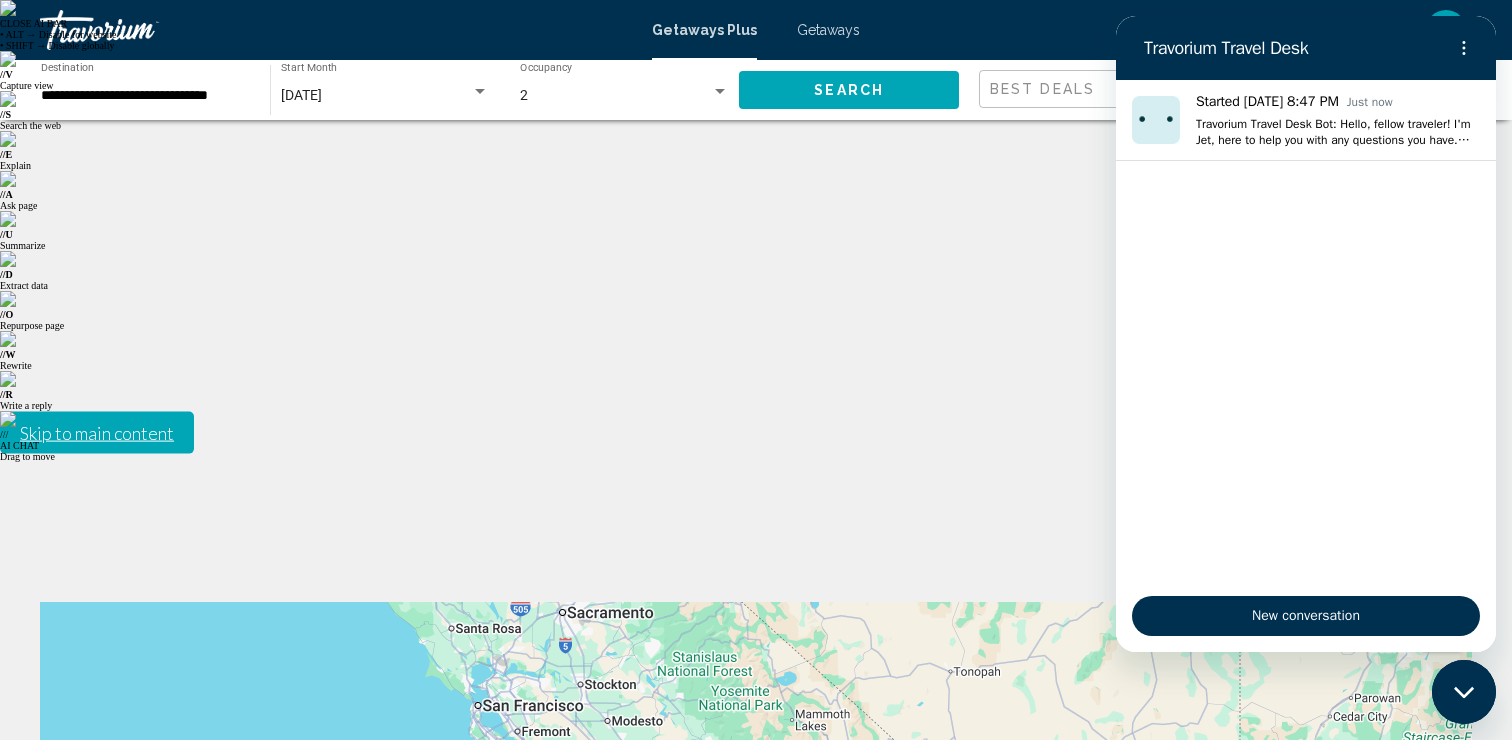 click at bounding box center [1464, 692] 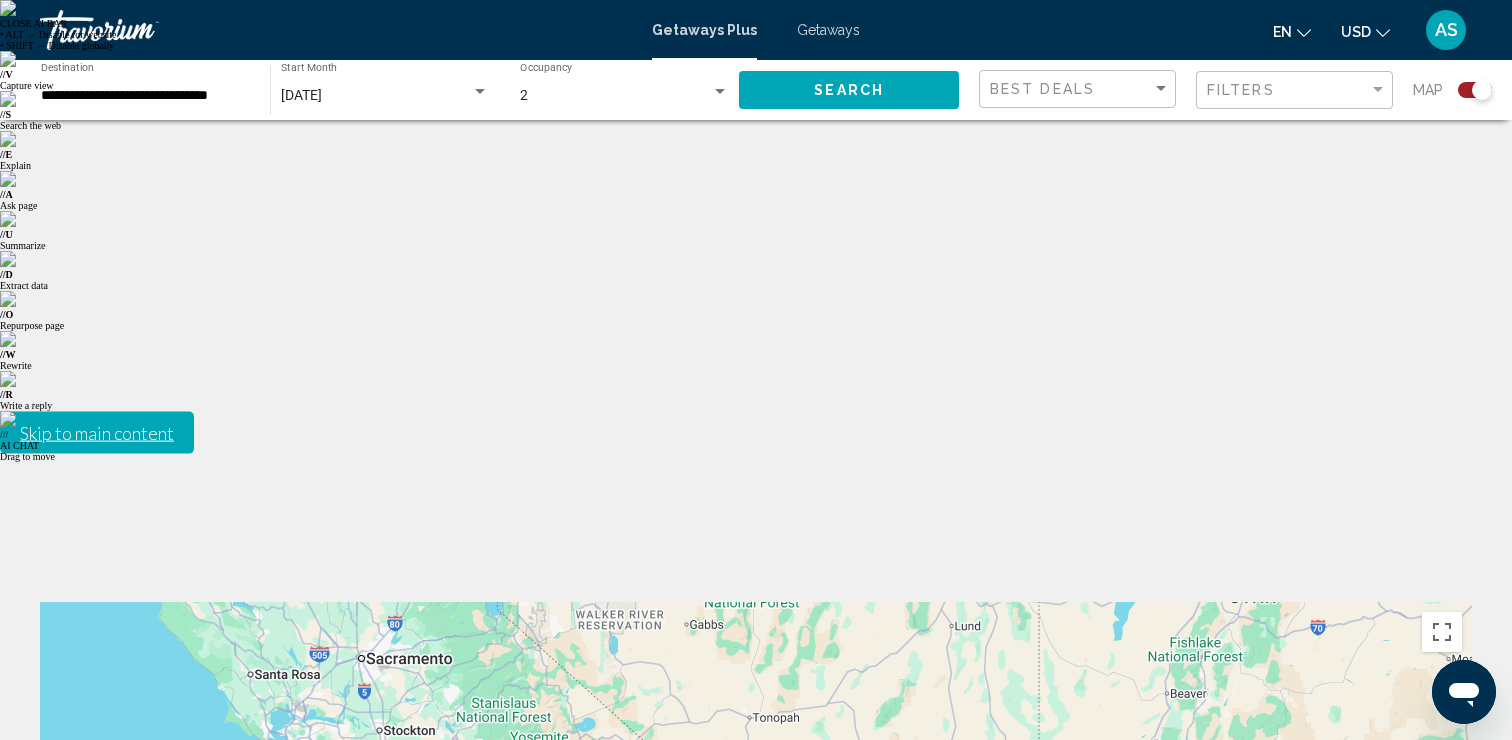 drag, startPoint x: 1128, startPoint y: 475, endPoint x: 900, endPoint y: 523, distance: 232.99785 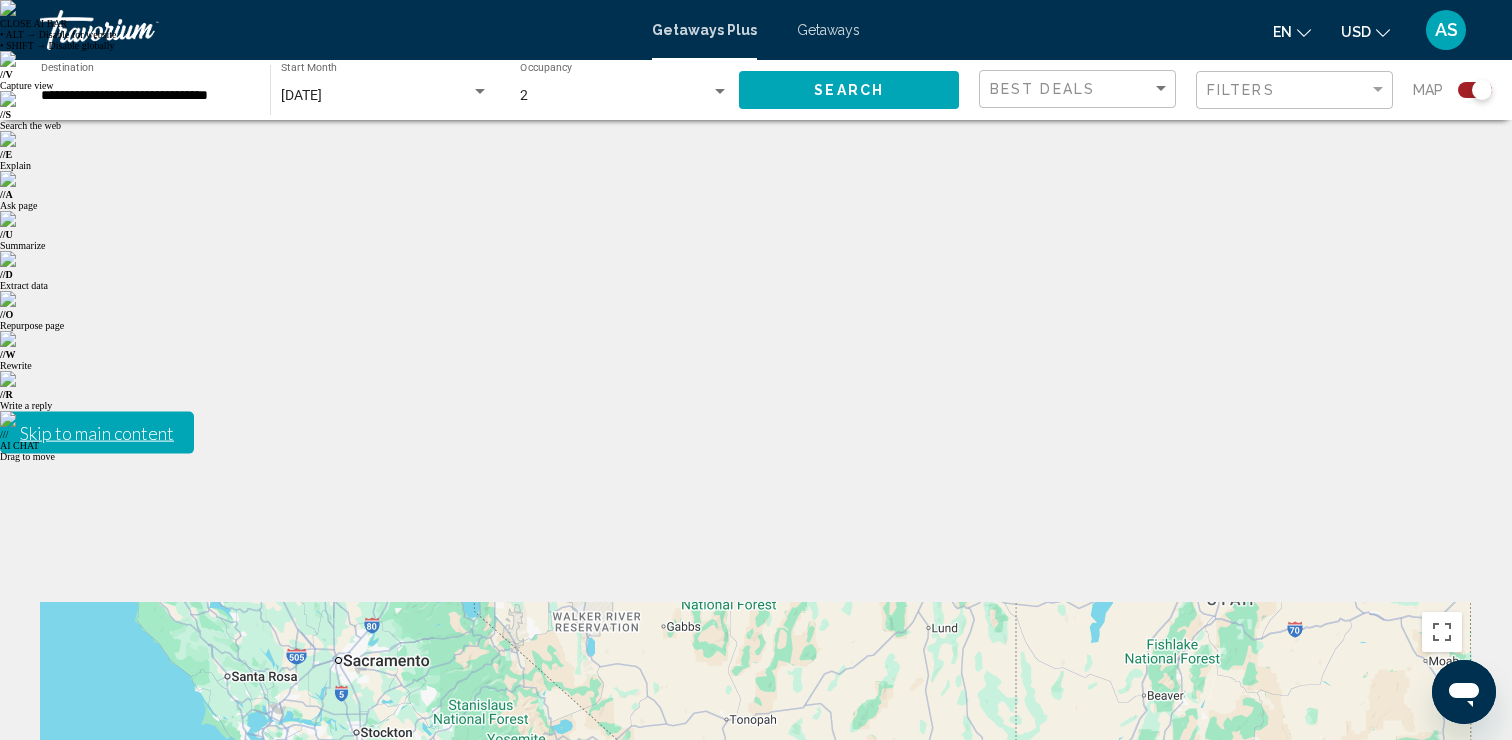 click at bounding box center (1442, 1117) 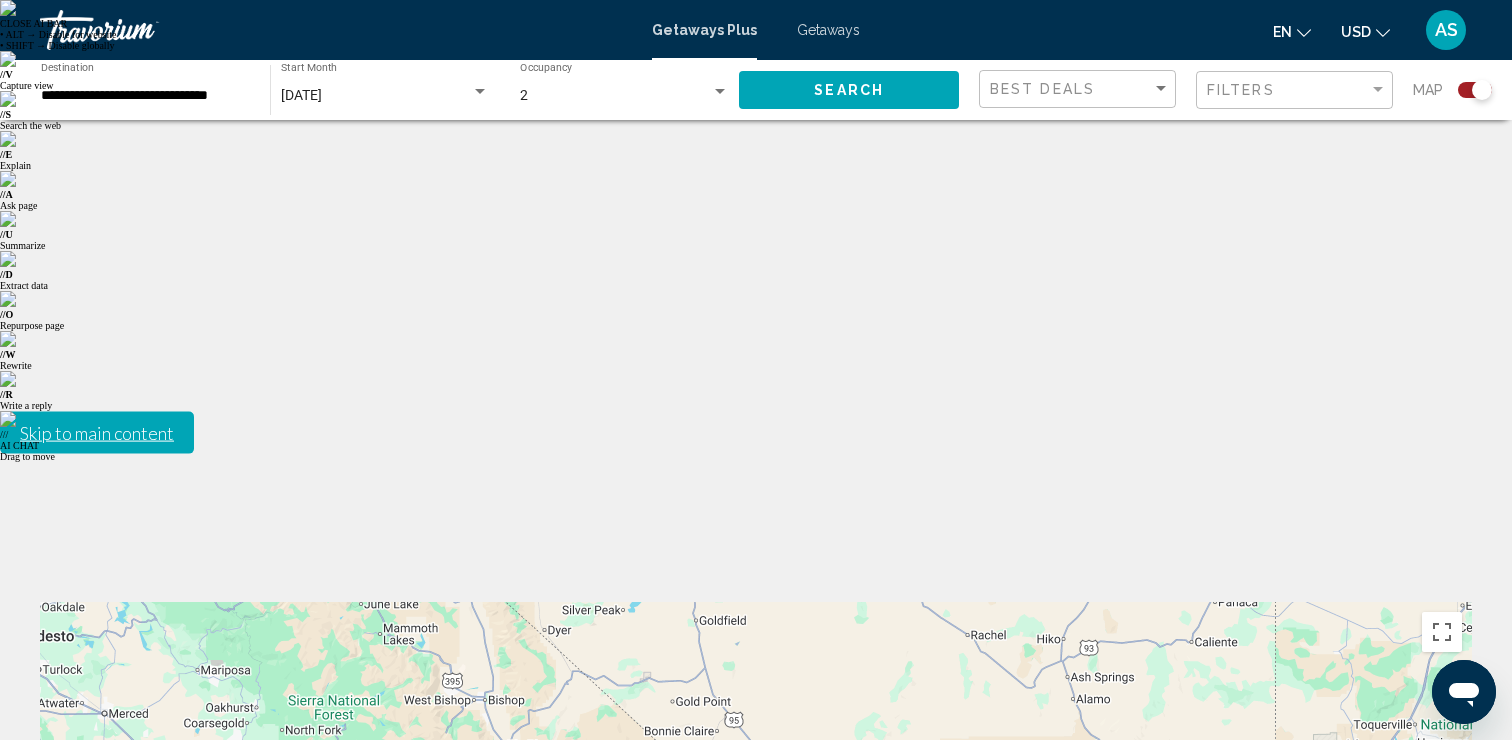 click at bounding box center (1442, 1117) 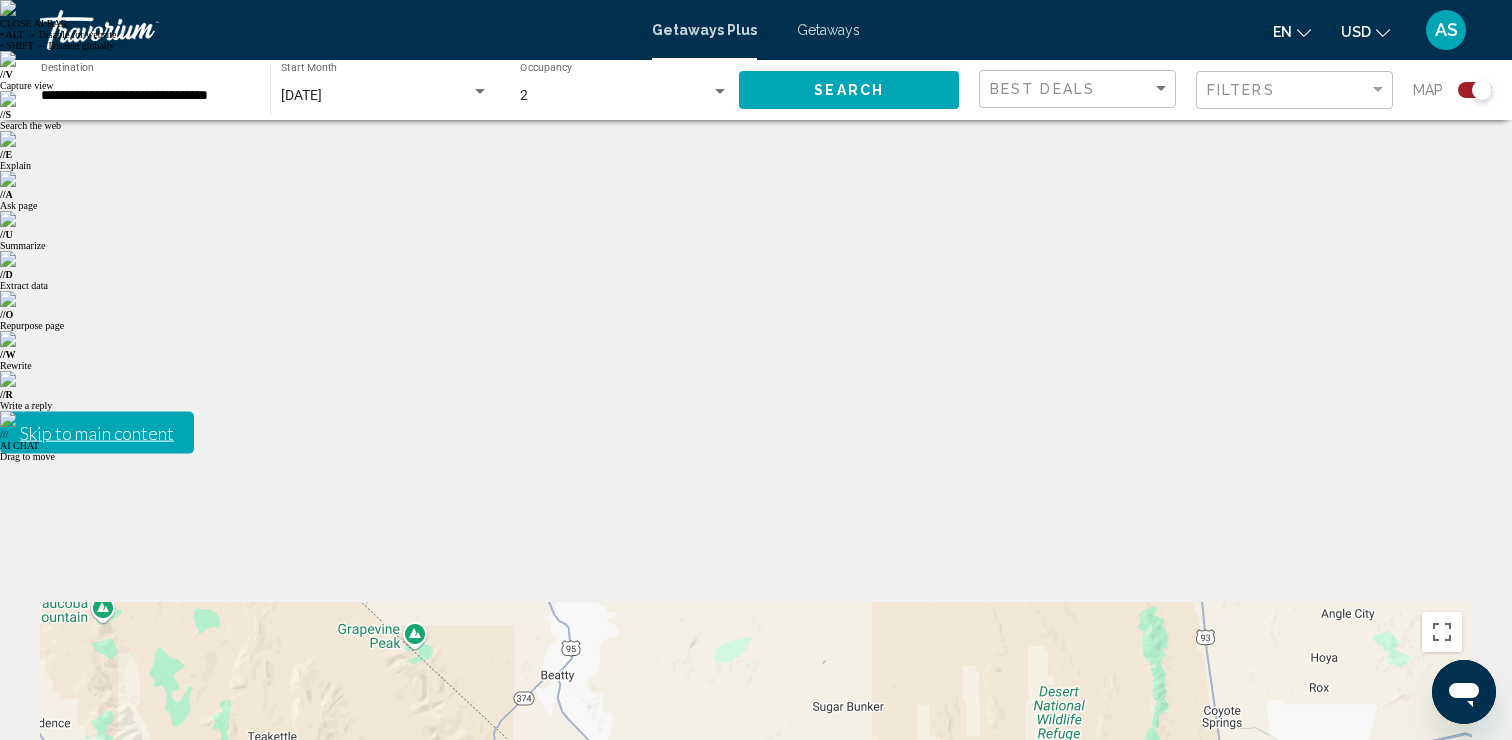 drag, startPoint x: 1329, startPoint y: 606, endPoint x: 1044, endPoint y: 568, distance: 287.5222 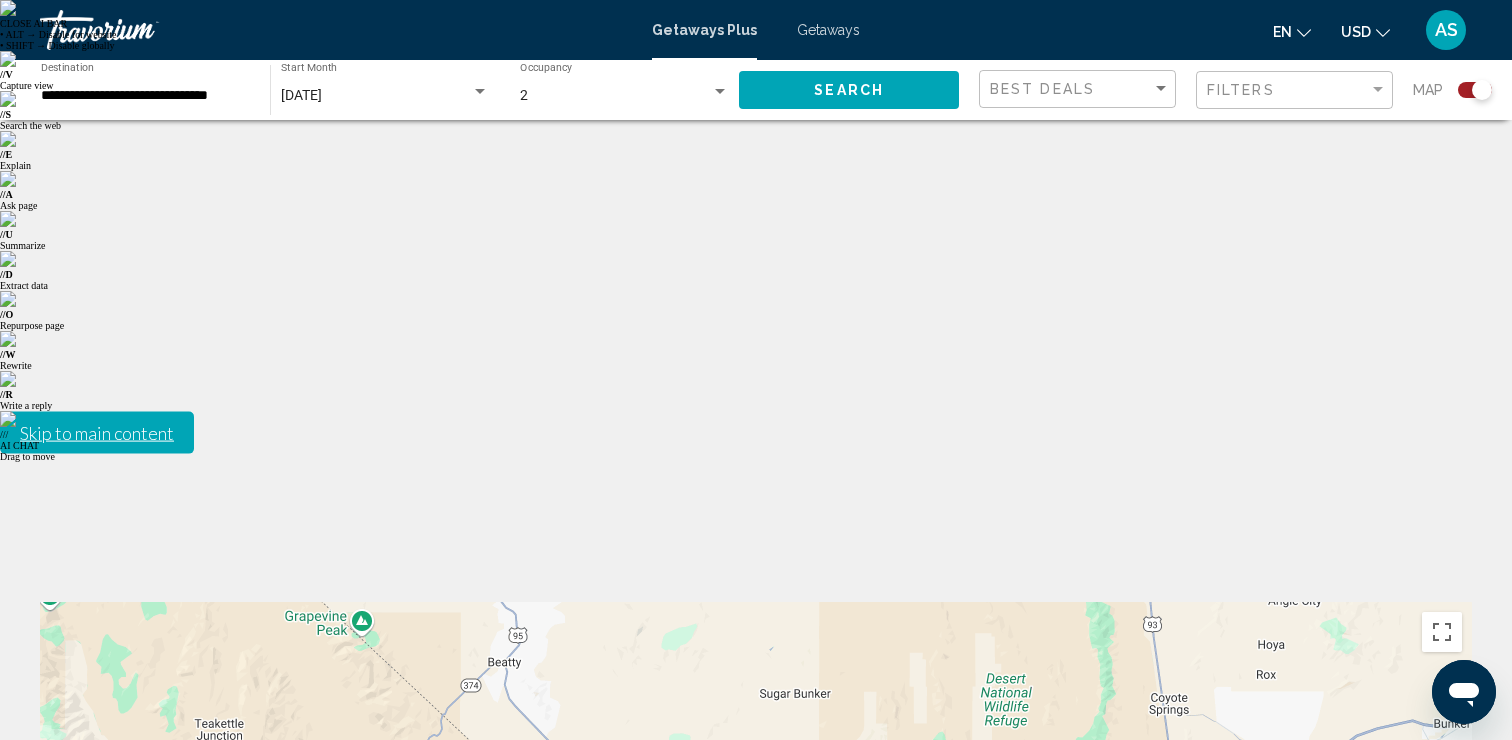 click at bounding box center (1442, 1117) 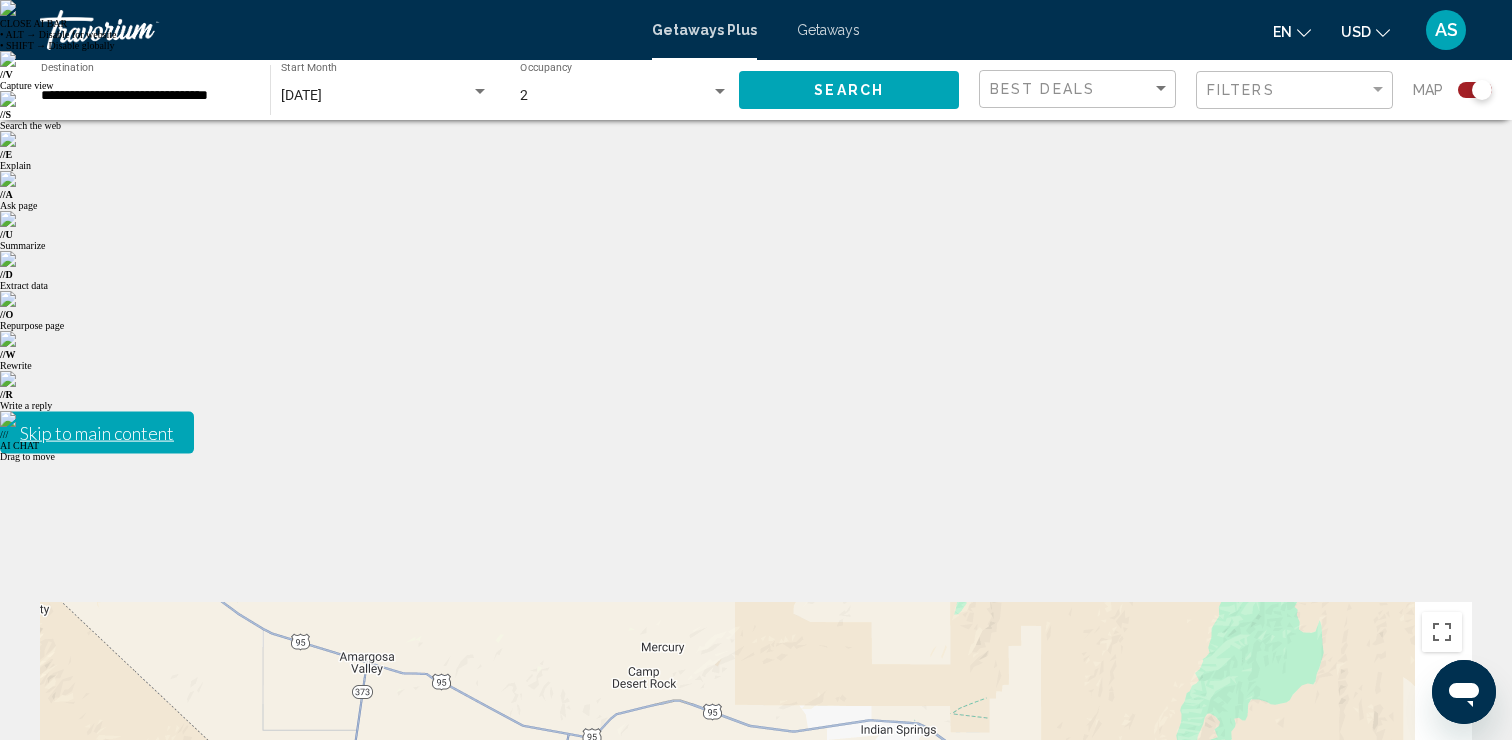 drag, startPoint x: 1268, startPoint y: 611, endPoint x: 902, endPoint y: 608, distance: 366.0123 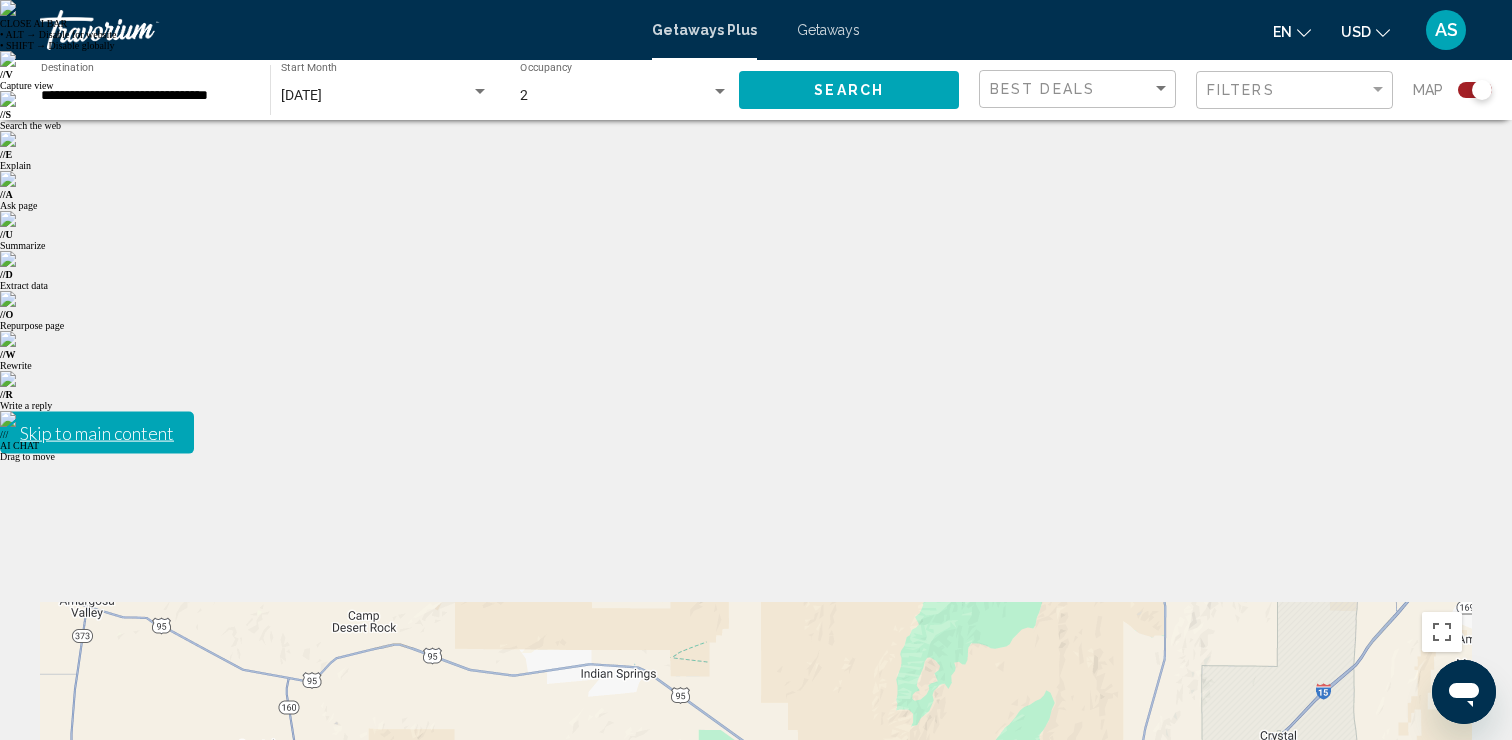 drag, startPoint x: 946, startPoint y: 618, endPoint x: 906, endPoint y: 360, distance: 261.08237 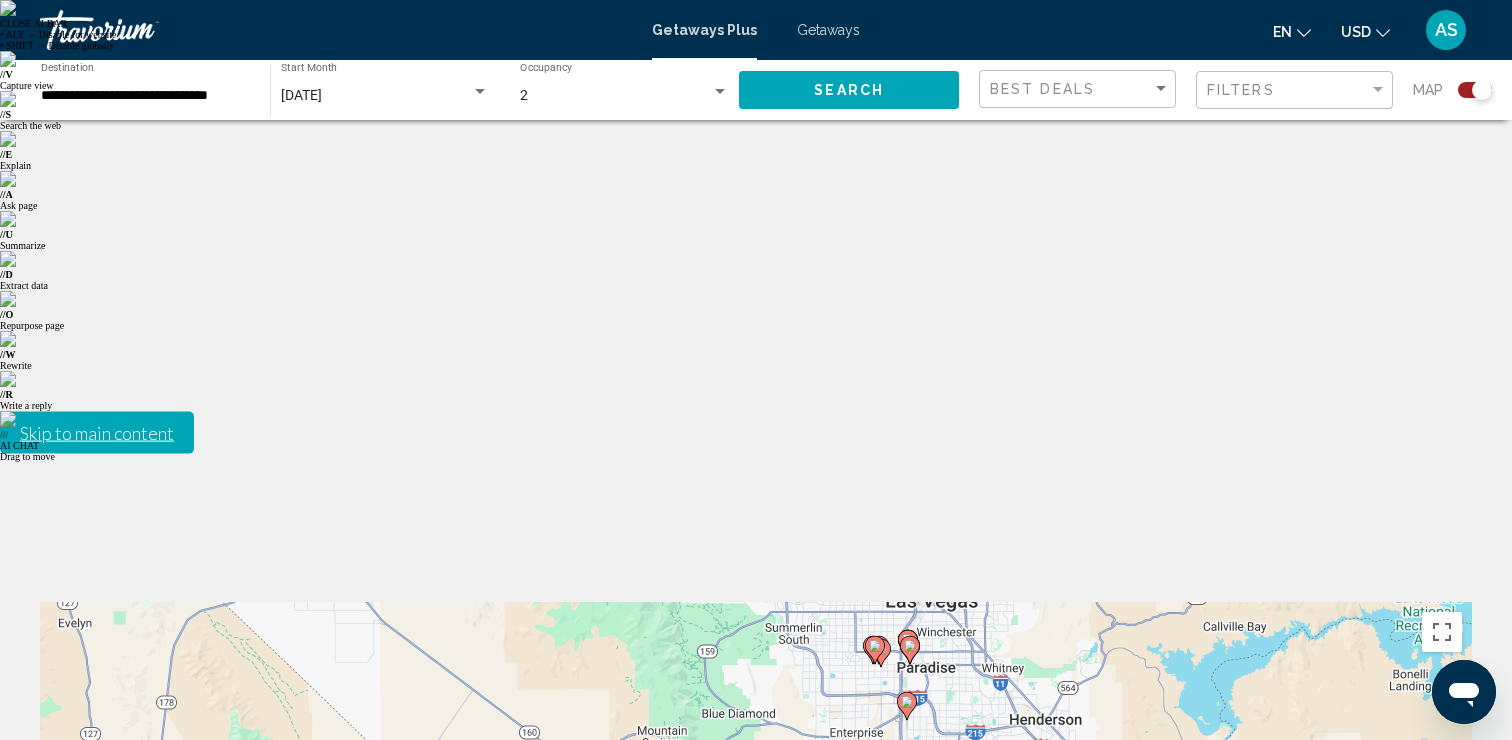click at bounding box center (1442, 1117) 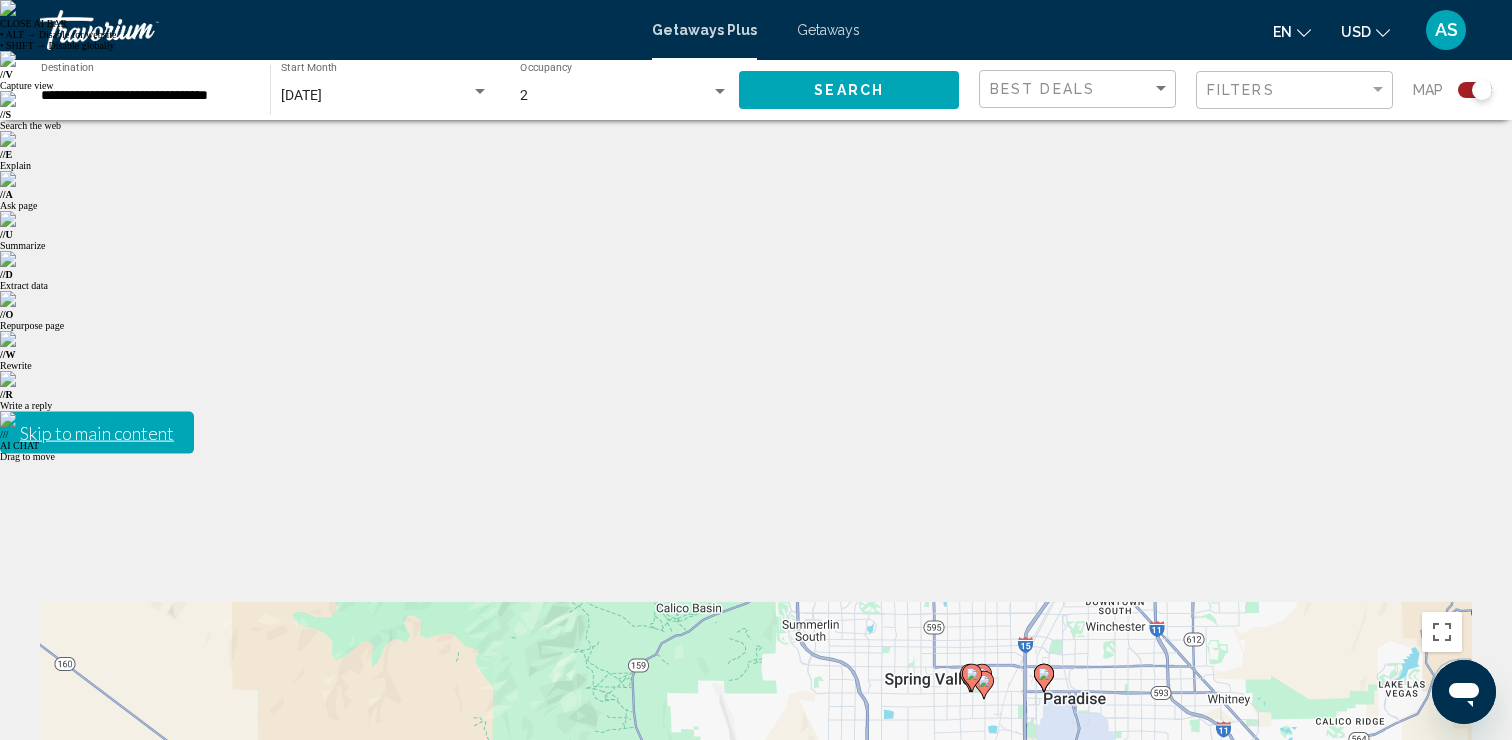 drag, startPoint x: 1295, startPoint y: 260, endPoint x: 1259, endPoint y: 555, distance: 297.1885 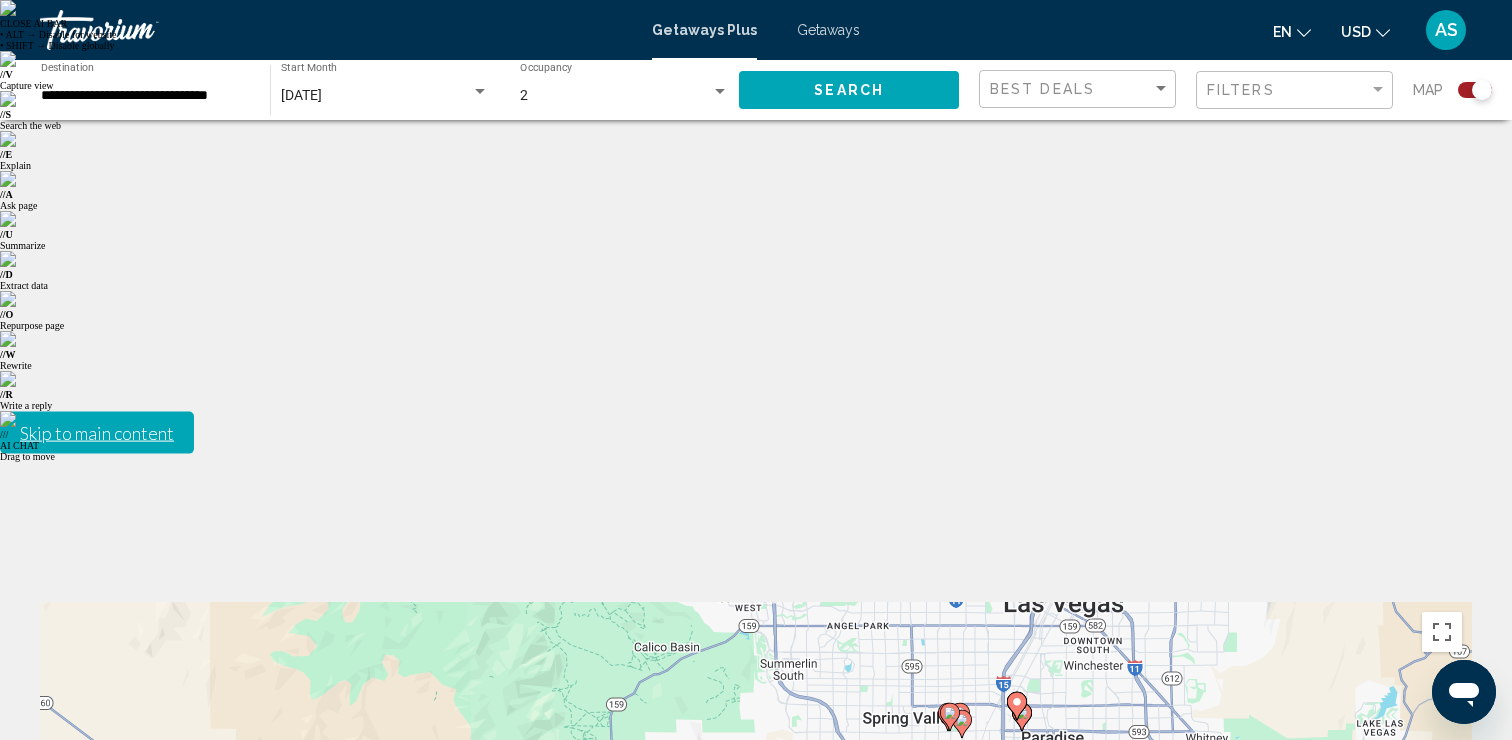 click at bounding box center (1442, 1117) 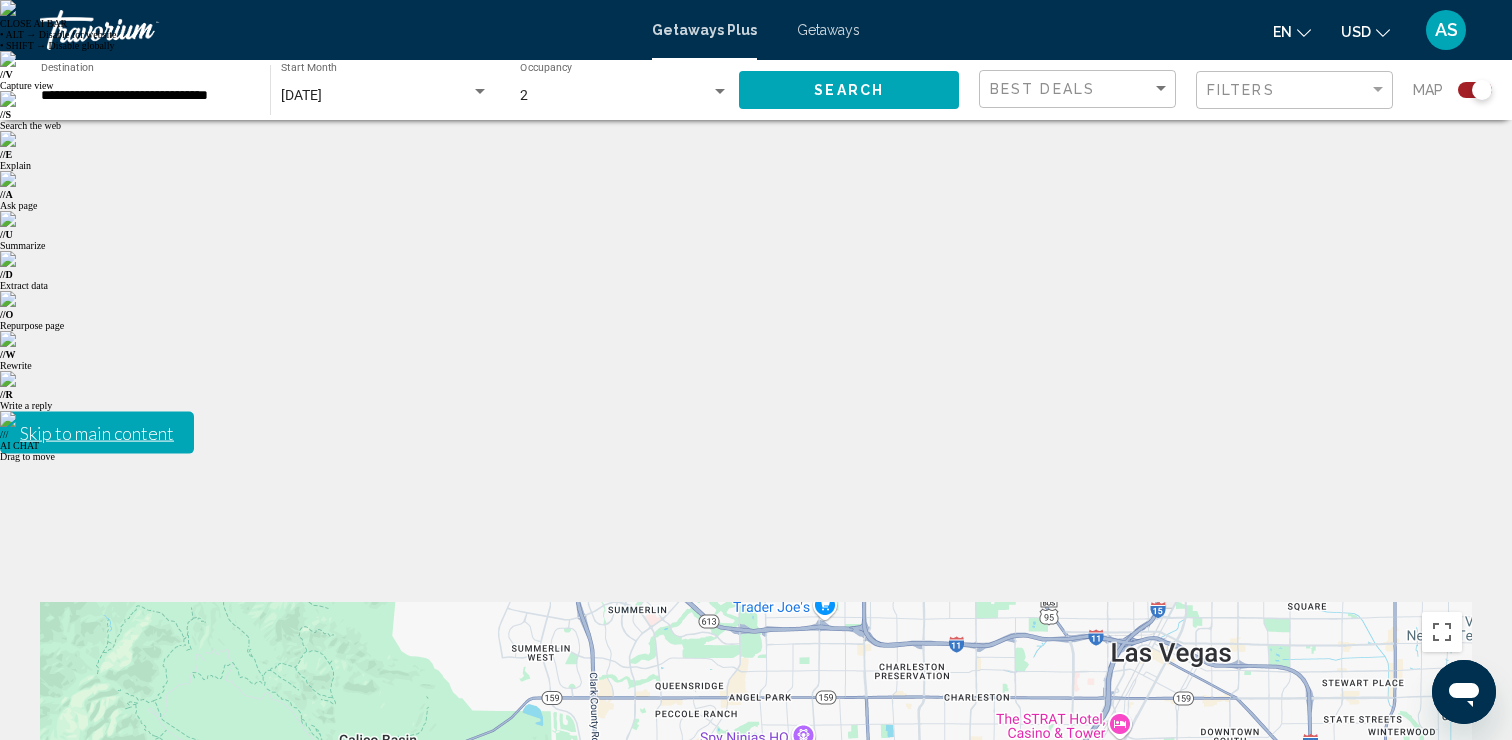 drag, startPoint x: 1345, startPoint y: 220, endPoint x: 1142, endPoint y: 572, distance: 406.341 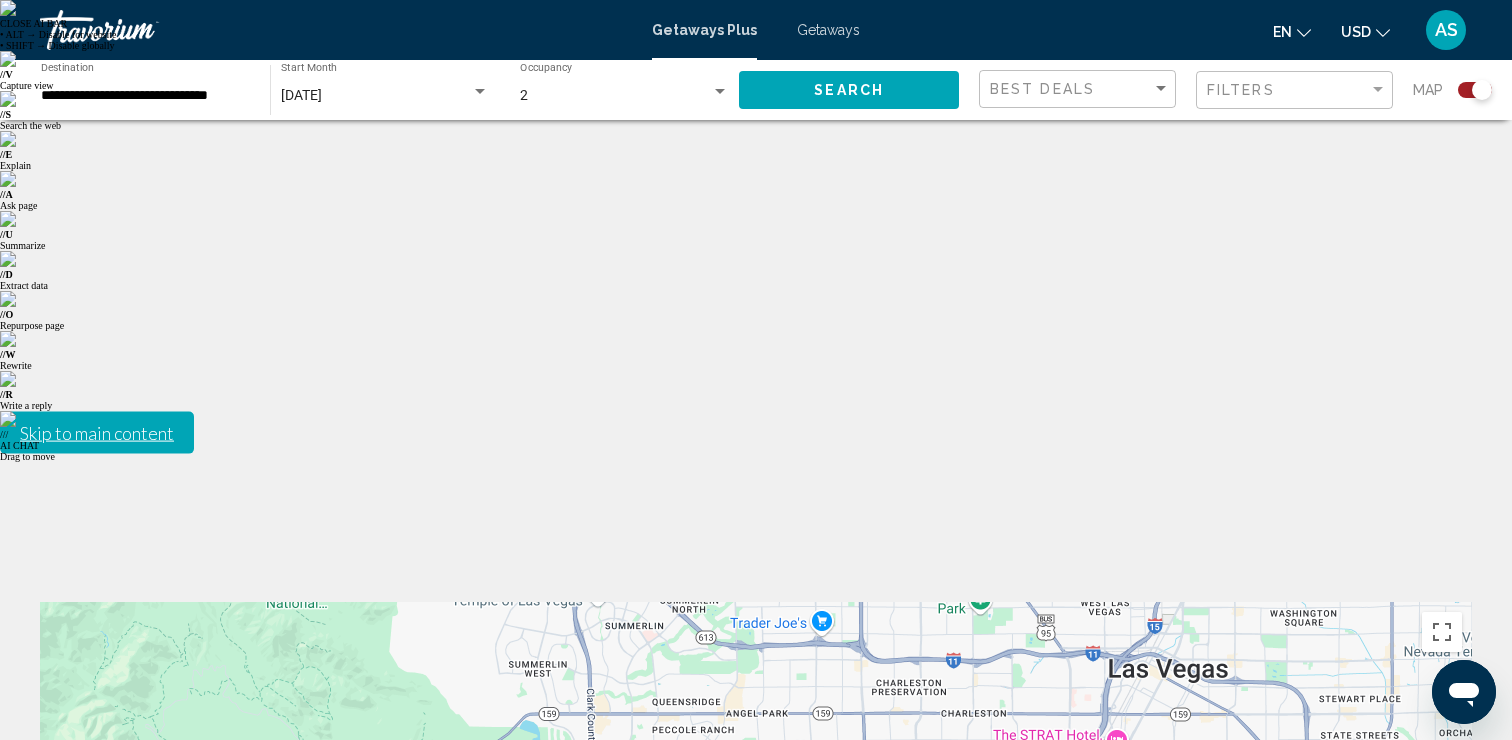 click at bounding box center [1442, 1117] 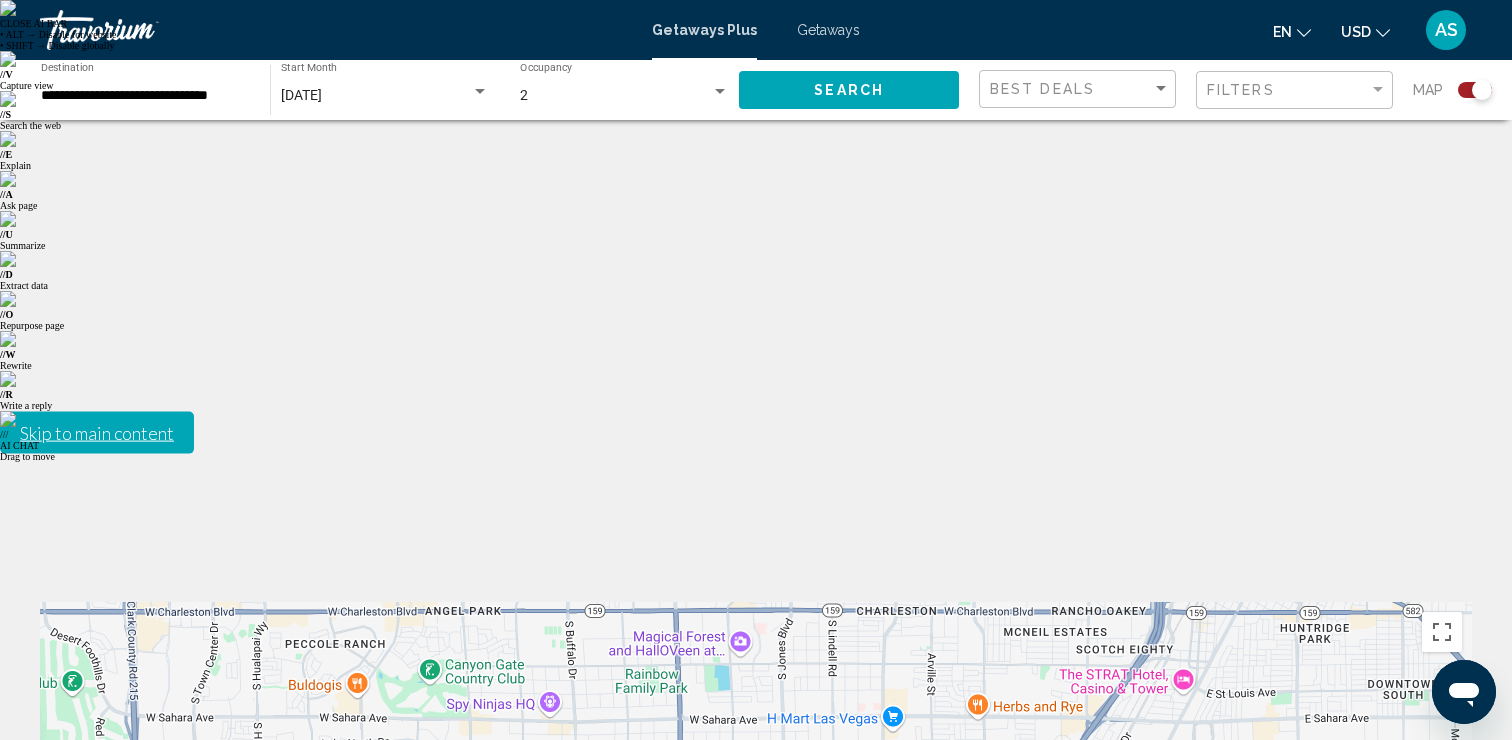 drag, startPoint x: 1416, startPoint y: 466, endPoint x: 1080, endPoint y: 579, distance: 354.49258 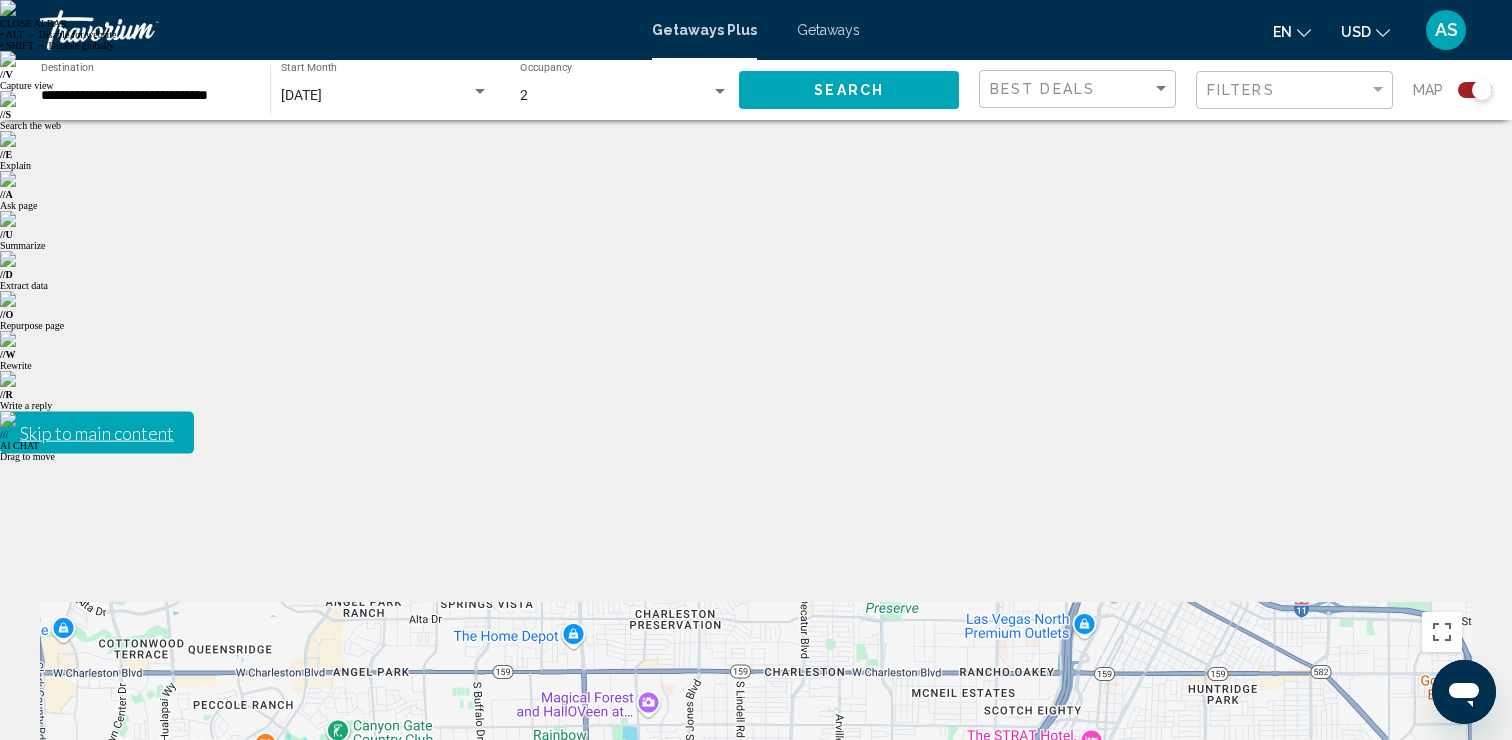 click at bounding box center (1442, 1117) 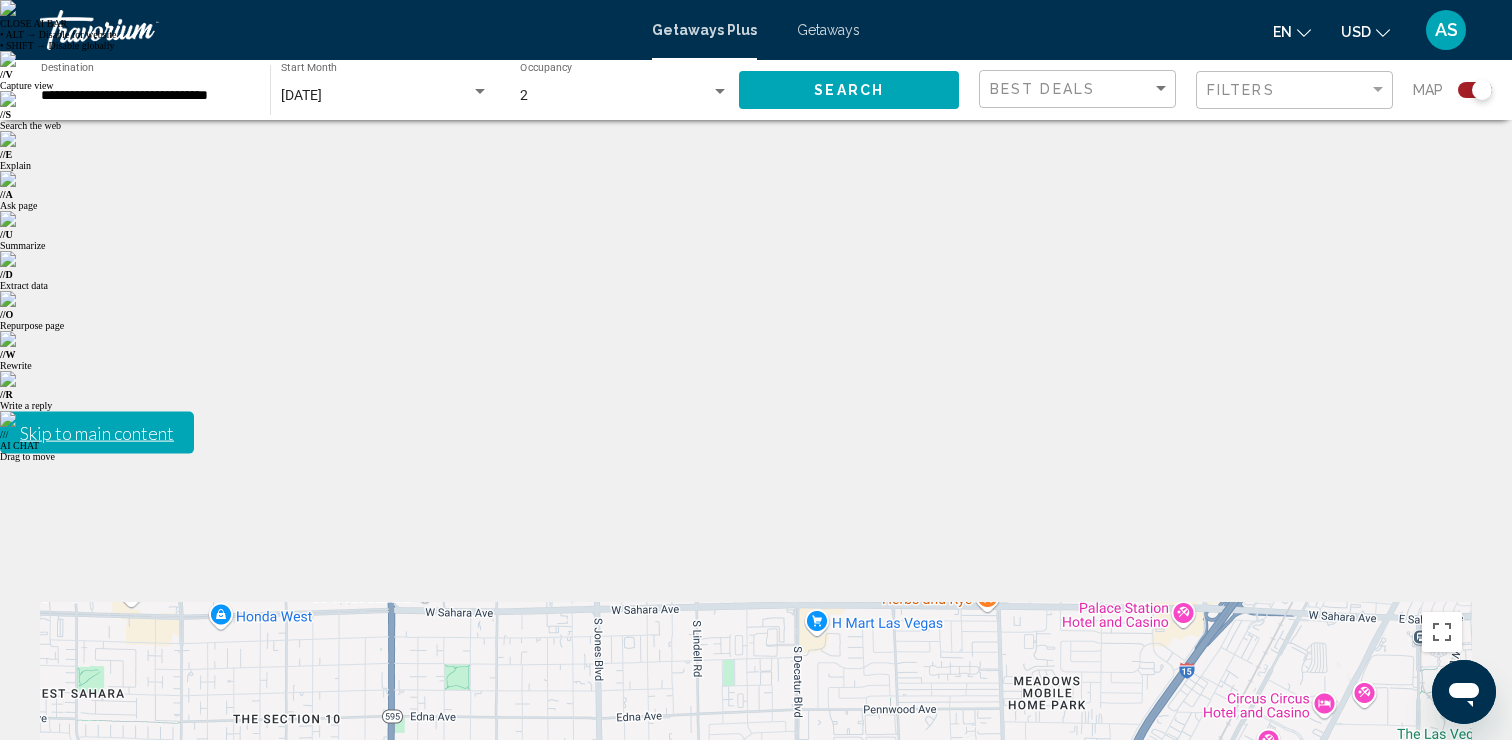 drag, startPoint x: 1175, startPoint y: 638, endPoint x: 1036, endPoint y: 424, distance: 255.18033 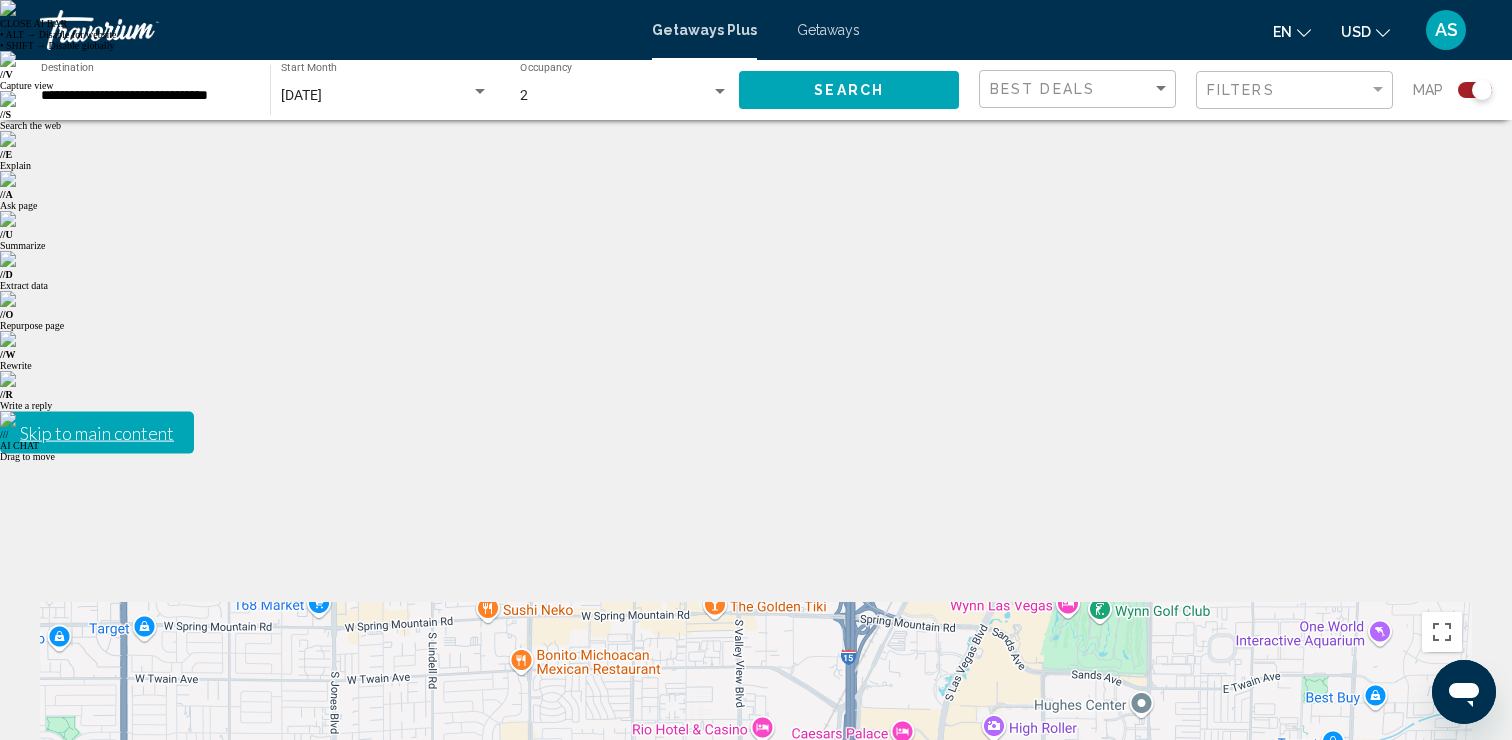 drag, startPoint x: 1228, startPoint y: 495, endPoint x: 1093, endPoint y: 451, distance: 141.98944 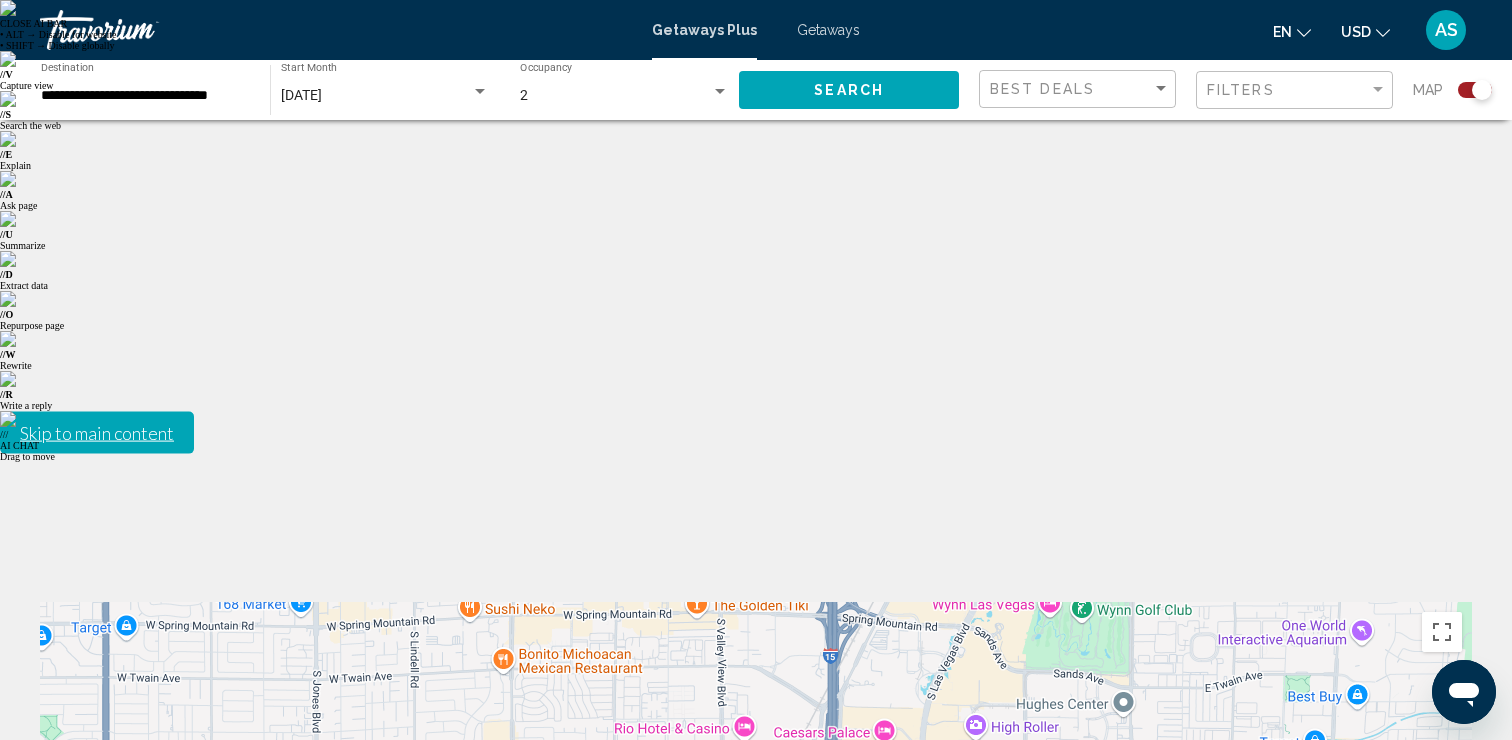click at bounding box center [1442, 1117] 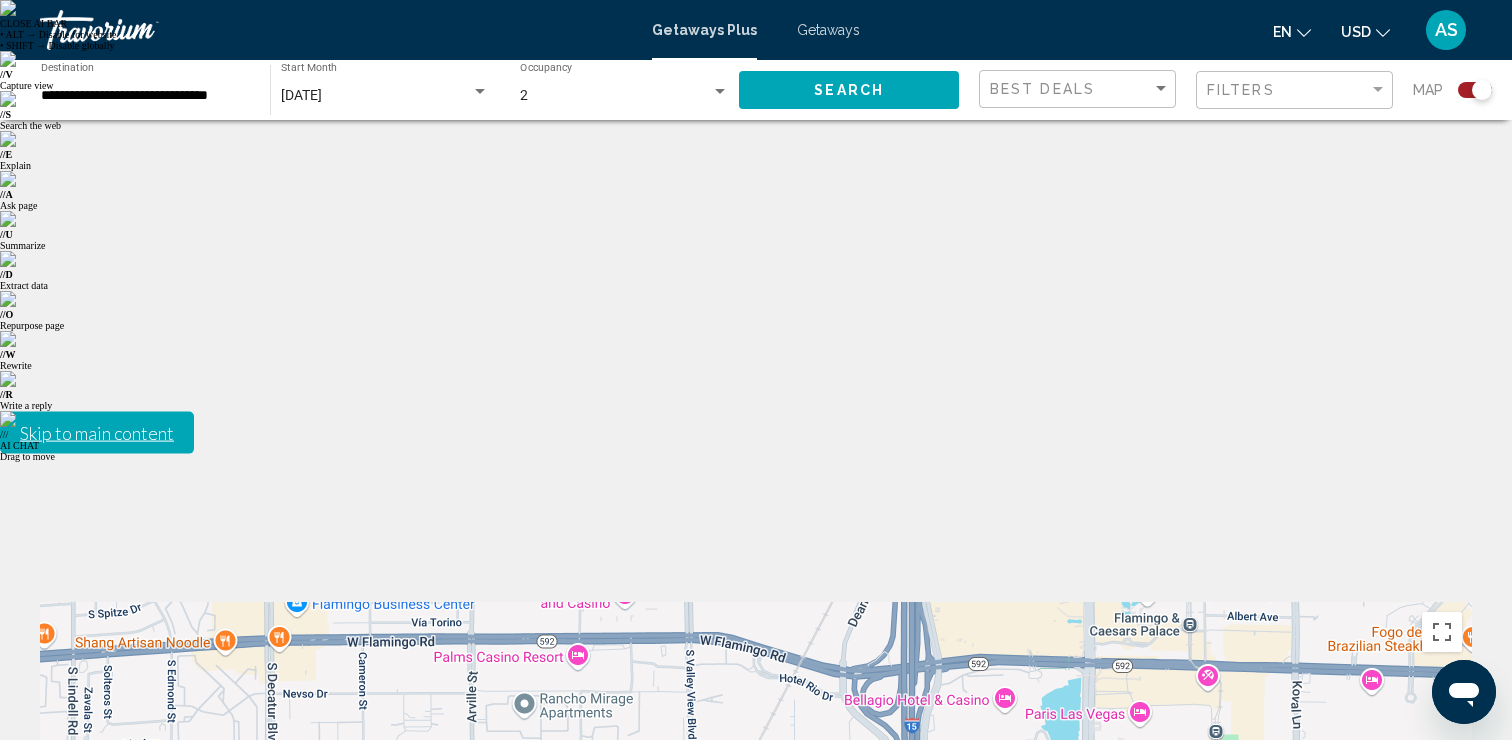 click at bounding box center [1442, 1117] 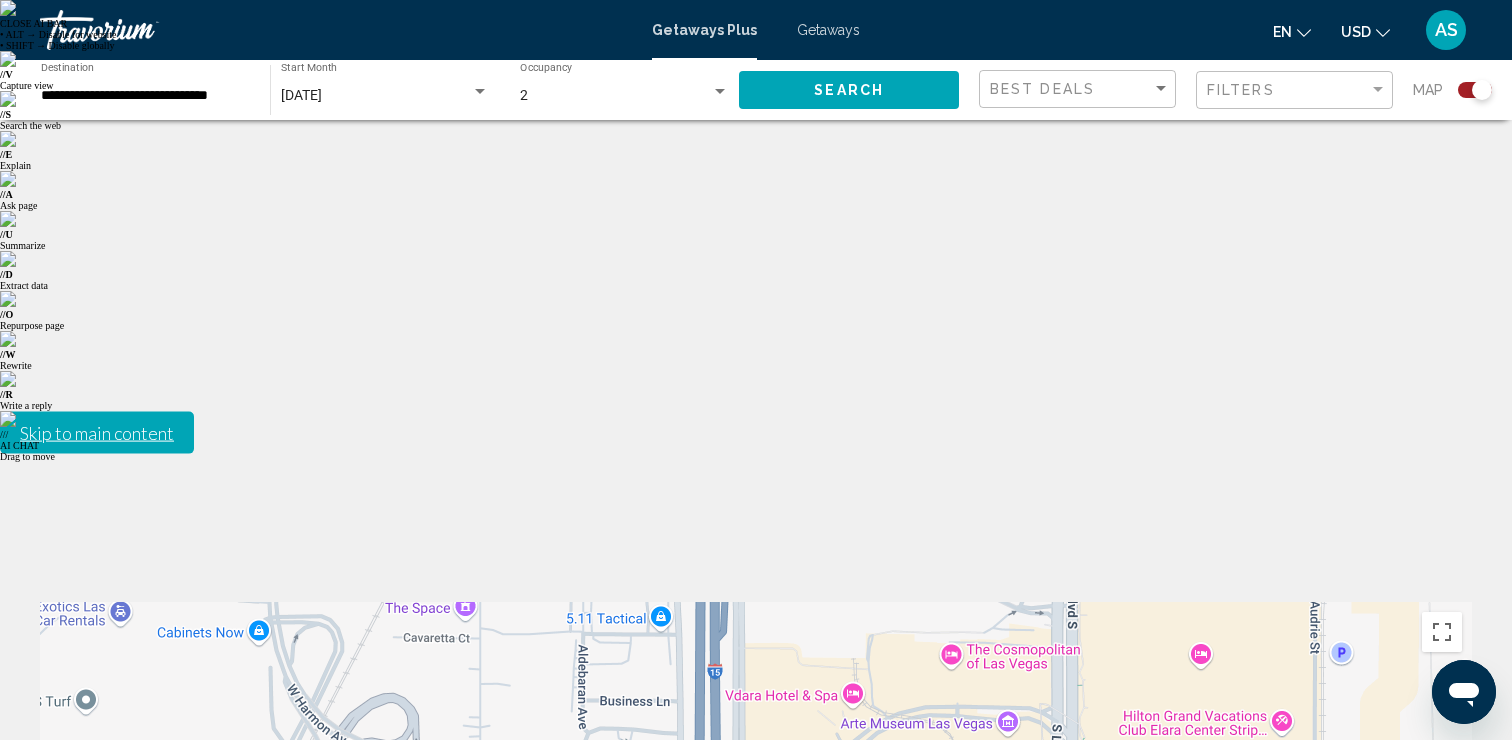 drag, startPoint x: 1273, startPoint y: 556, endPoint x: 907, endPoint y: 530, distance: 366.92233 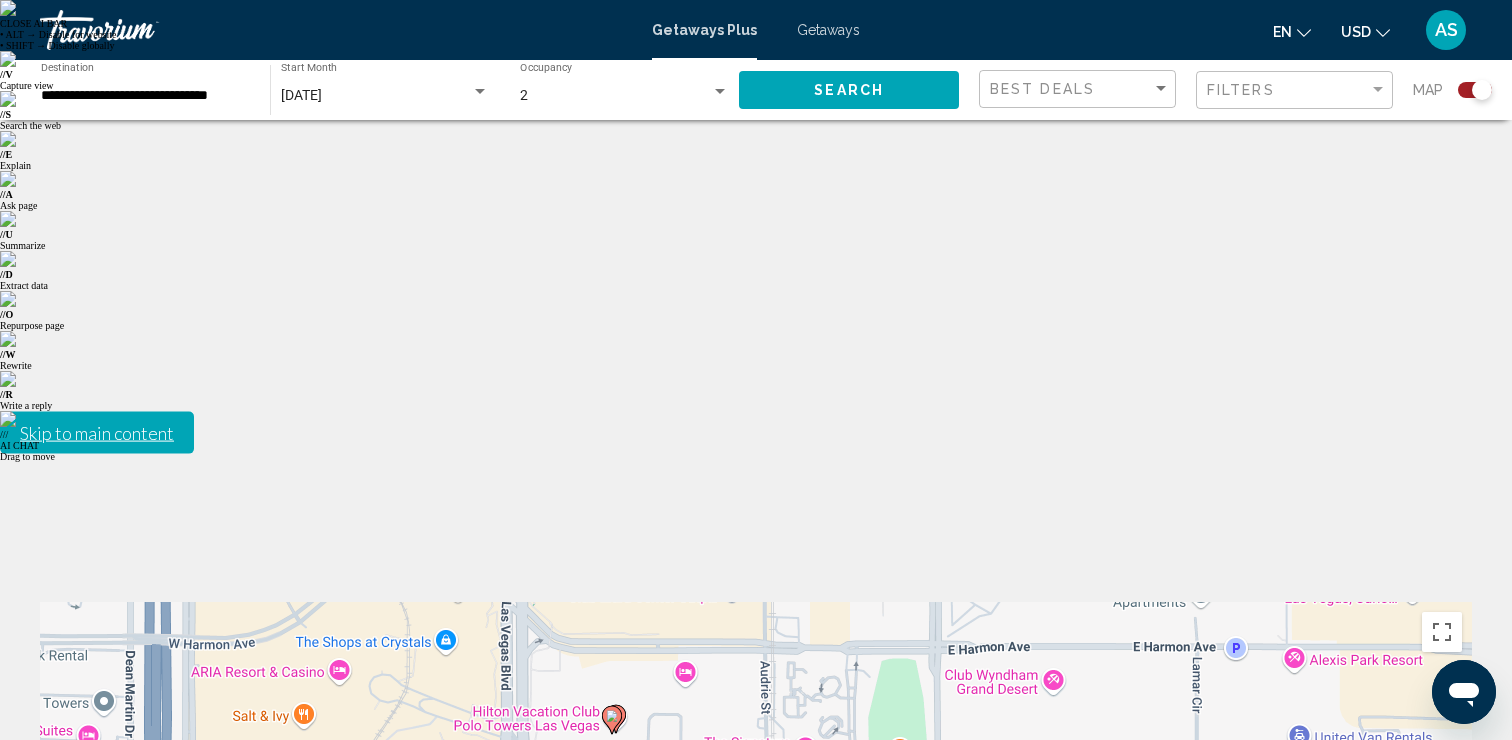 drag, startPoint x: 1237, startPoint y: 475, endPoint x: 813, endPoint y: 322, distance: 450.76047 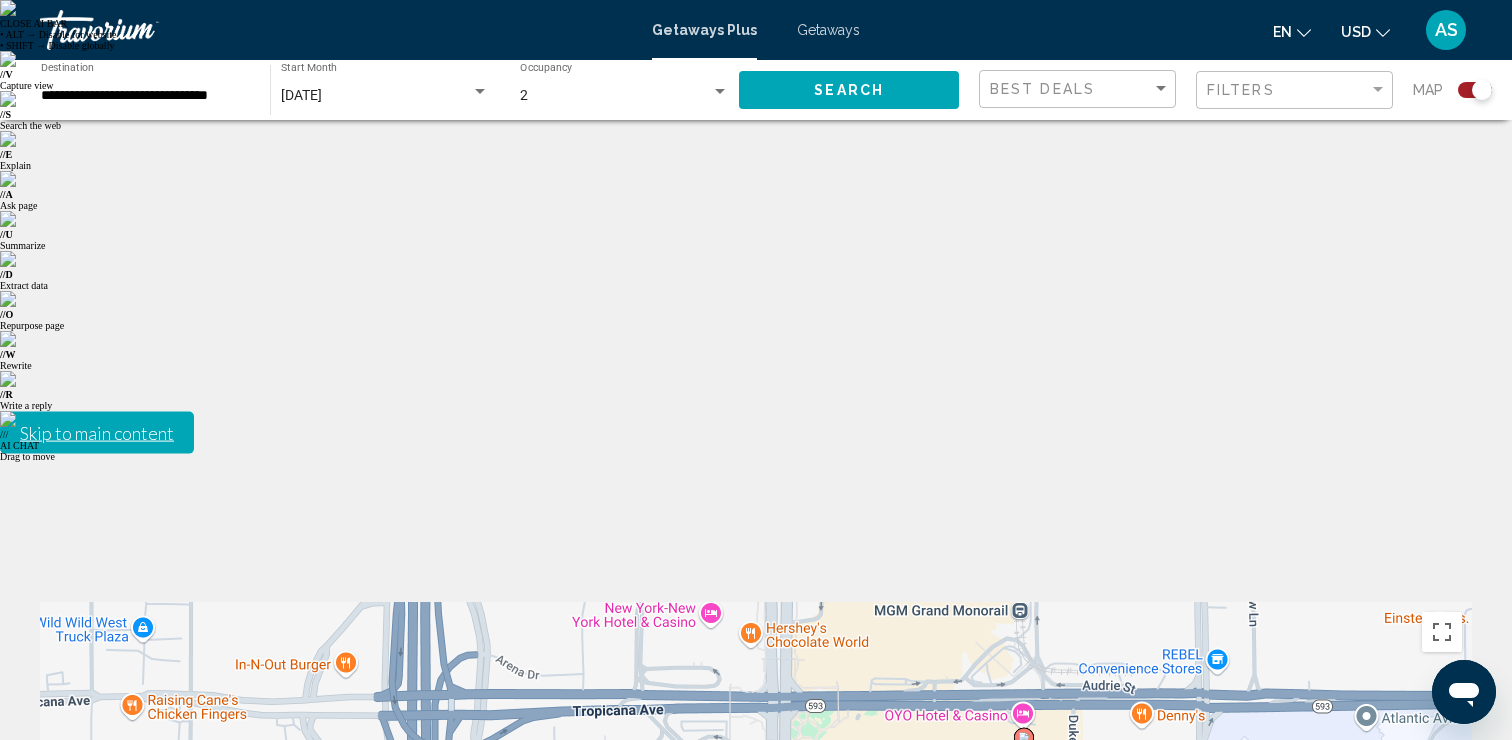 drag, startPoint x: 745, startPoint y: 363, endPoint x: 1021, endPoint y: 12, distance: 446.5165 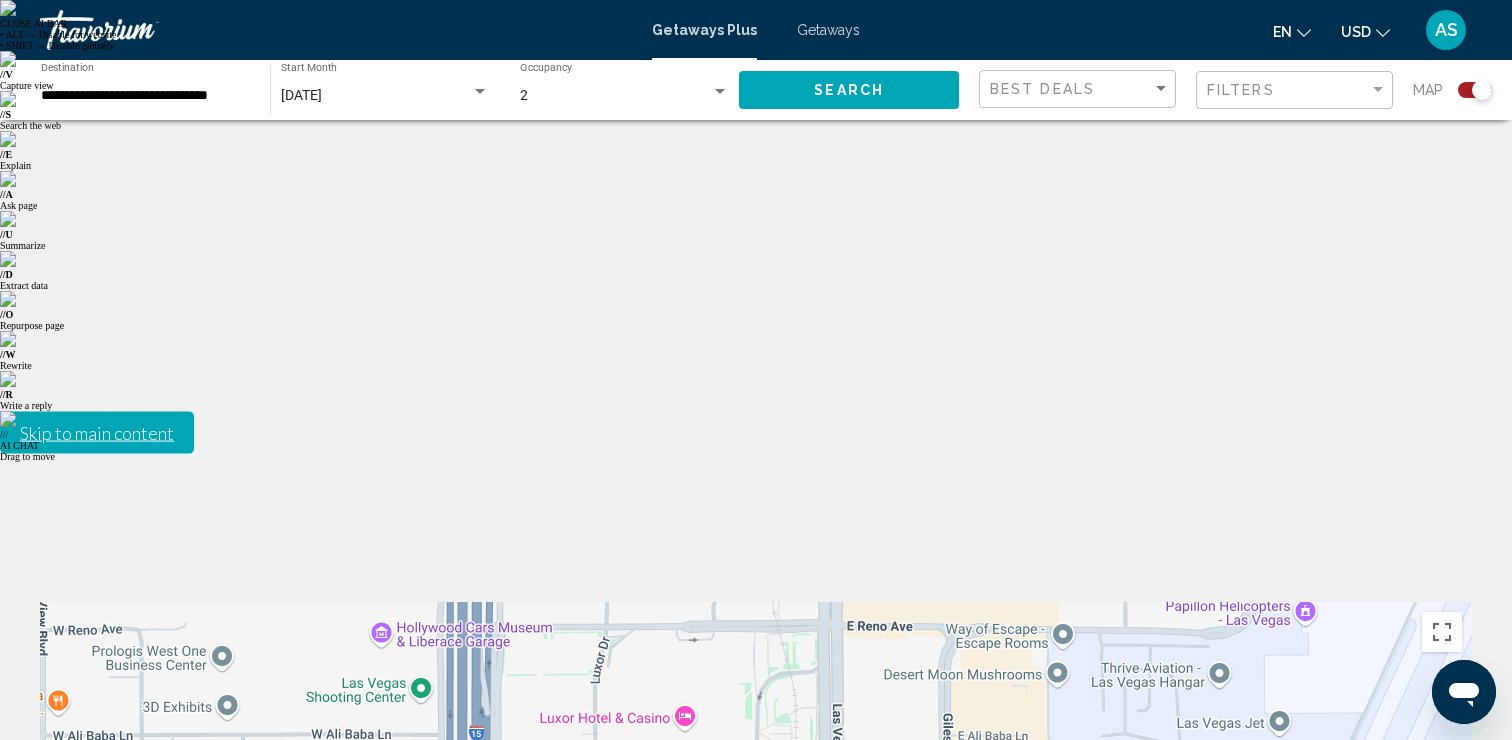 drag, startPoint x: 926, startPoint y: 446, endPoint x: 975, endPoint y: 160, distance: 290.1672 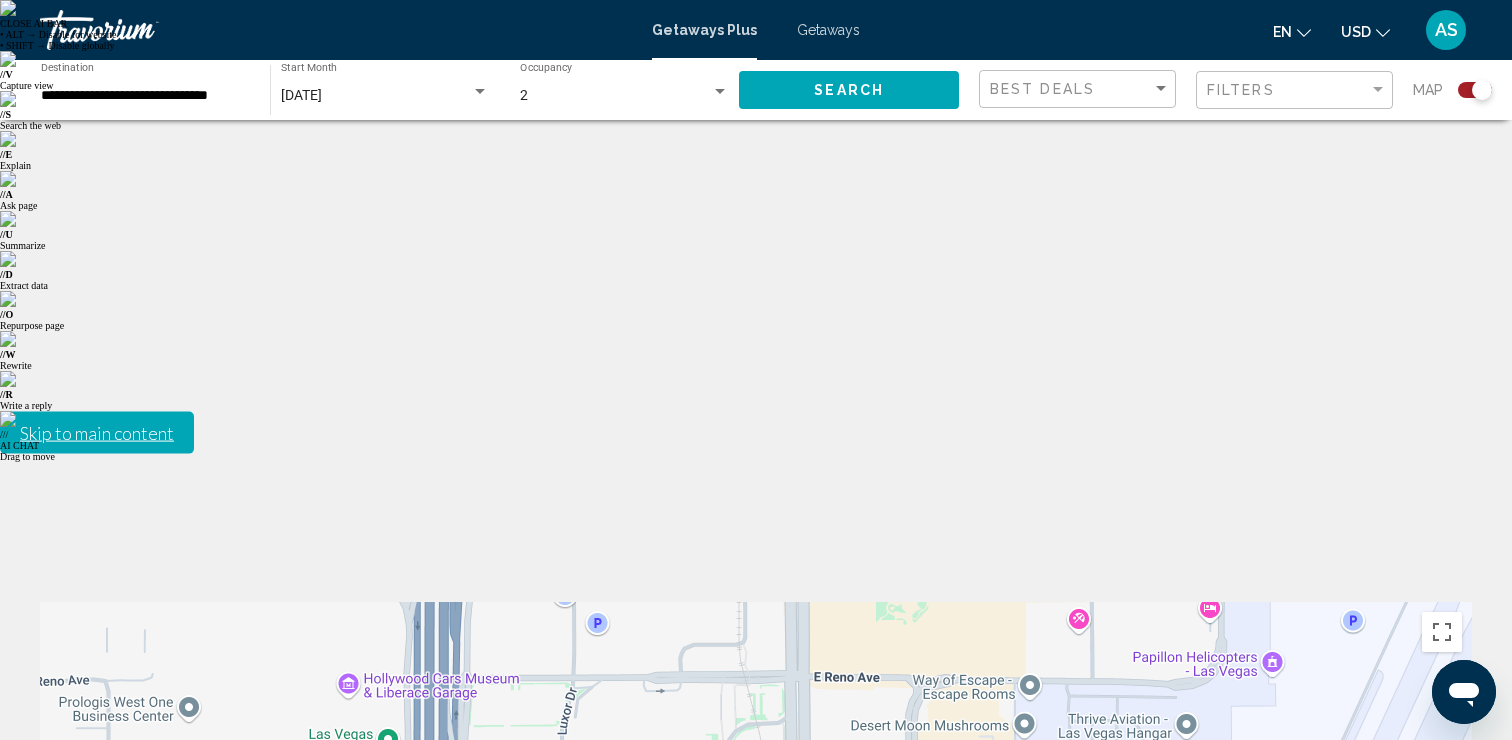 drag, startPoint x: 944, startPoint y: 399, endPoint x: 898, endPoint y: 540, distance: 148.31386 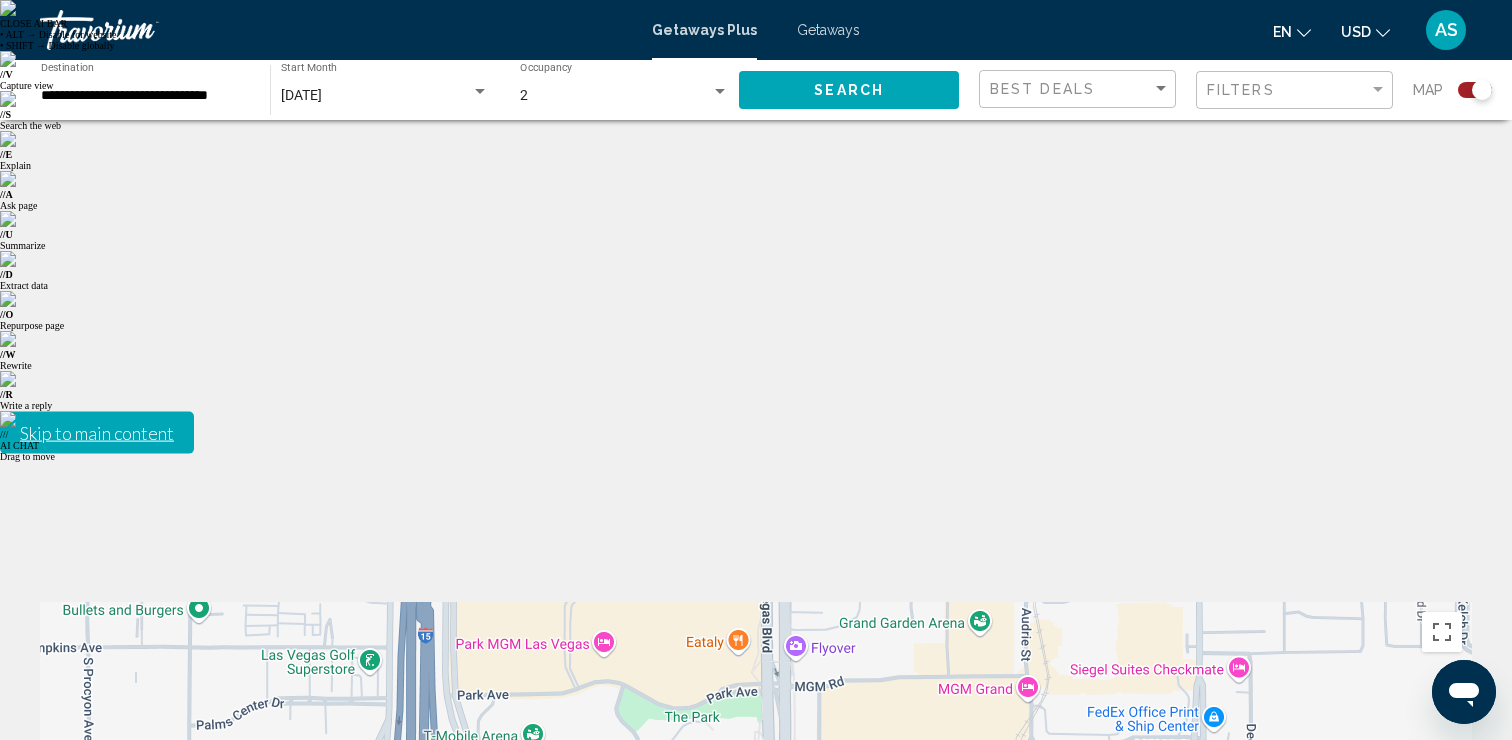drag, startPoint x: 1018, startPoint y: 349, endPoint x: 1009, endPoint y: 636, distance: 287.14108 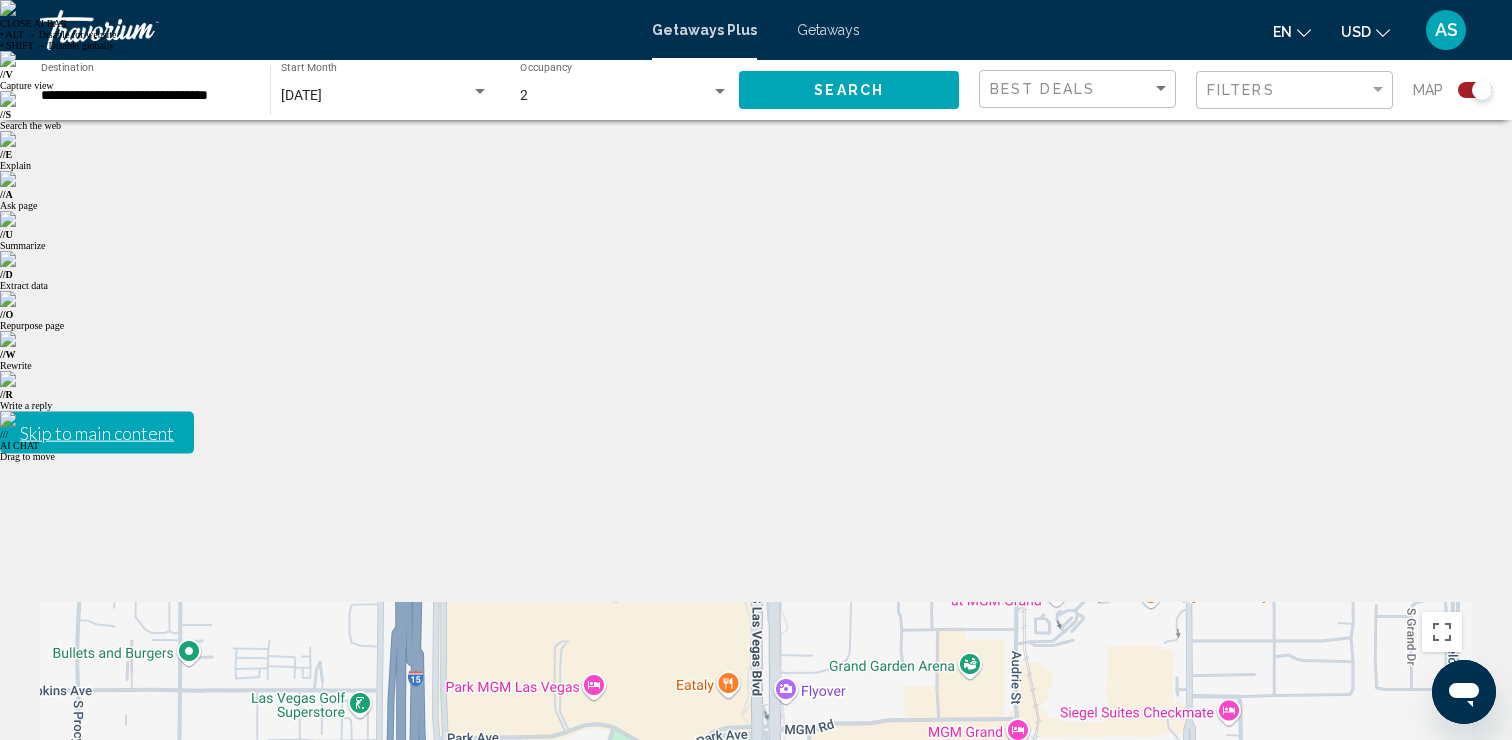 click on "To navigate, press the arrow keys. To activate drag with keyboard, press Alt + Enter. Once in keyboard drag state, use the arrow keys to move the marker. To complete the drag, press the Enter key. To cancel, press Escape." at bounding box center (756, 902) 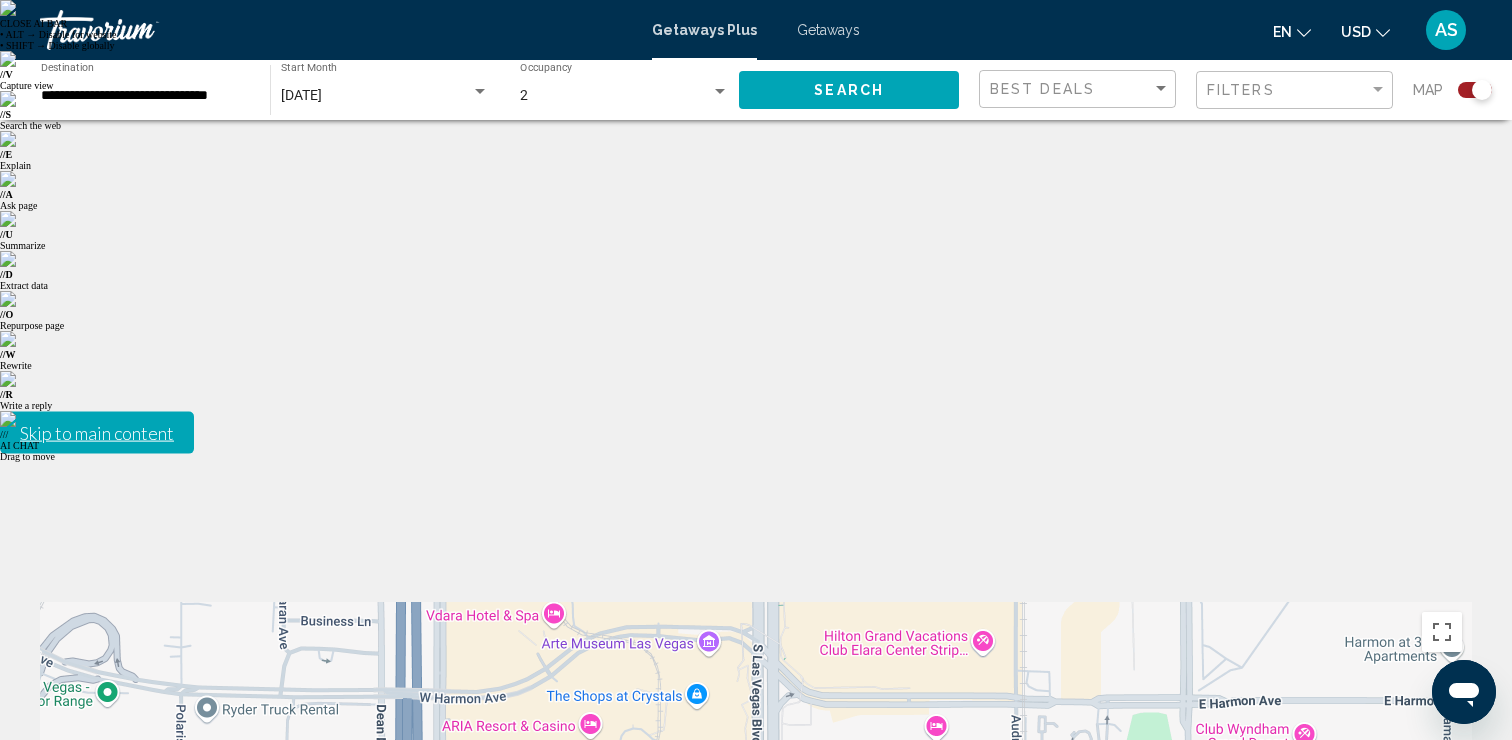 drag, startPoint x: 1018, startPoint y: 277, endPoint x: 1016, endPoint y: 625, distance: 348.00574 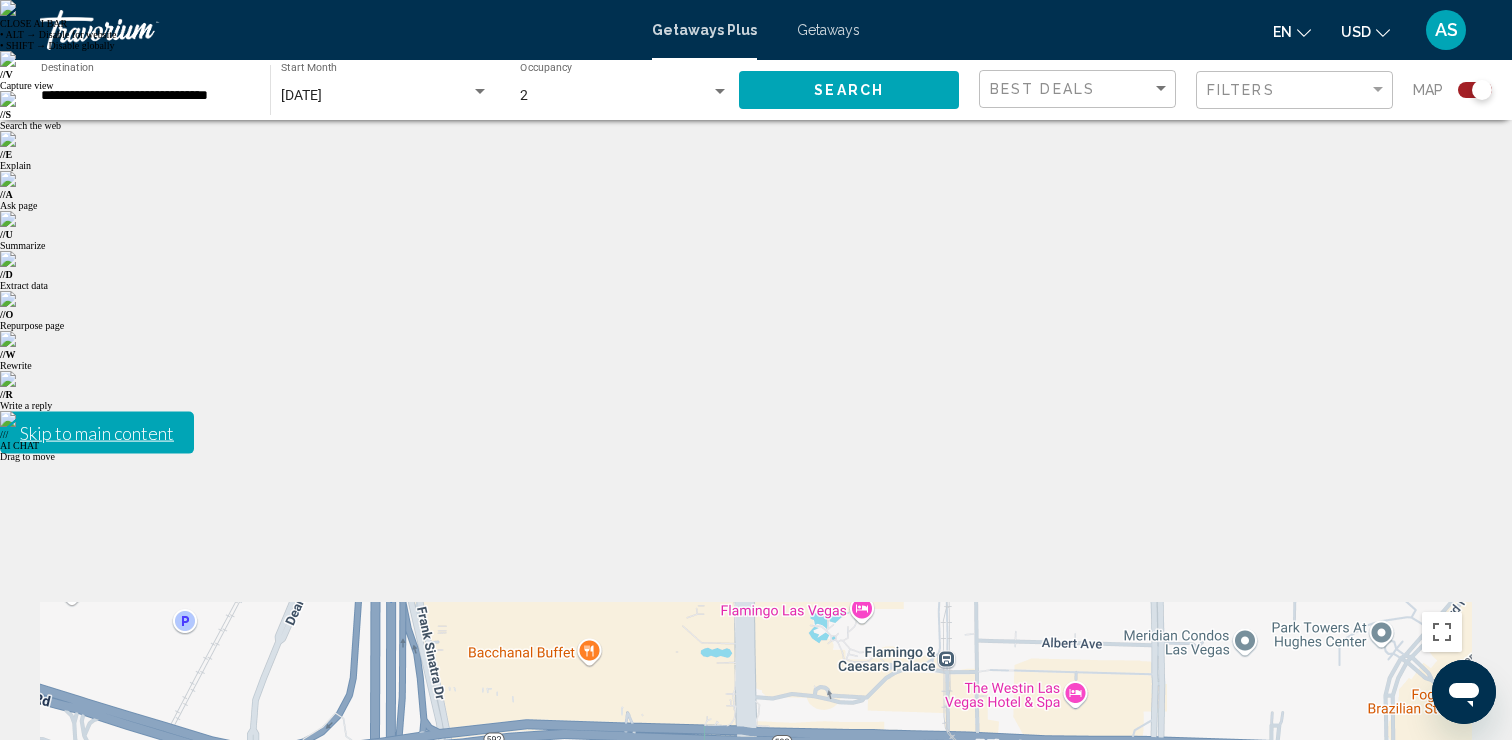 drag, startPoint x: 1052, startPoint y: 436, endPoint x: 1024, endPoint y: 712, distance: 277.41666 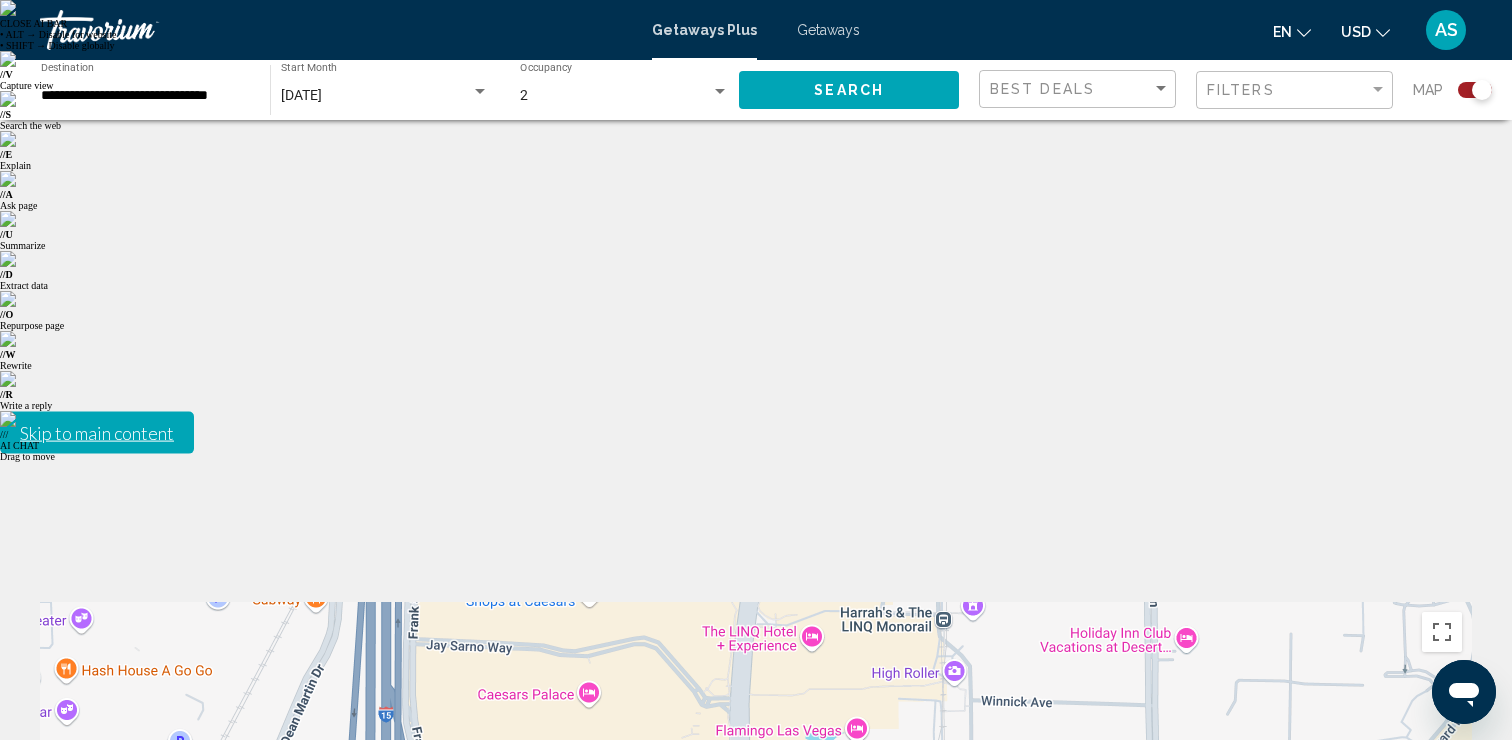drag, startPoint x: 1021, startPoint y: 457, endPoint x: 1019, endPoint y: 773, distance: 316.00632 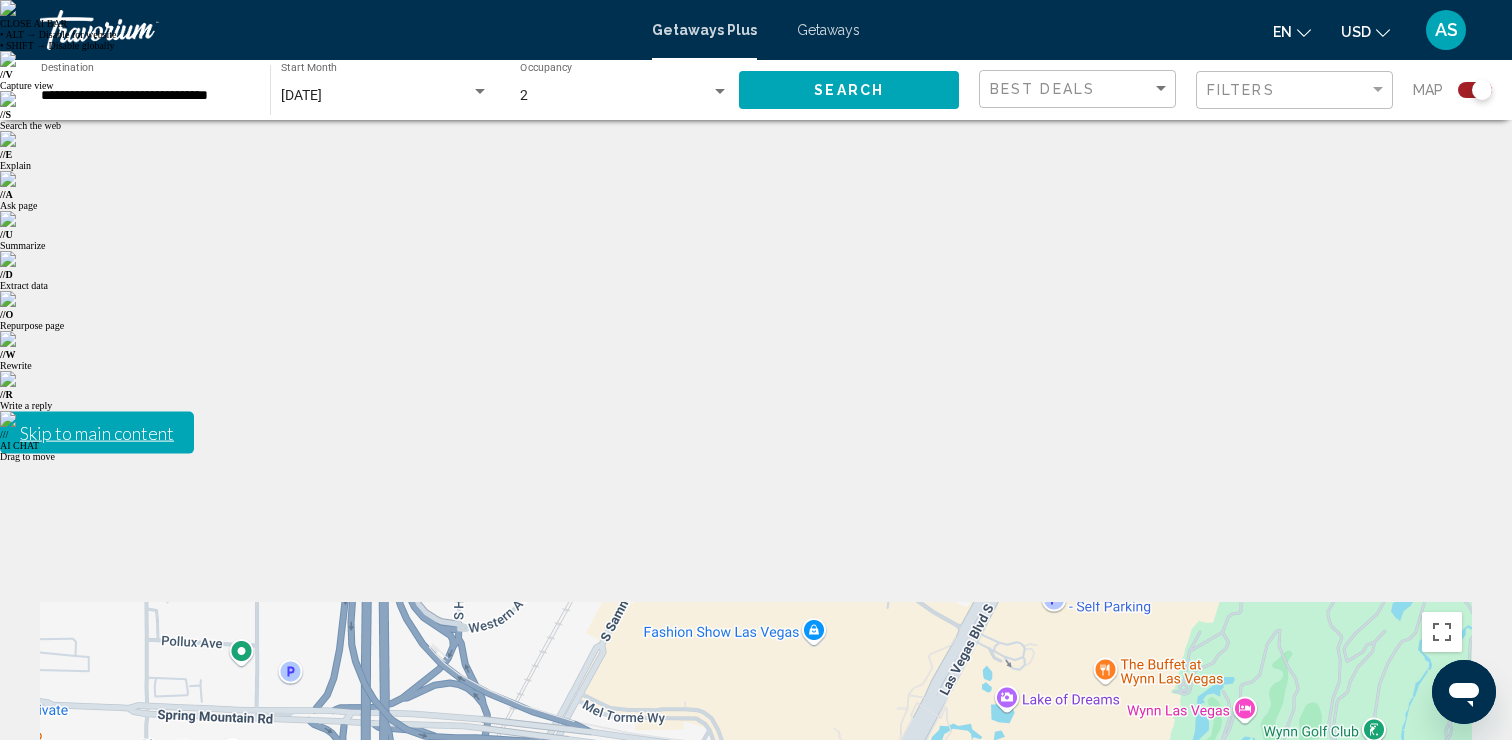 drag, startPoint x: 1046, startPoint y: 378, endPoint x: 1042, endPoint y: 705, distance: 327.02448 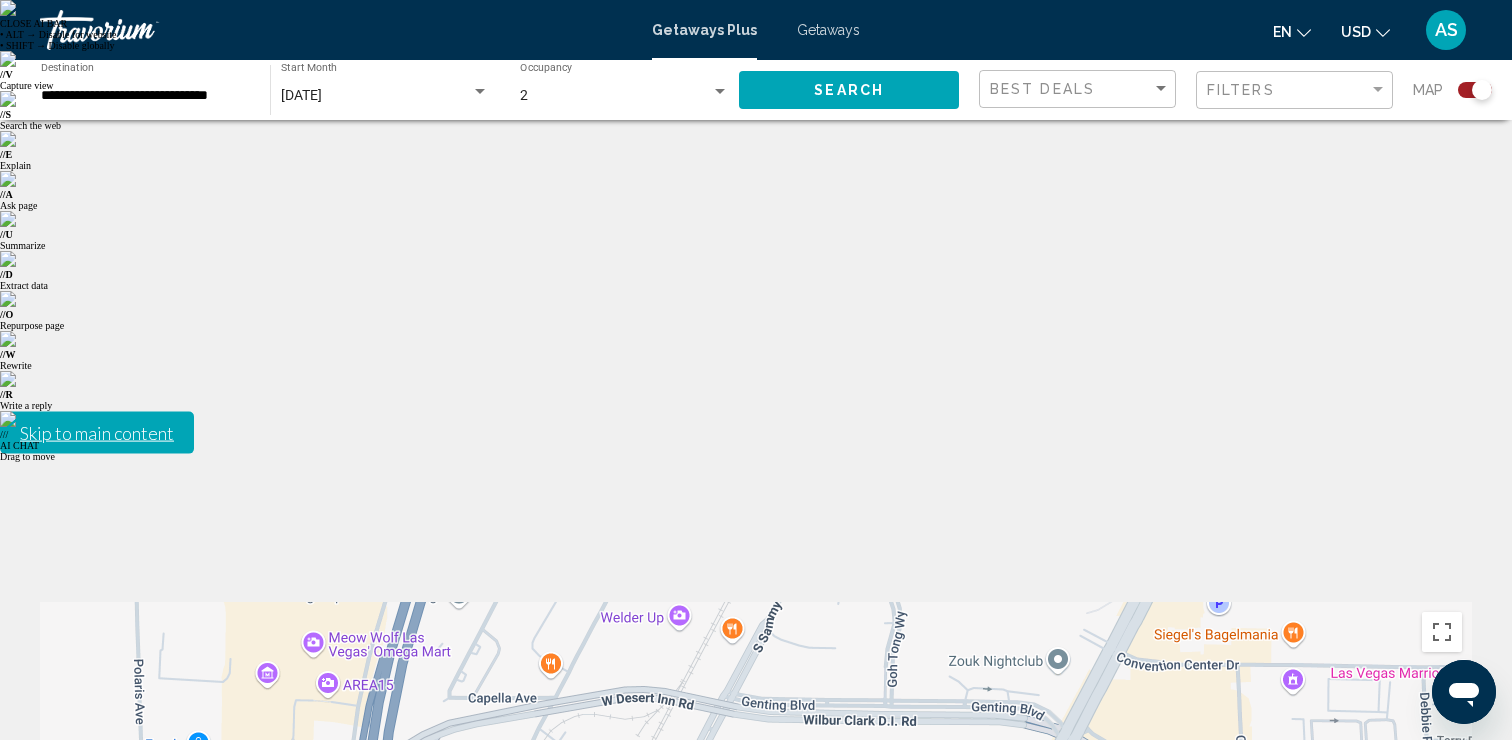 drag, startPoint x: 990, startPoint y: 470, endPoint x: 985, endPoint y: 743, distance: 273.04578 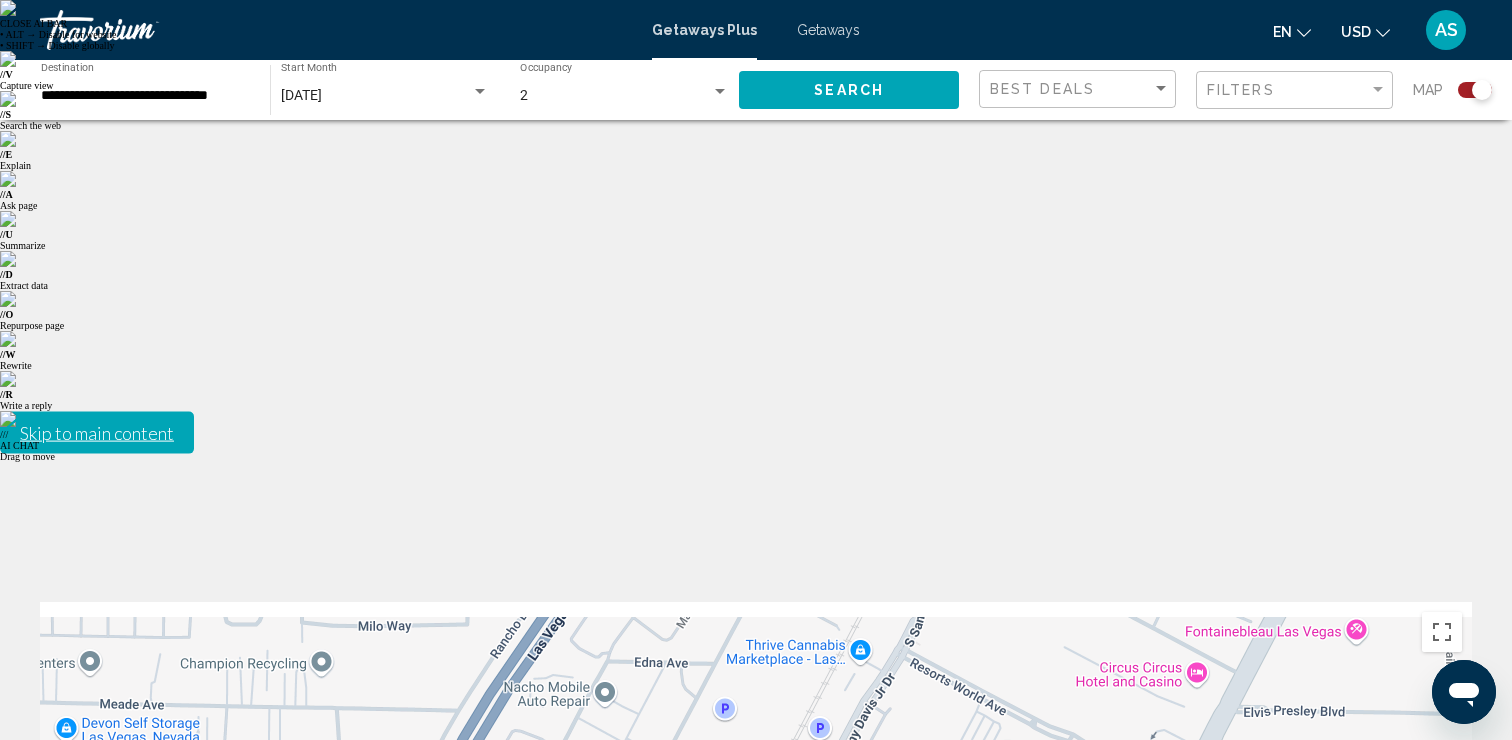 drag, startPoint x: 949, startPoint y: 377, endPoint x: 939, endPoint y: 677, distance: 300.16663 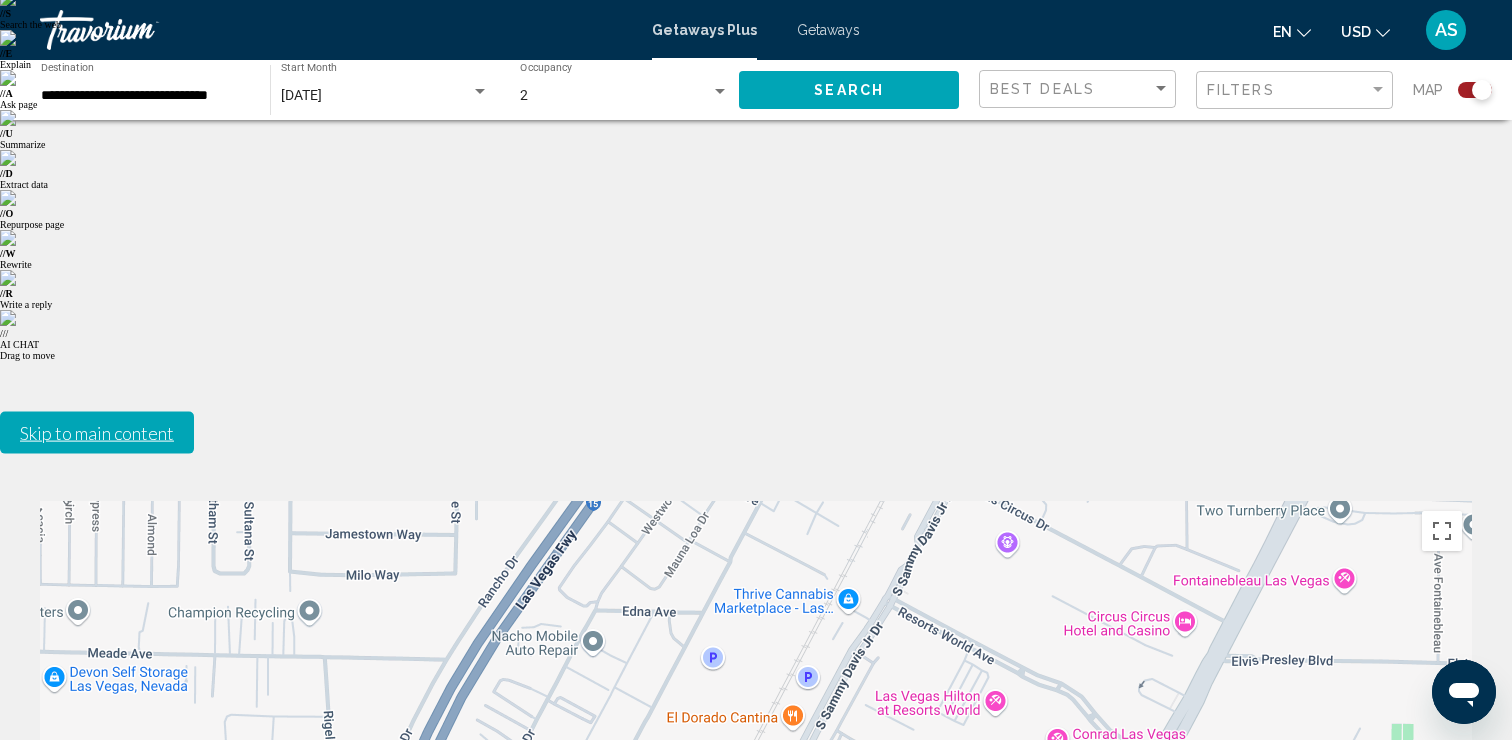 scroll, scrollTop: 130, scrollLeft: 0, axis: vertical 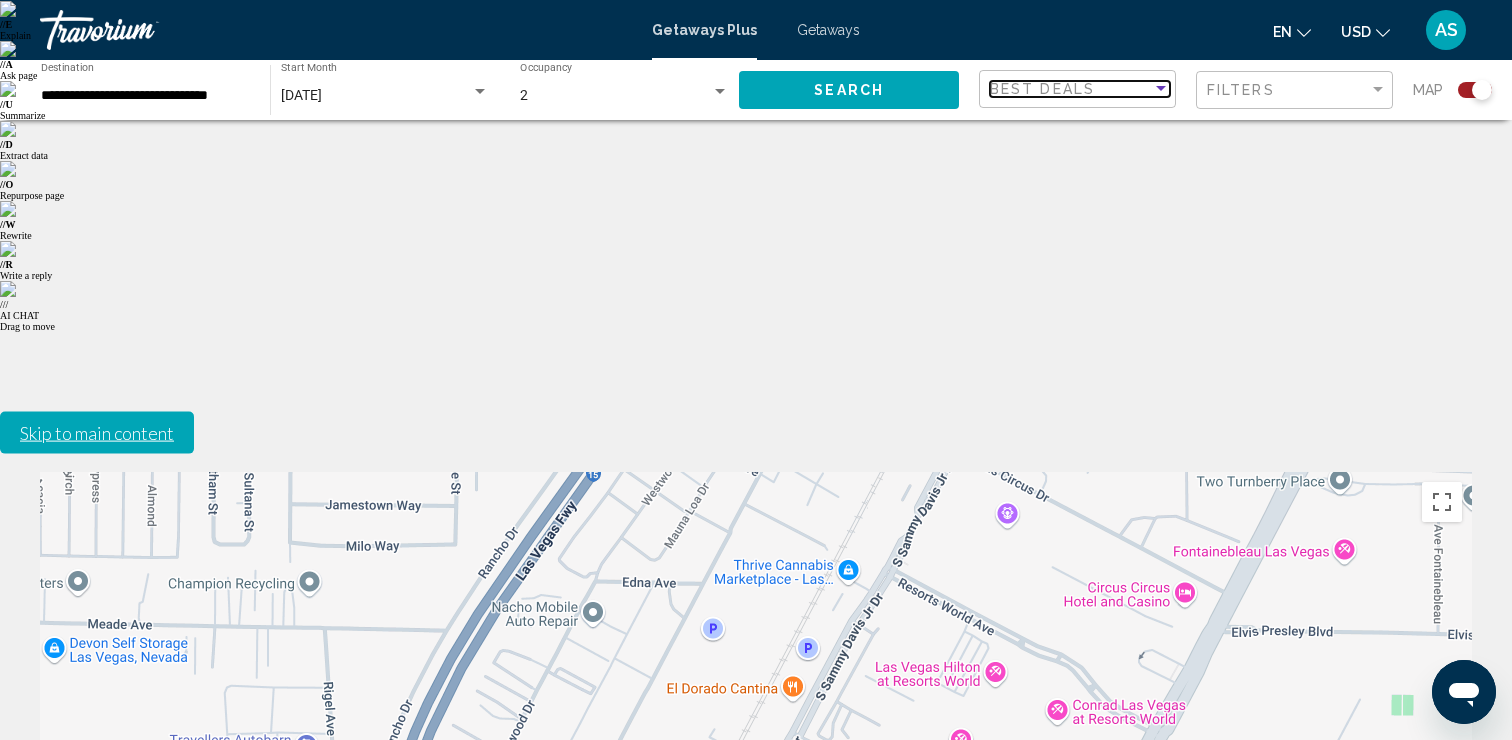 click on "Best Deals" at bounding box center (1071, 89) 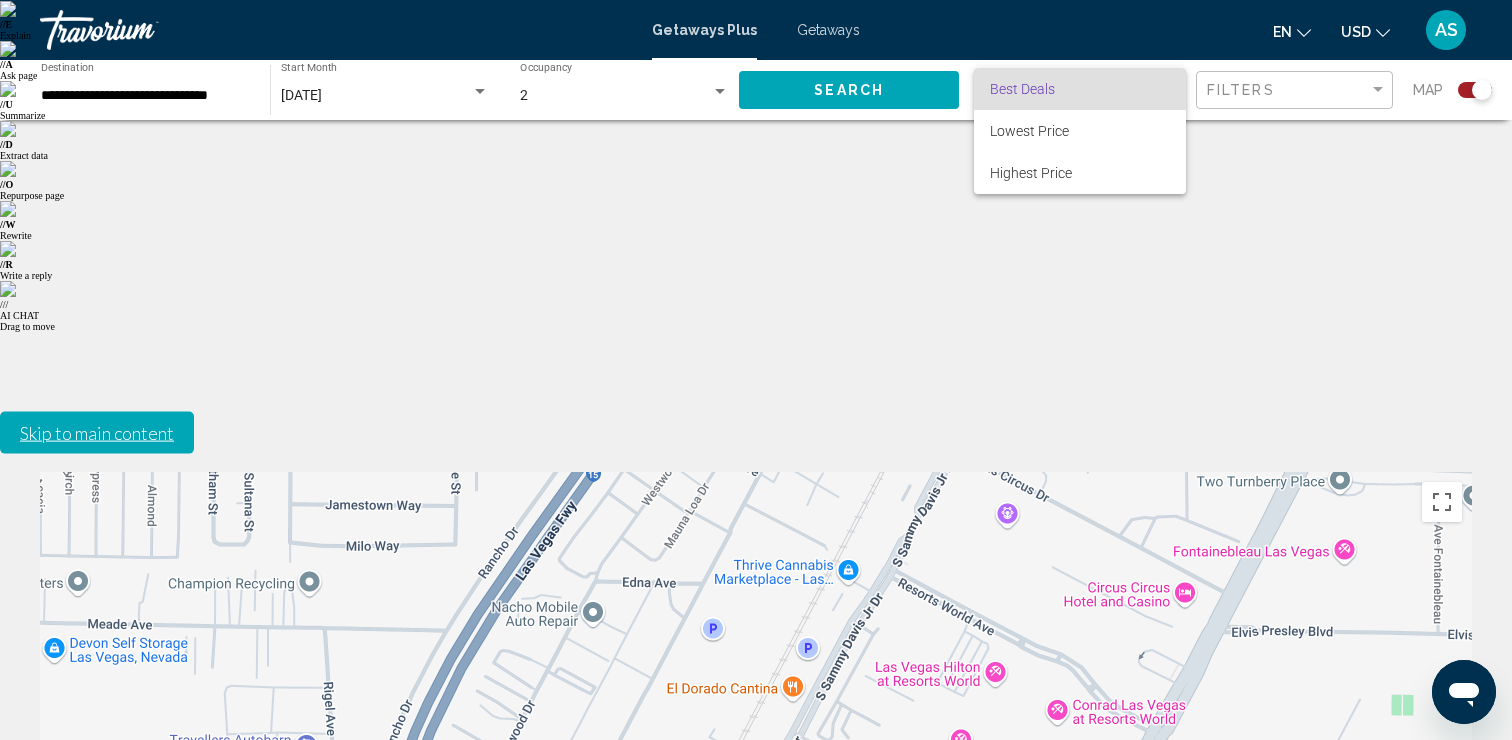 click at bounding box center (756, 370) 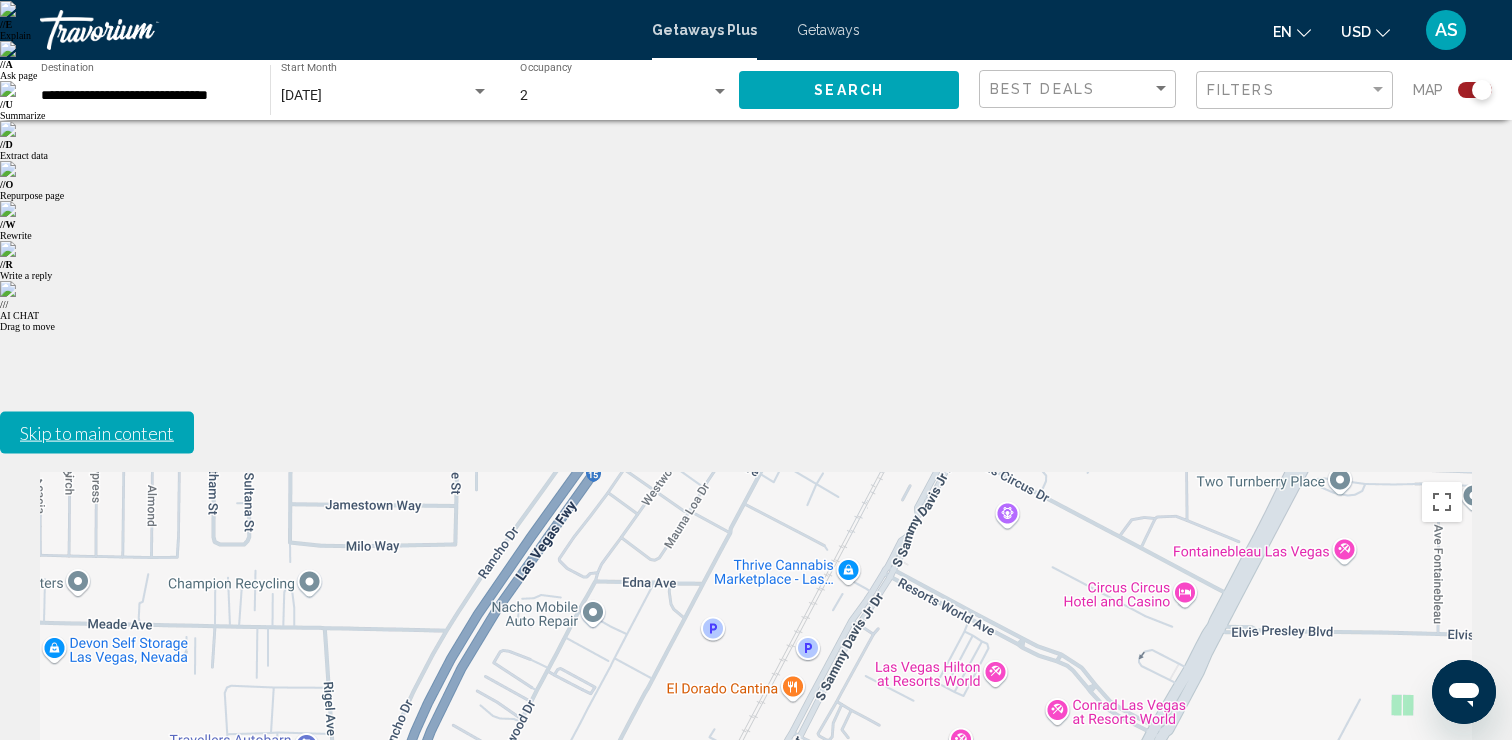 click on "Filters" 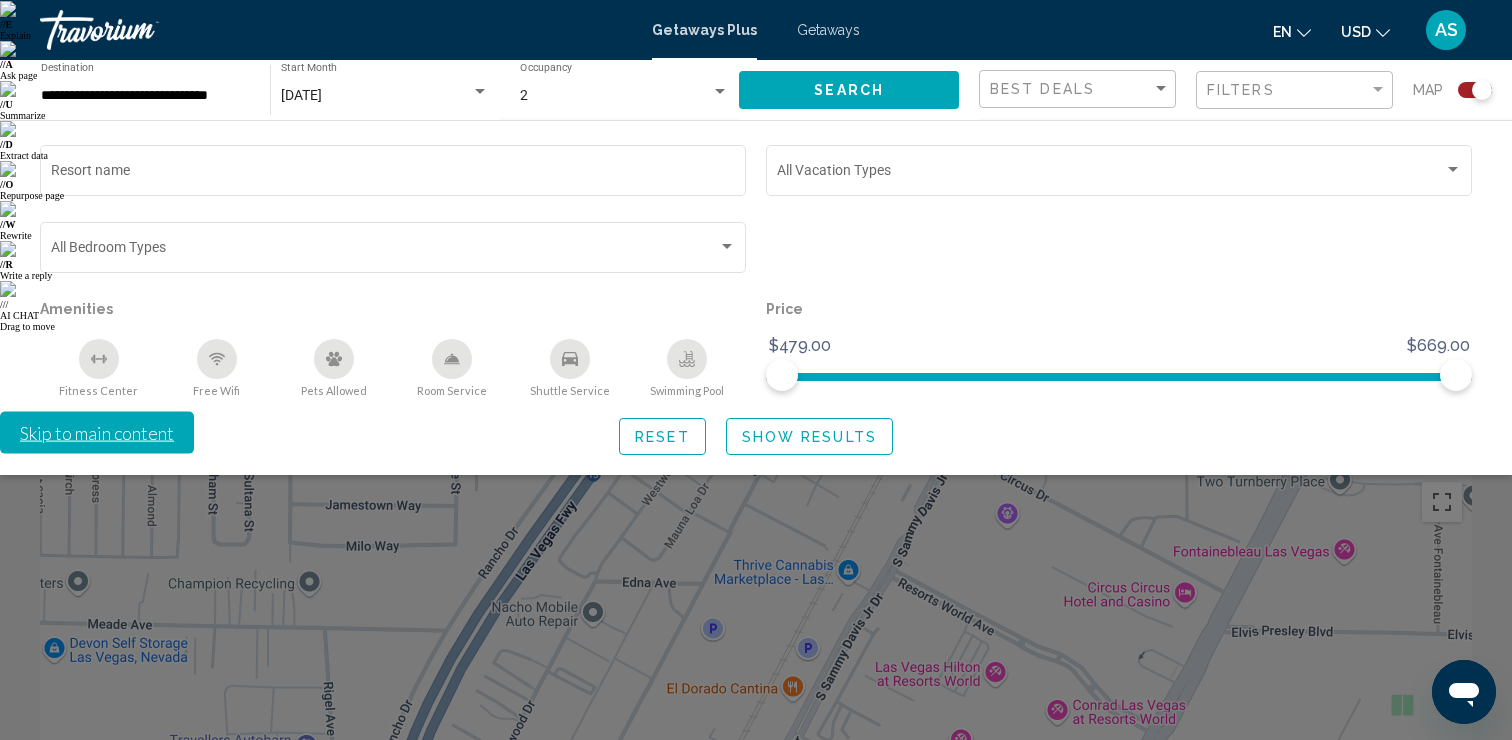 click 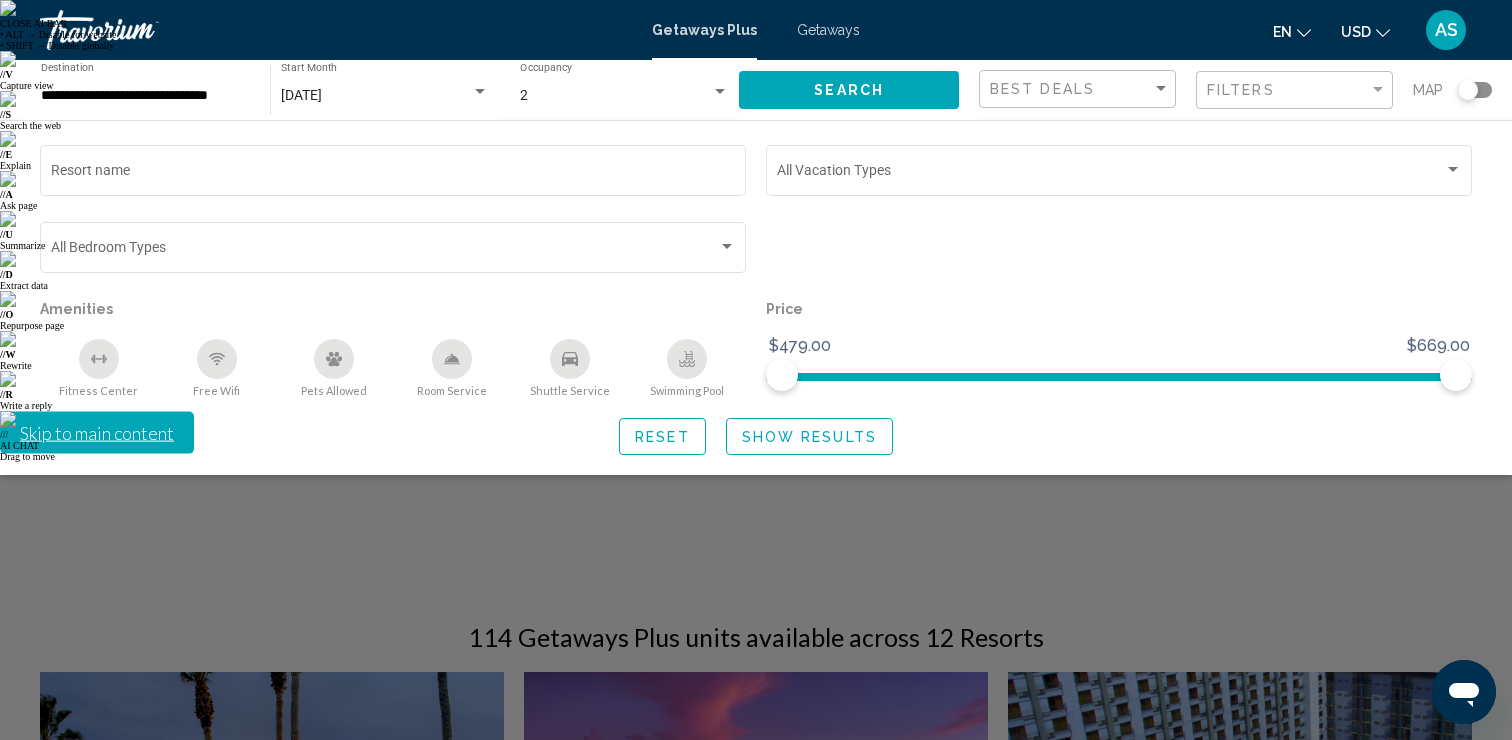 click on "Show Results" 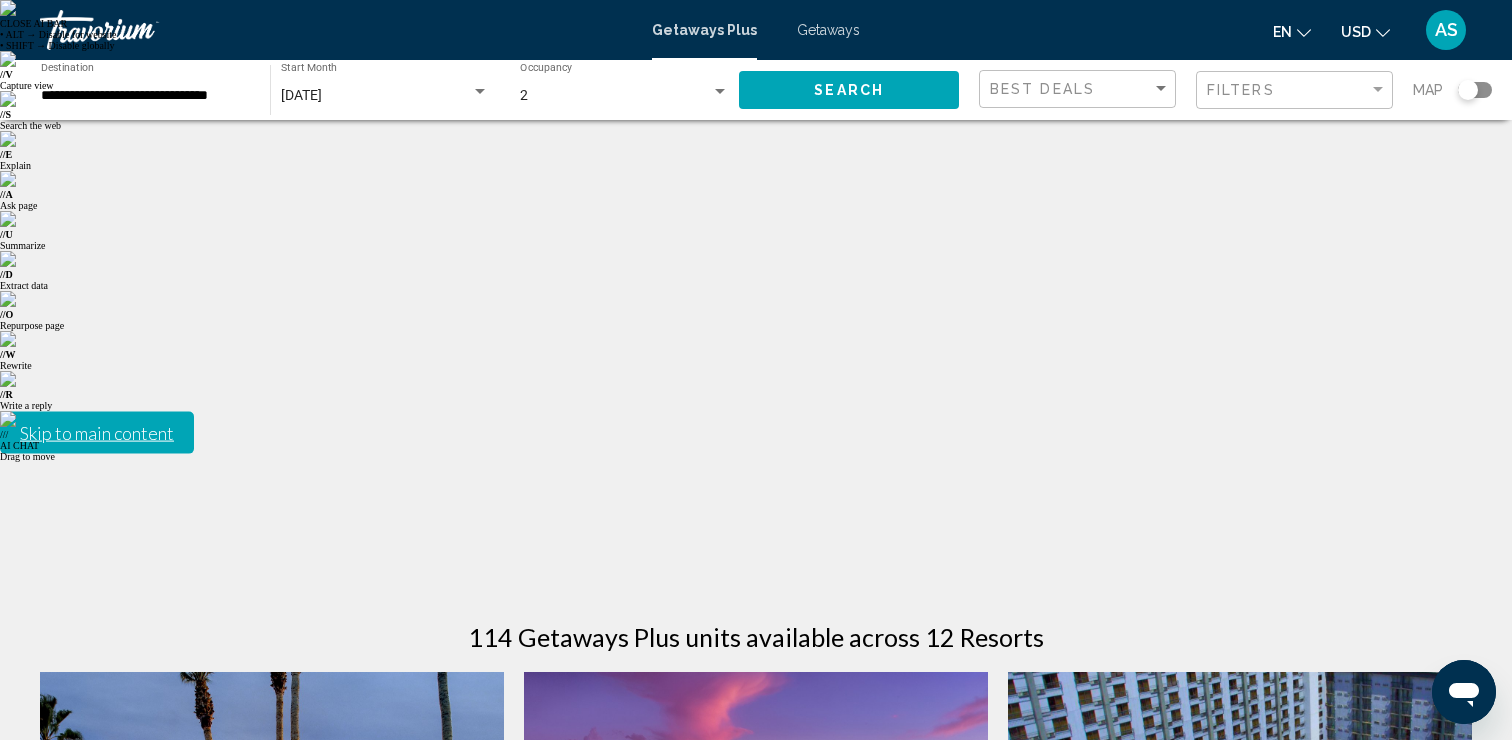 click on "**********" 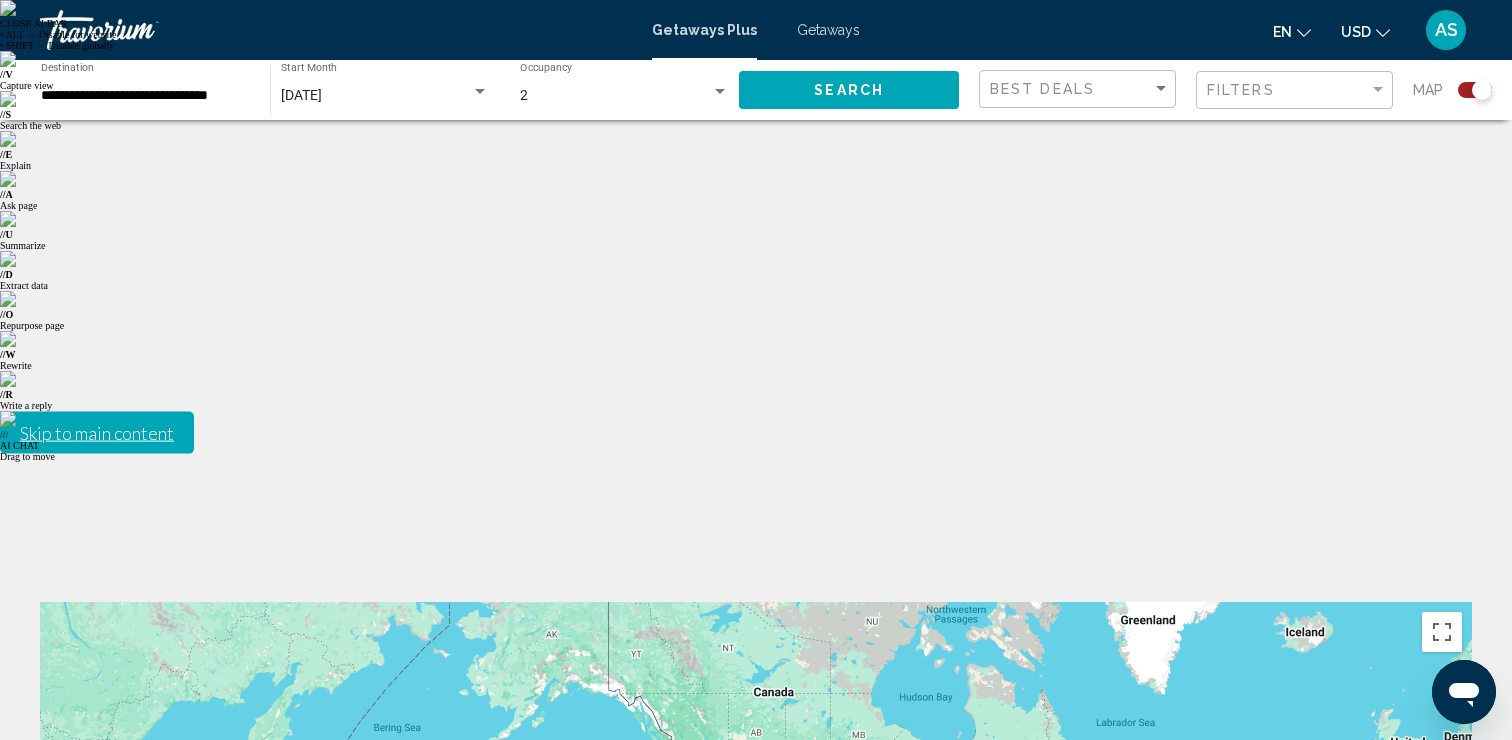 click at bounding box center (1442, 1131) 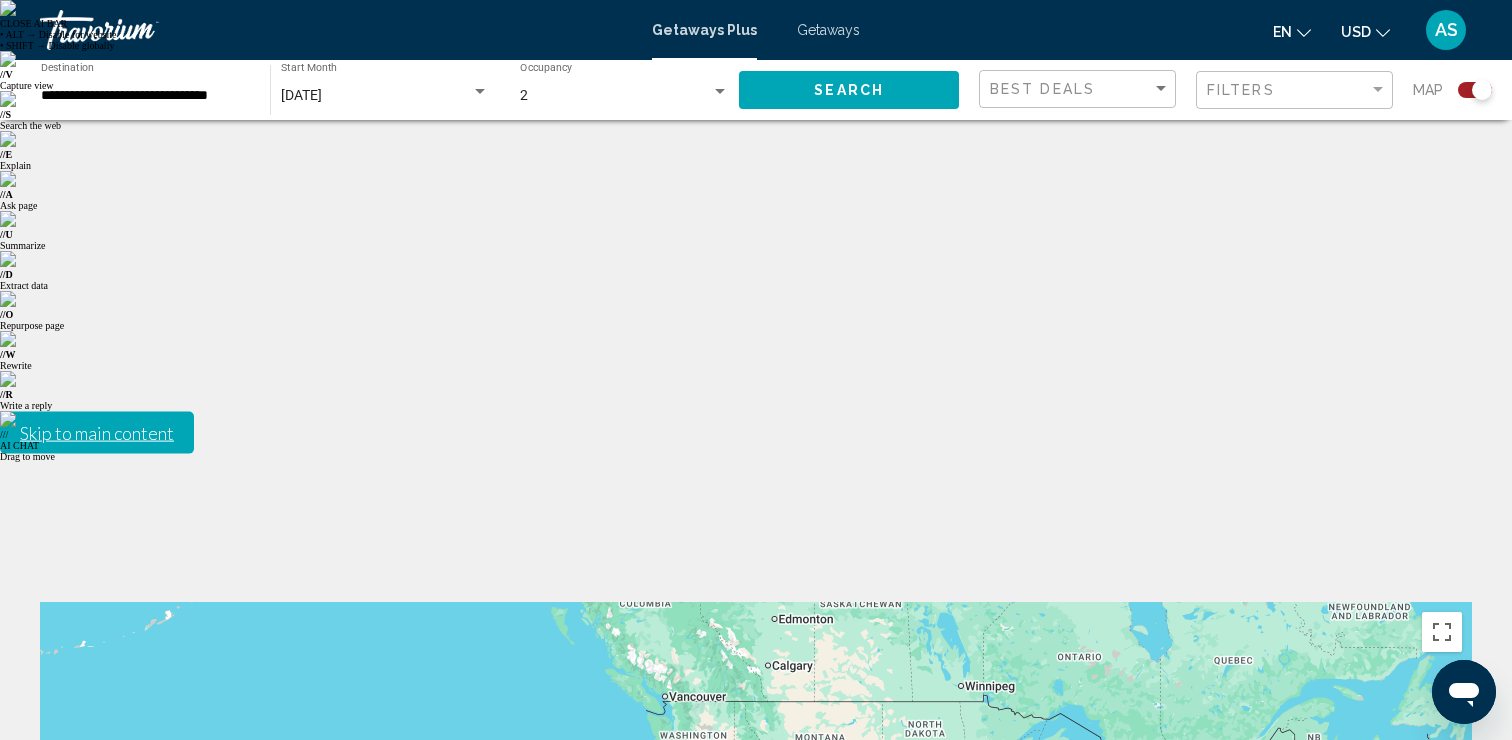 click at bounding box center (1442, 1117) 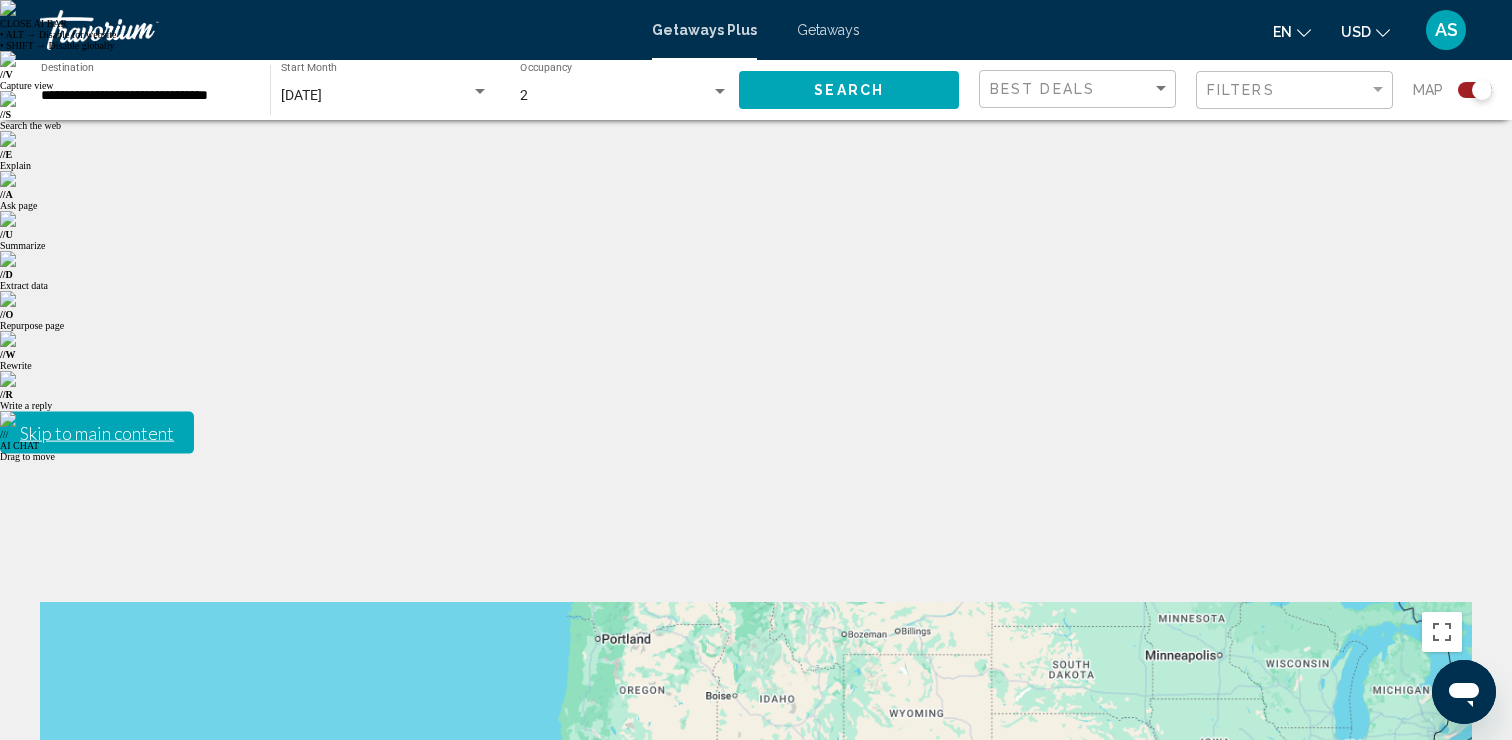 click at bounding box center [1442, 1117] 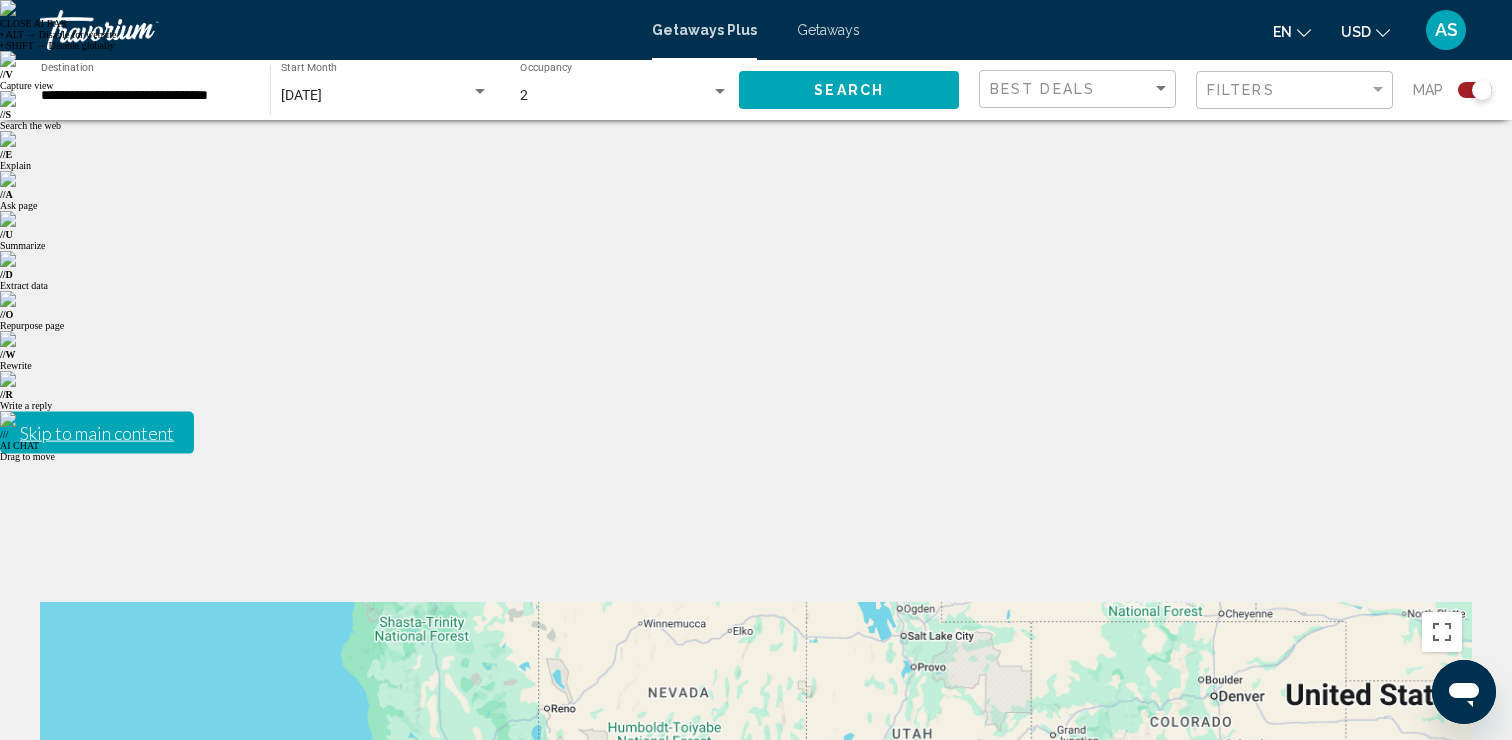 click at bounding box center (1442, 1117) 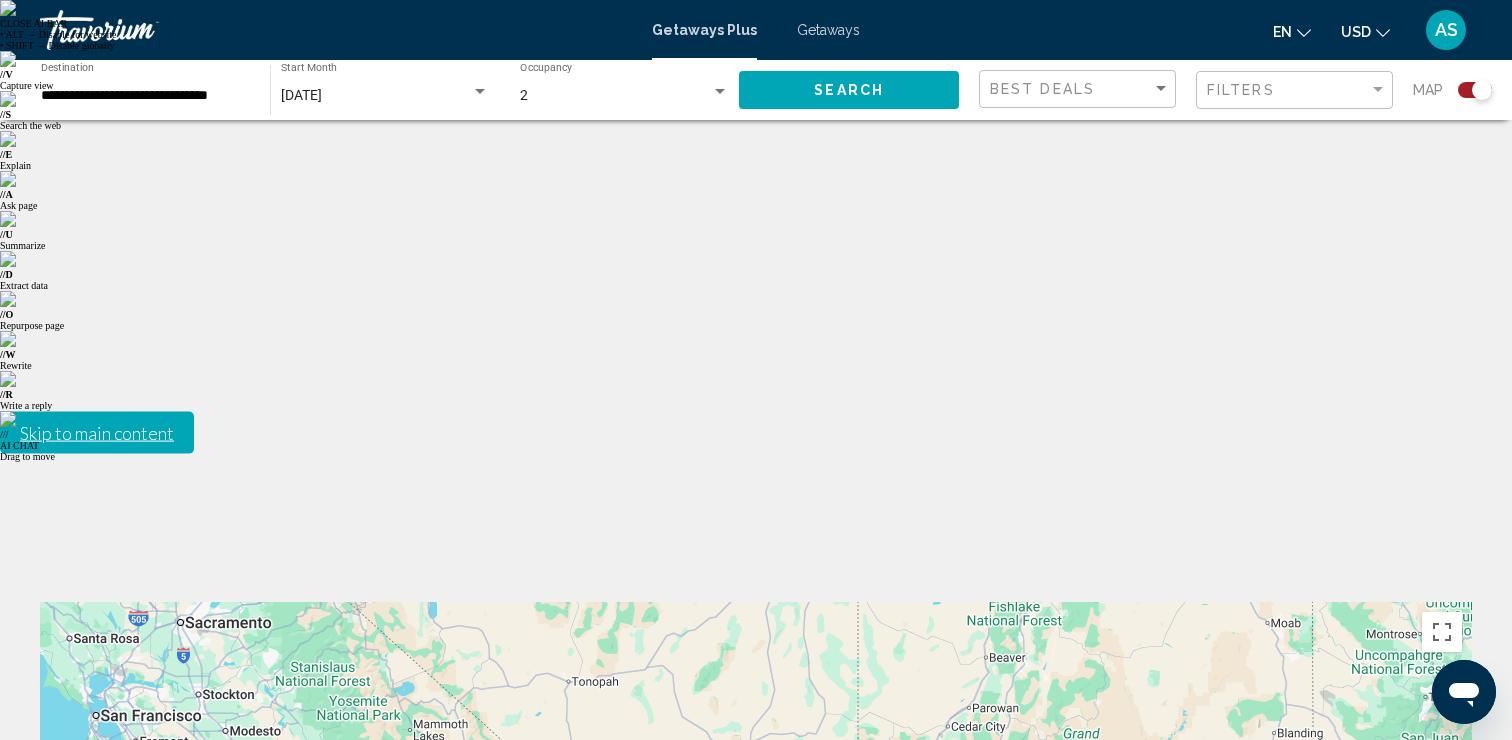 click at bounding box center [1442, 1117] 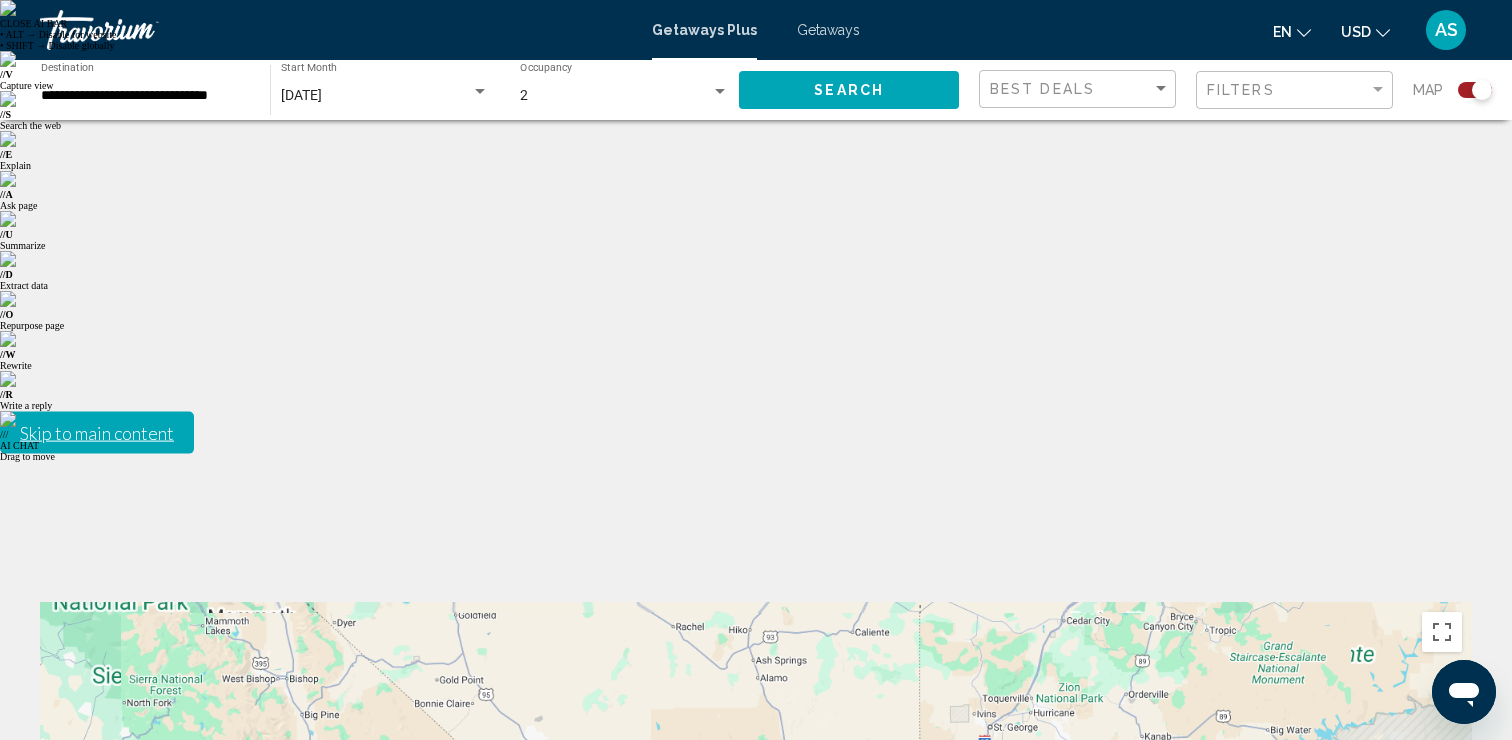 click at bounding box center [1442, 1117] 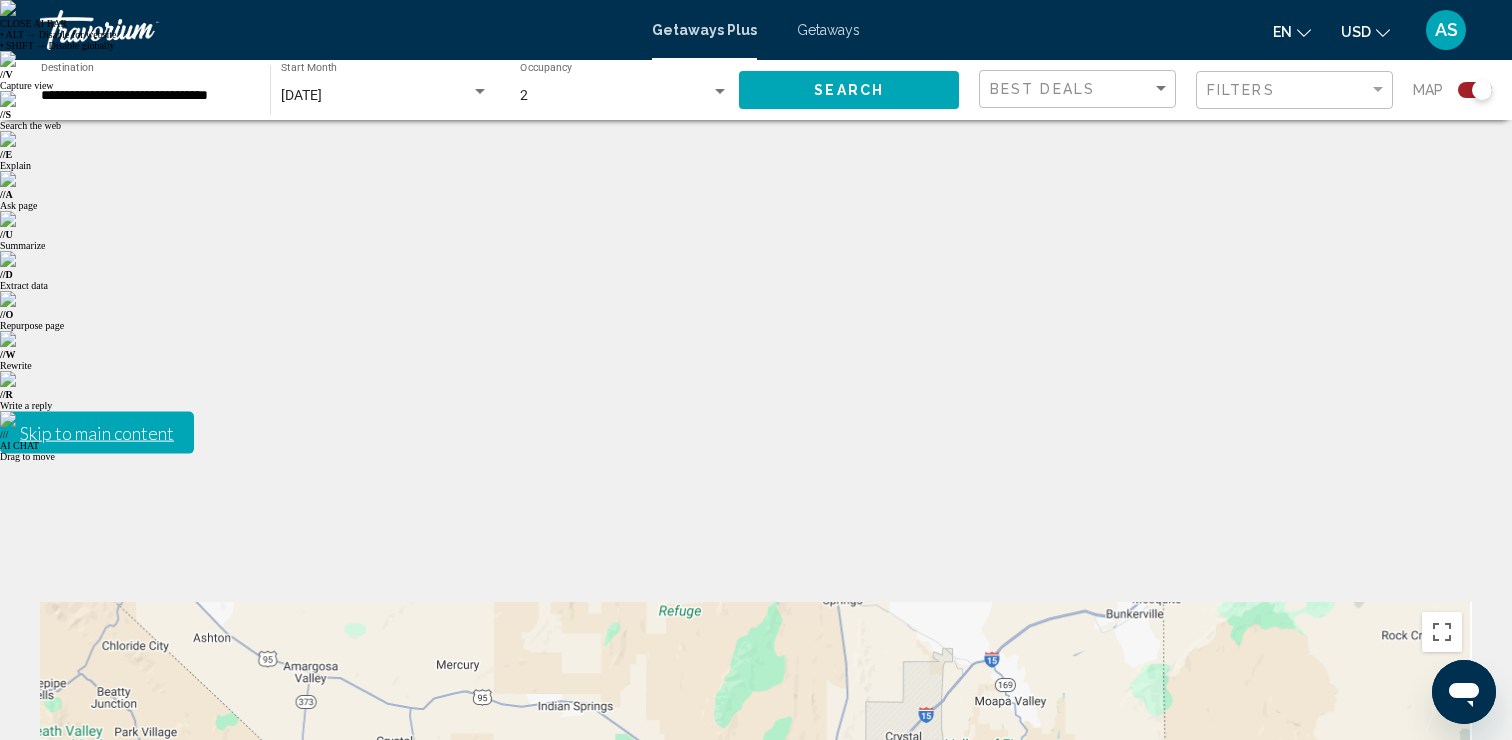 click at bounding box center (1442, 1117) 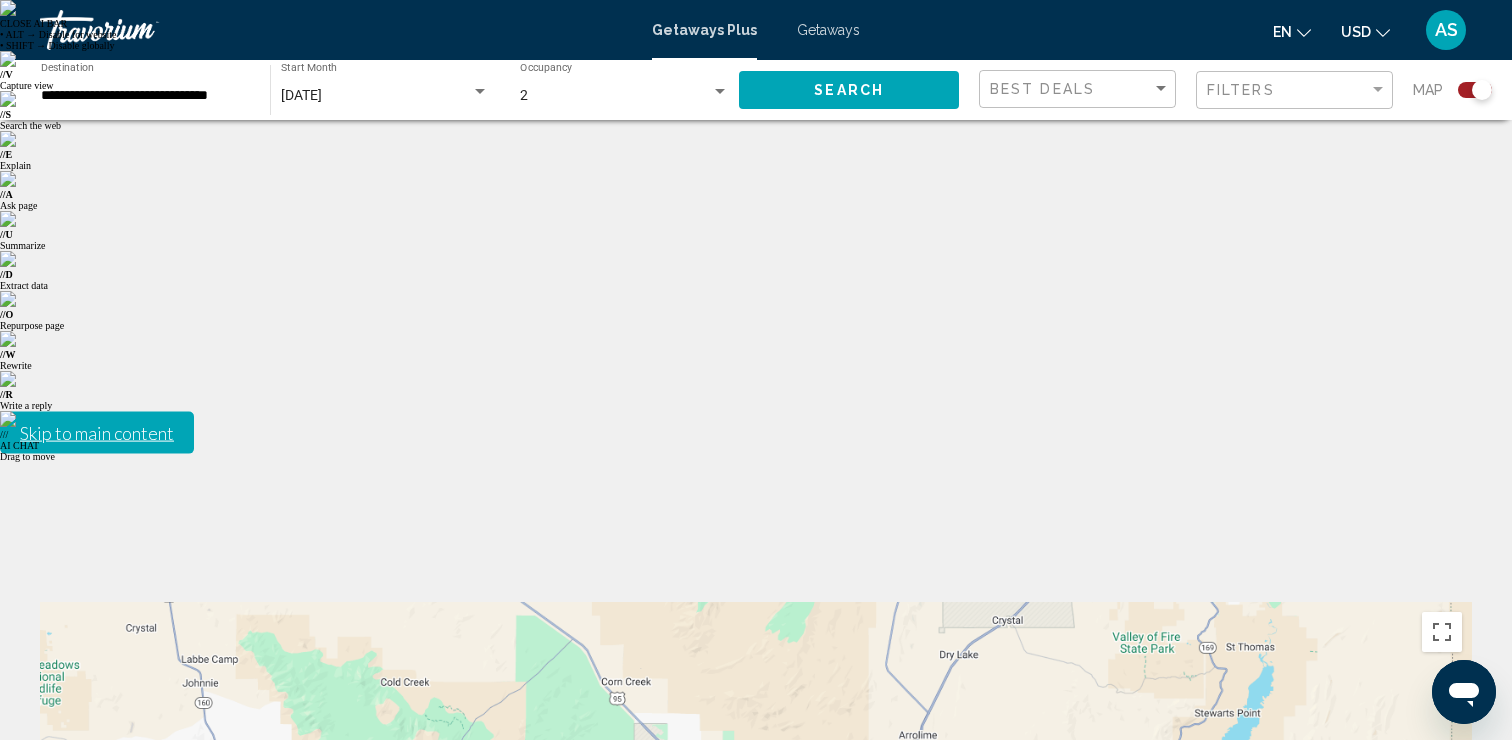 click at bounding box center [1442, 1117] 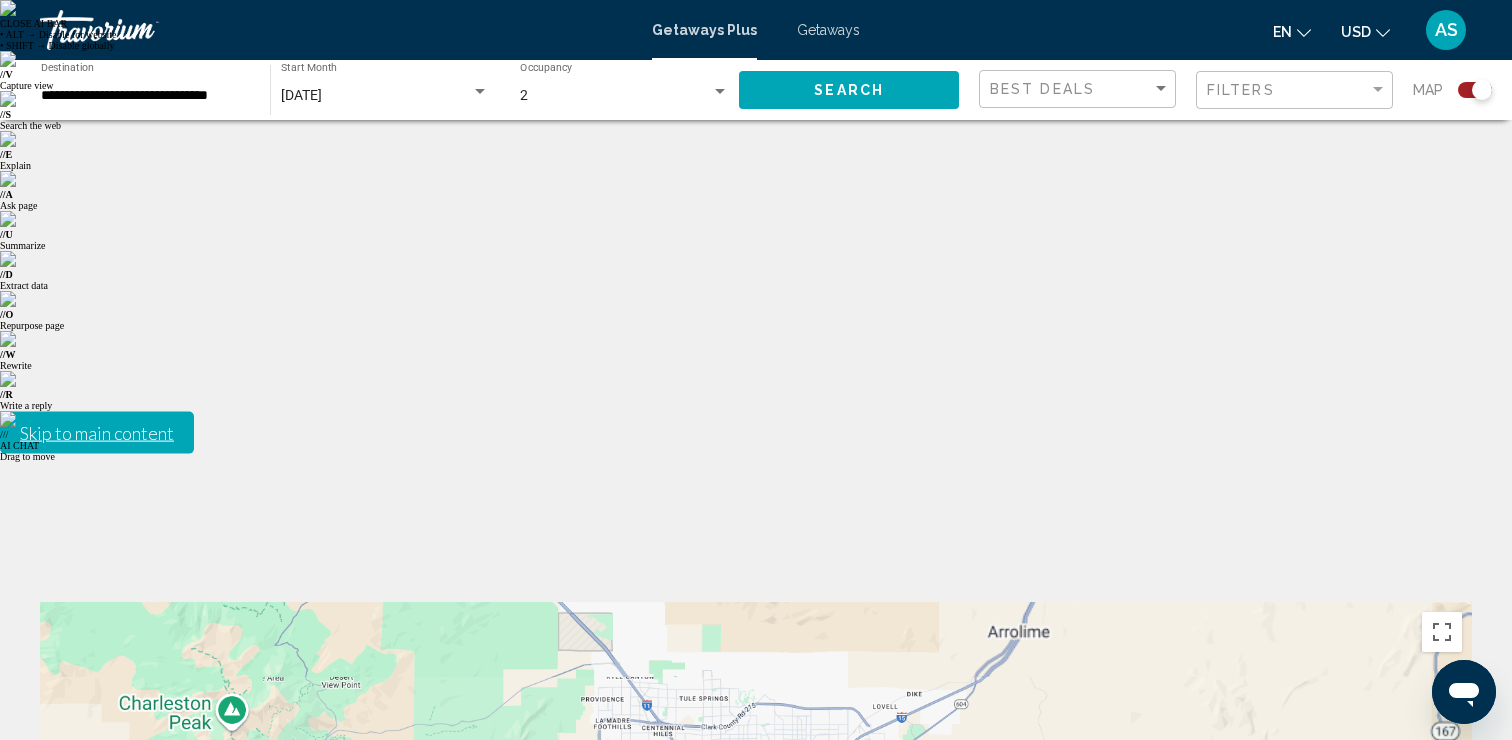 click at bounding box center [1442, 1117] 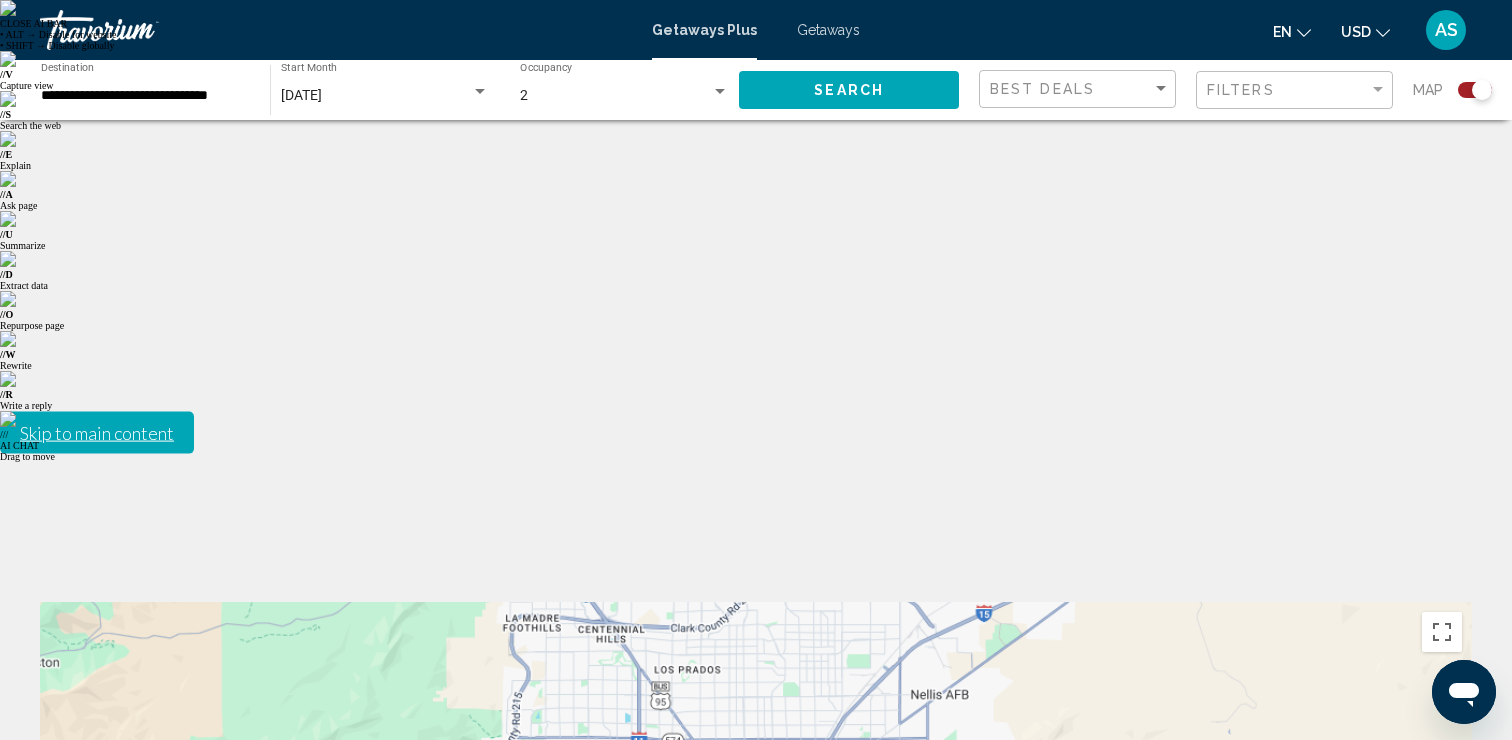click at bounding box center (1442, 1117) 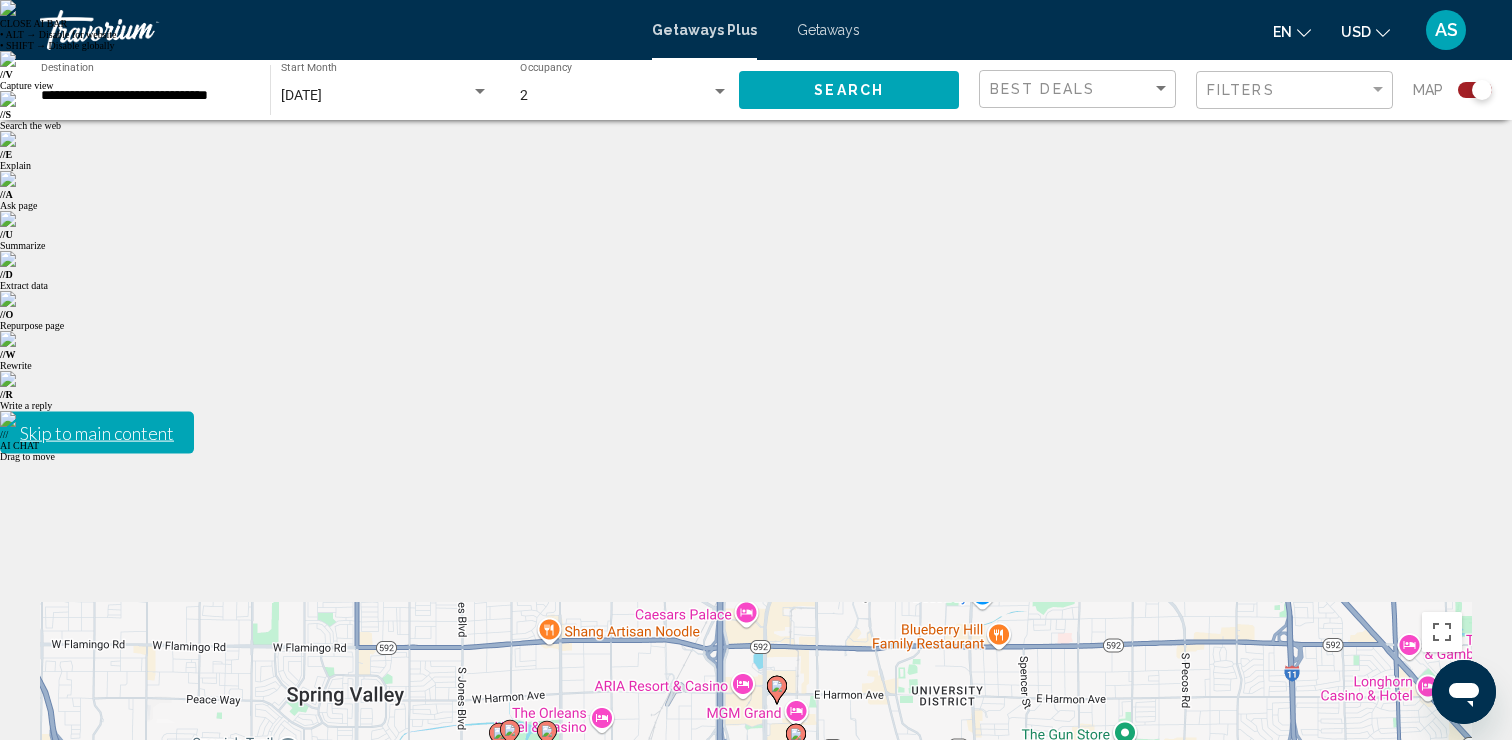 drag, startPoint x: 840, startPoint y: 627, endPoint x: 854, endPoint y: 230, distance: 397.24677 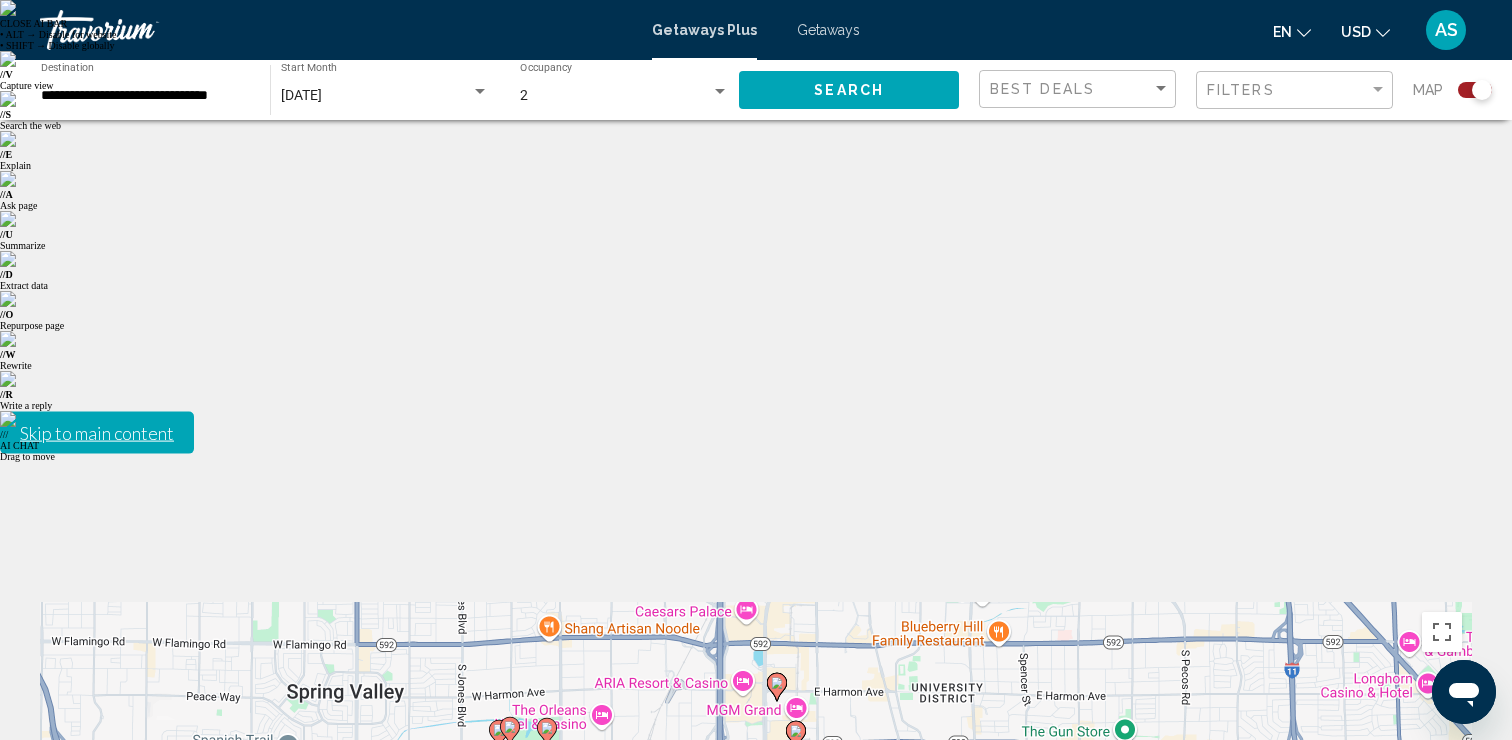 click at bounding box center (1442, 1117) 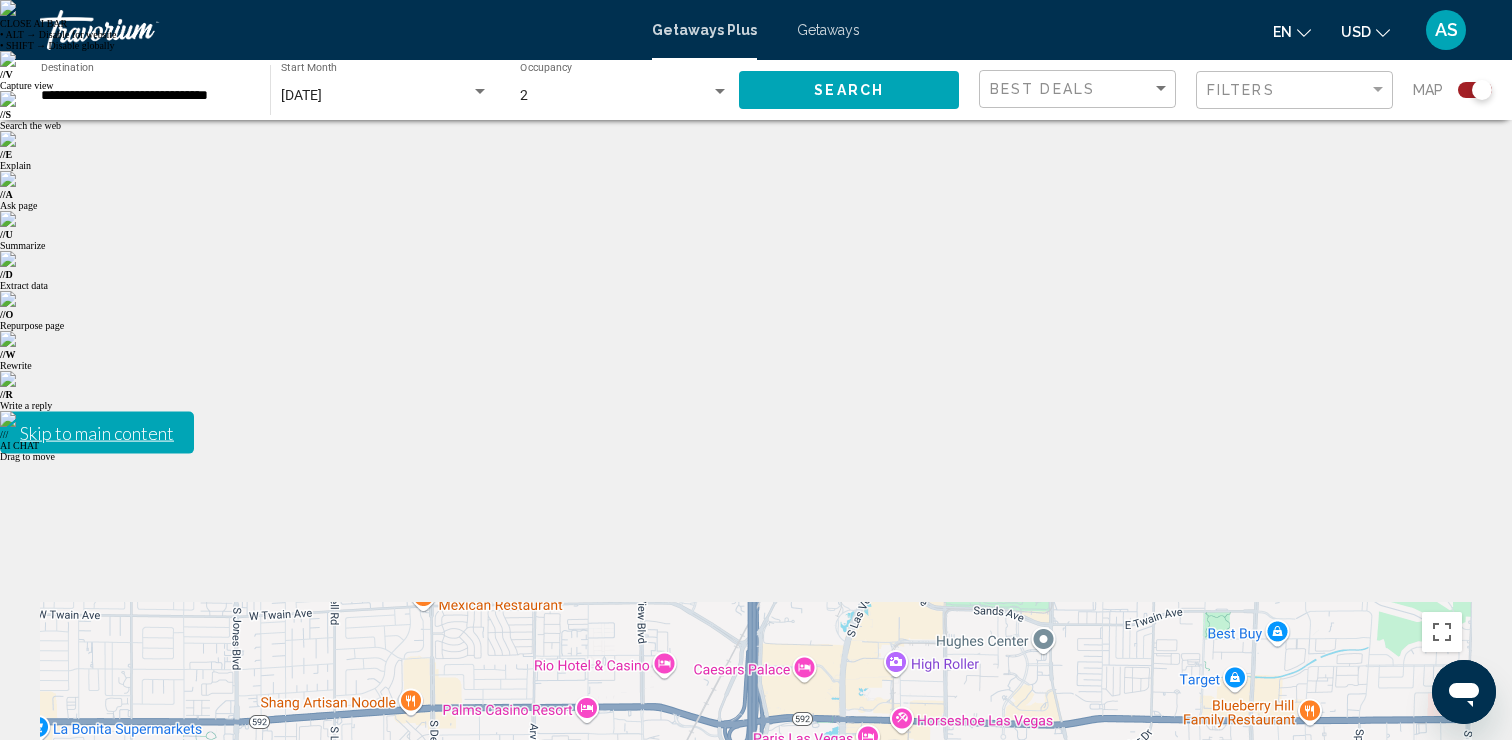 drag, startPoint x: 999, startPoint y: 359, endPoint x: 1066, endPoint y: 696, distance: 343.5957 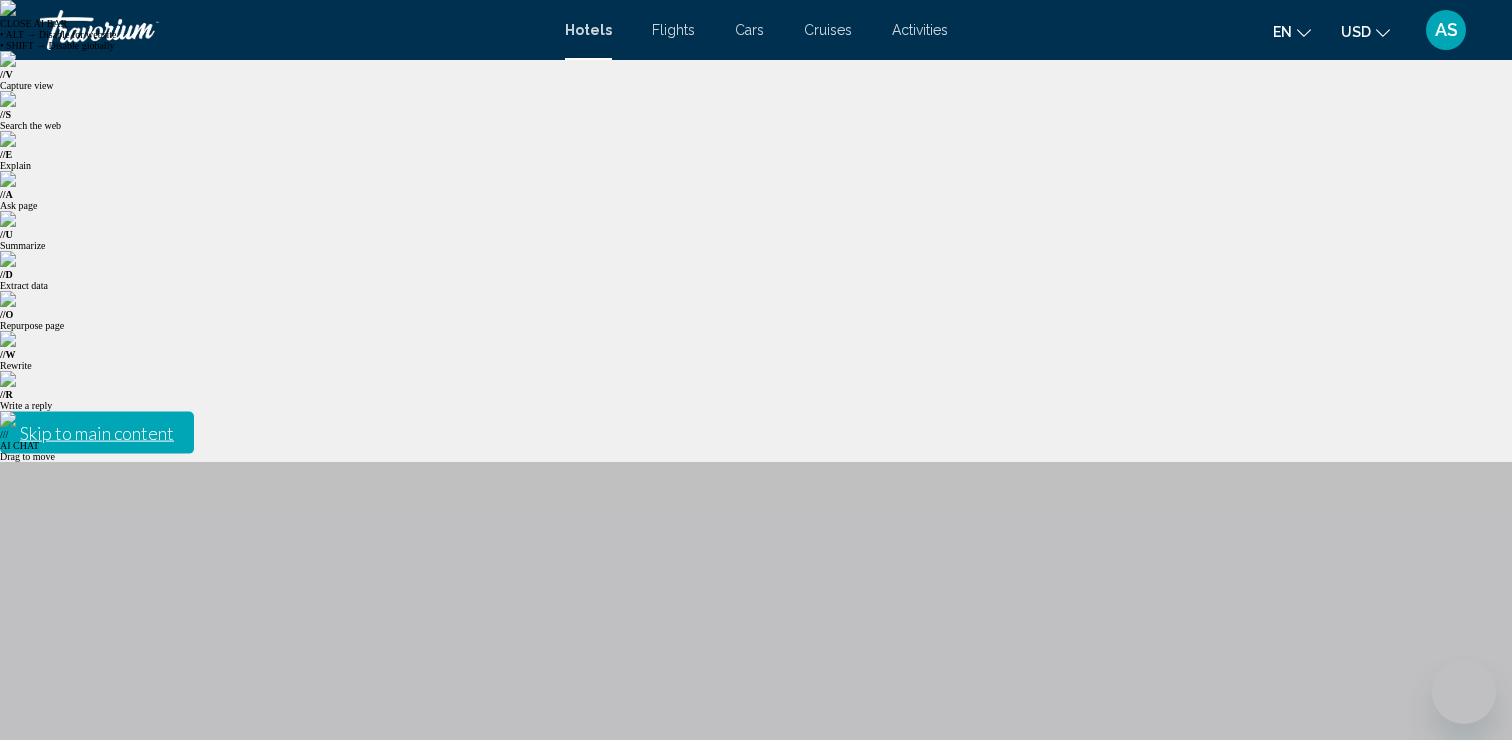 scroll, scrollTop: 369, scrollLeft: 0, axis: vertical 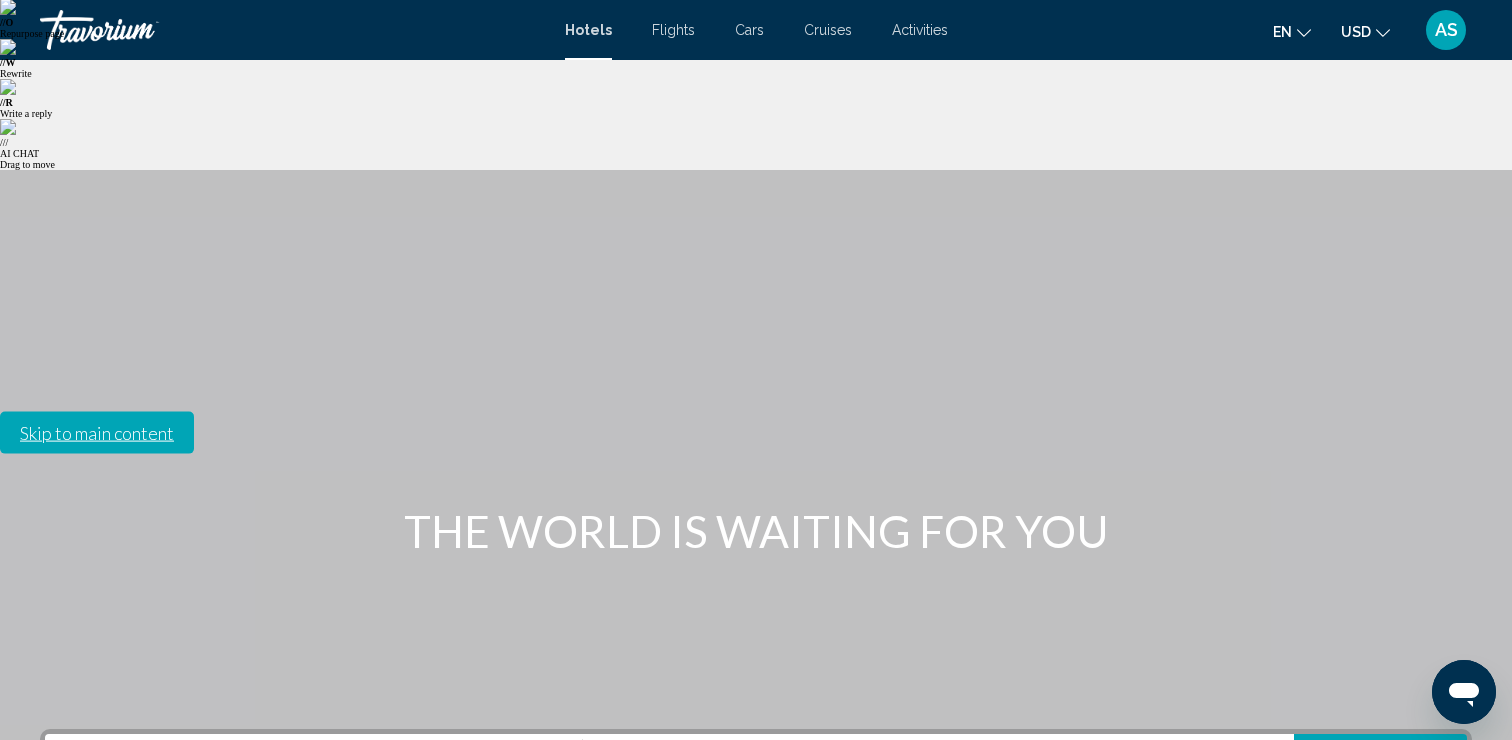 click on "Search" at bounding box center [1381, 771] 